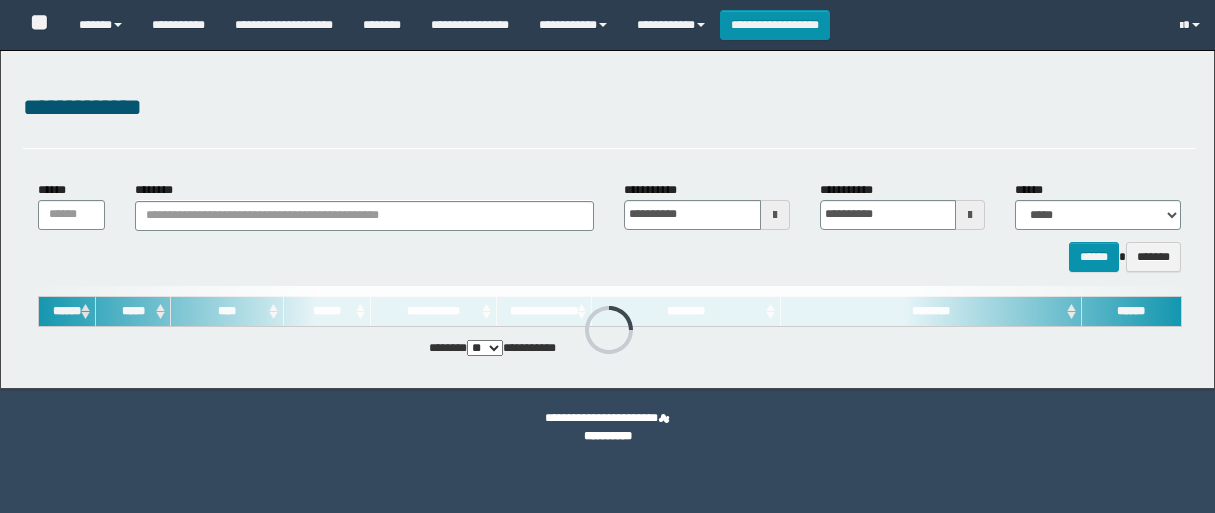 scroll, scrollTop: 0, scrollLeft: 0, axis: both 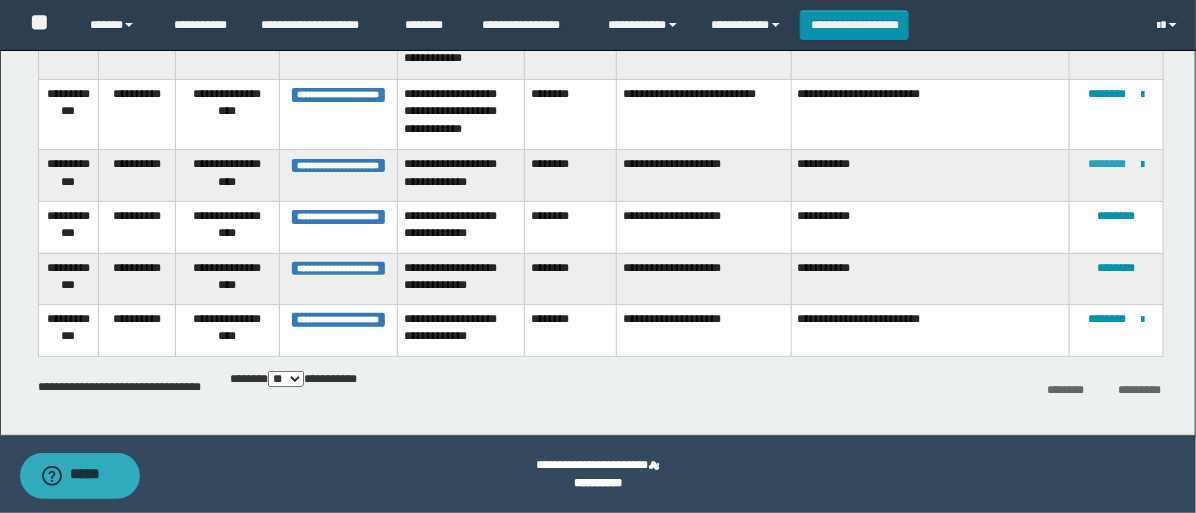 click on "********" at bounding box center (1107, 164) 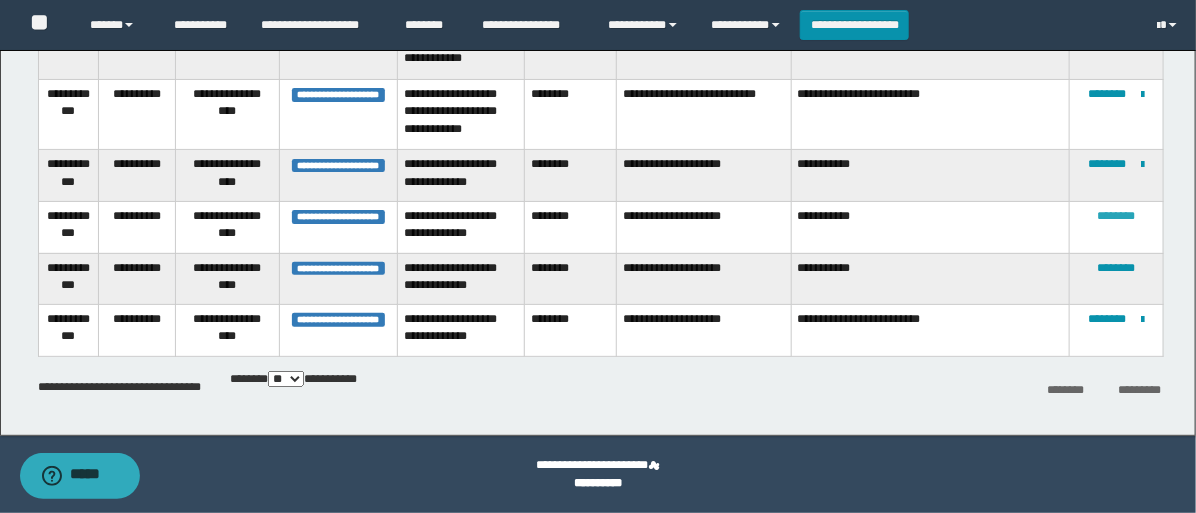 click on "********" at bounding box center [1116, 216] 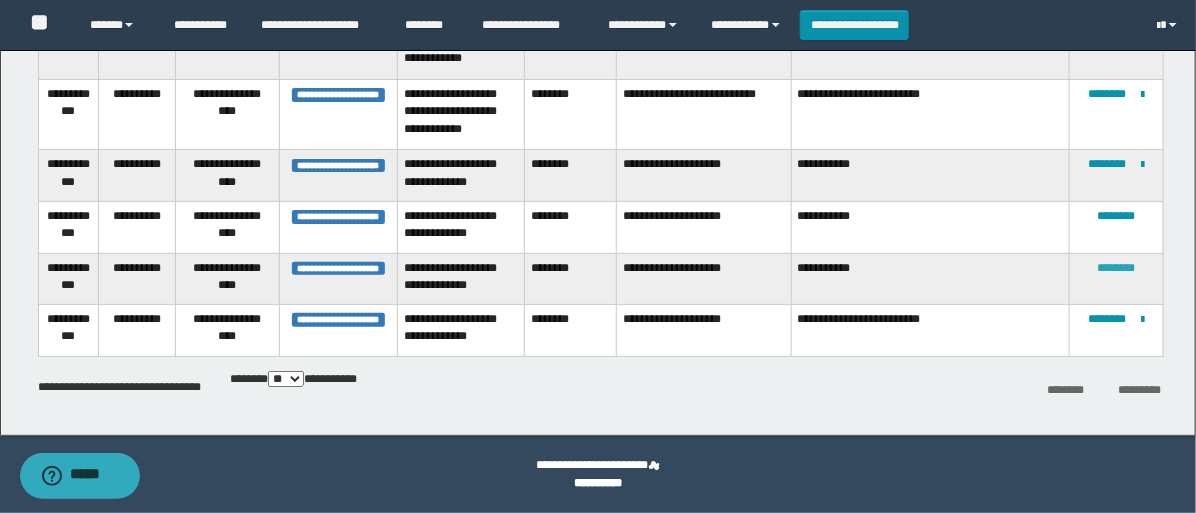 click on "********" at bounding box center [1116, 268] 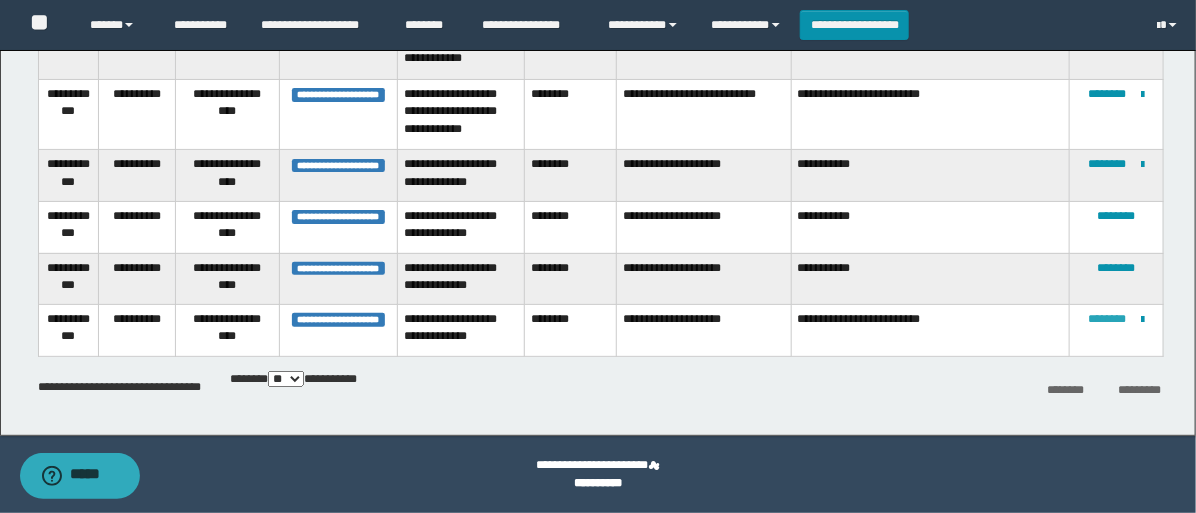 click on "********" at bounding box center (1107, 319) 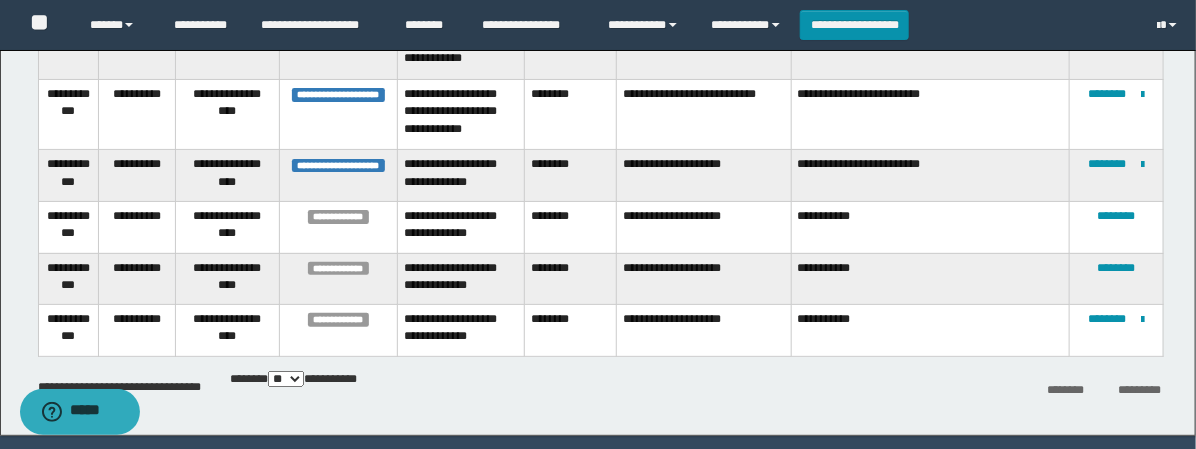 scroll, scrollTop: 2665, scrollLeft: 0, axis: vertical 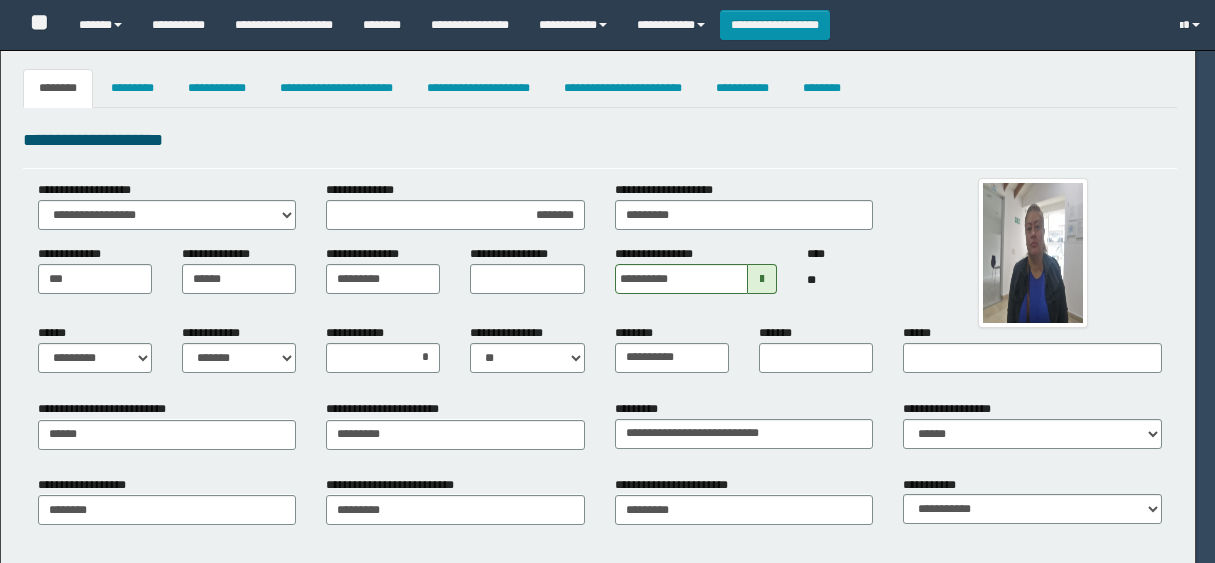 select on "*" 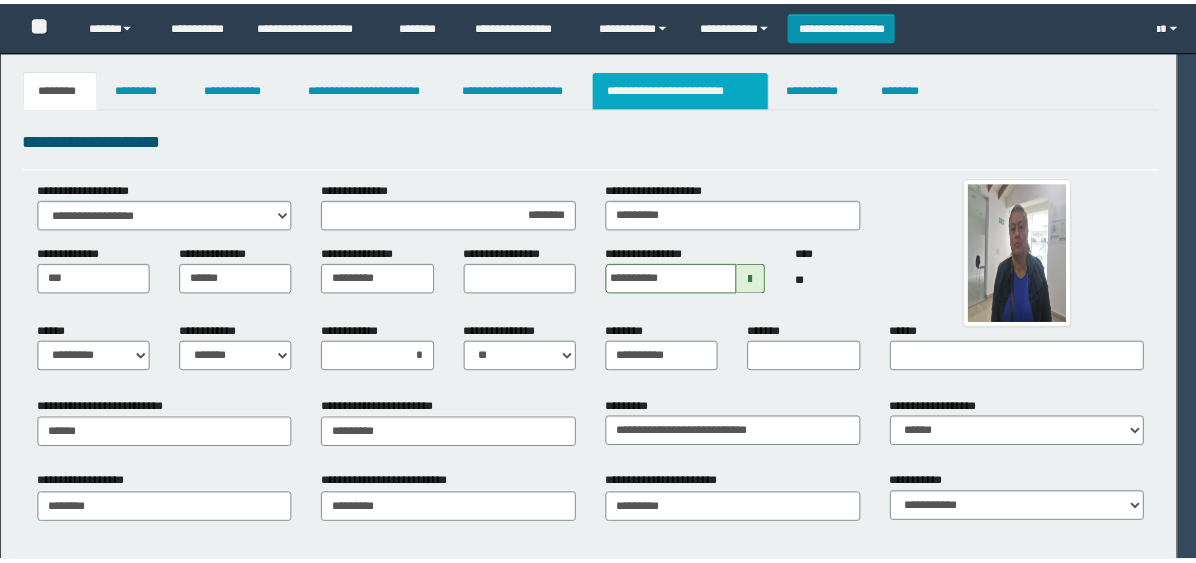 scroll, scrollTop: 0, scrollLeft: 0, axis: both 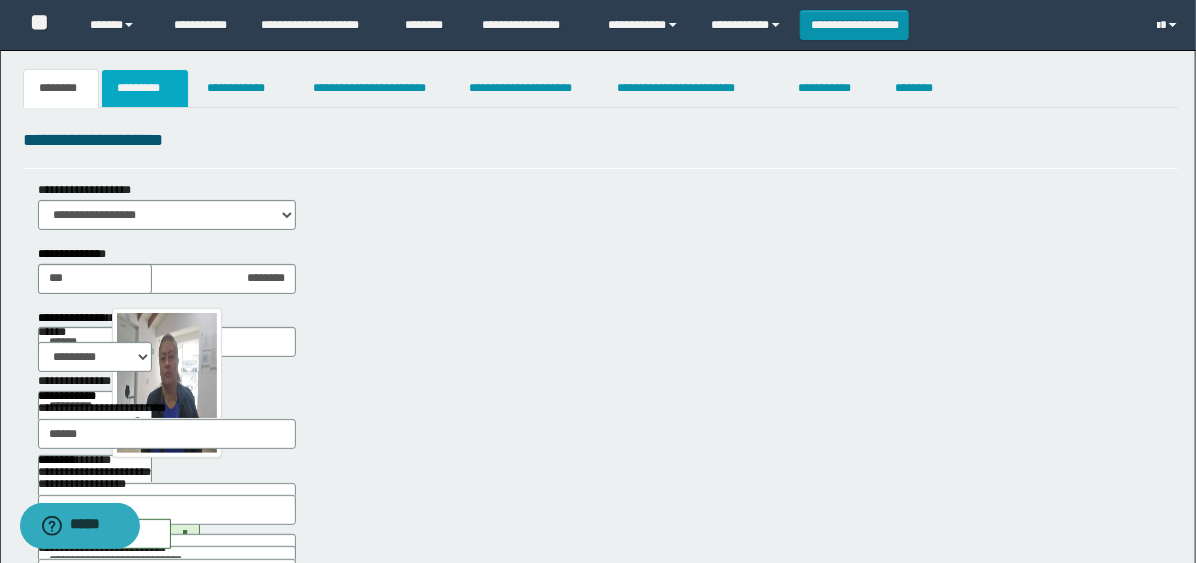 click on "*********" at bounding box center (145, 88) 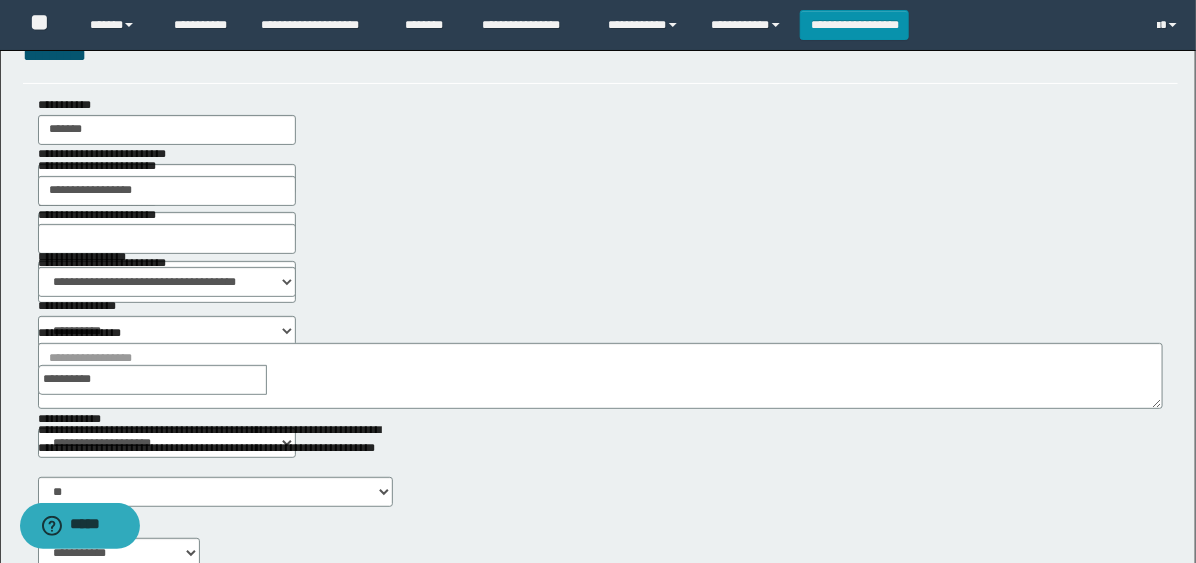 scroll, scrollTop: 222, scrollLeft: 0, axis: vertical 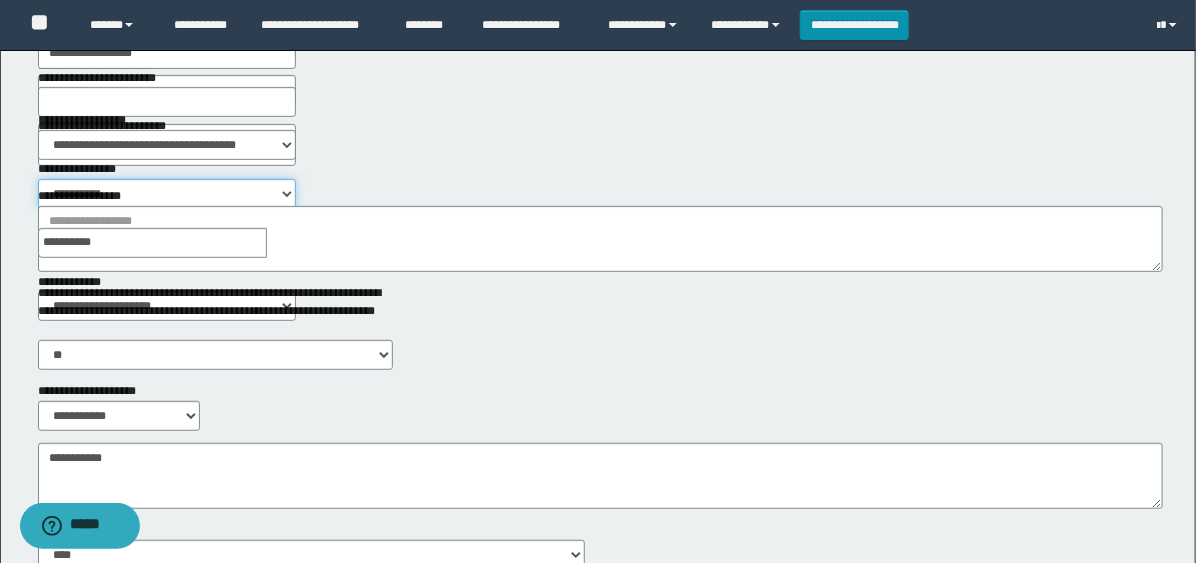 click on "**********" at bounding box center (167, 194) 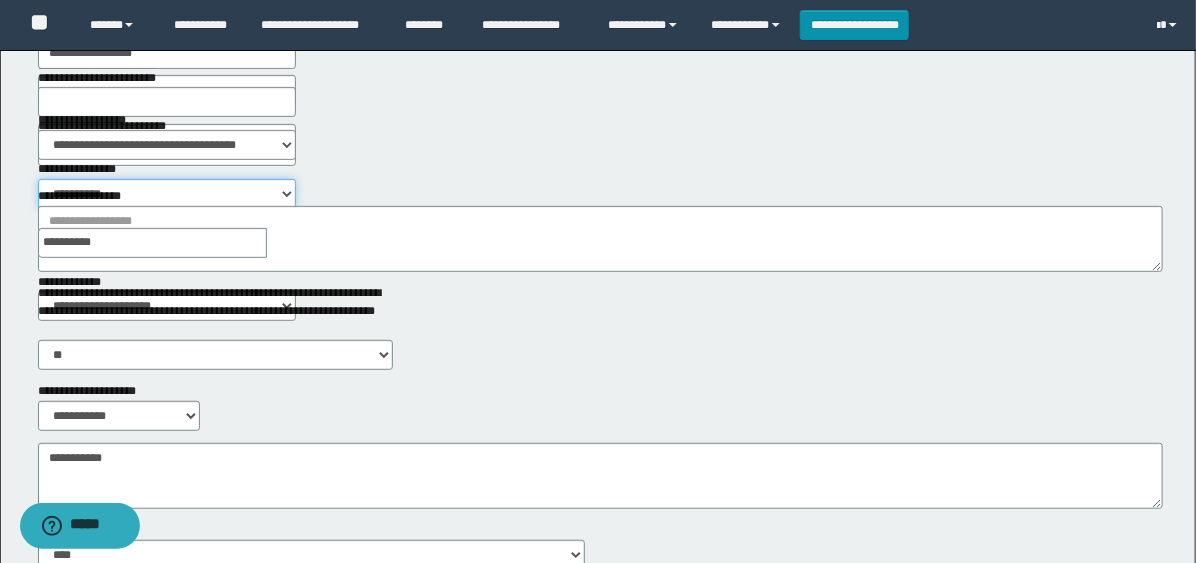 select on "****" 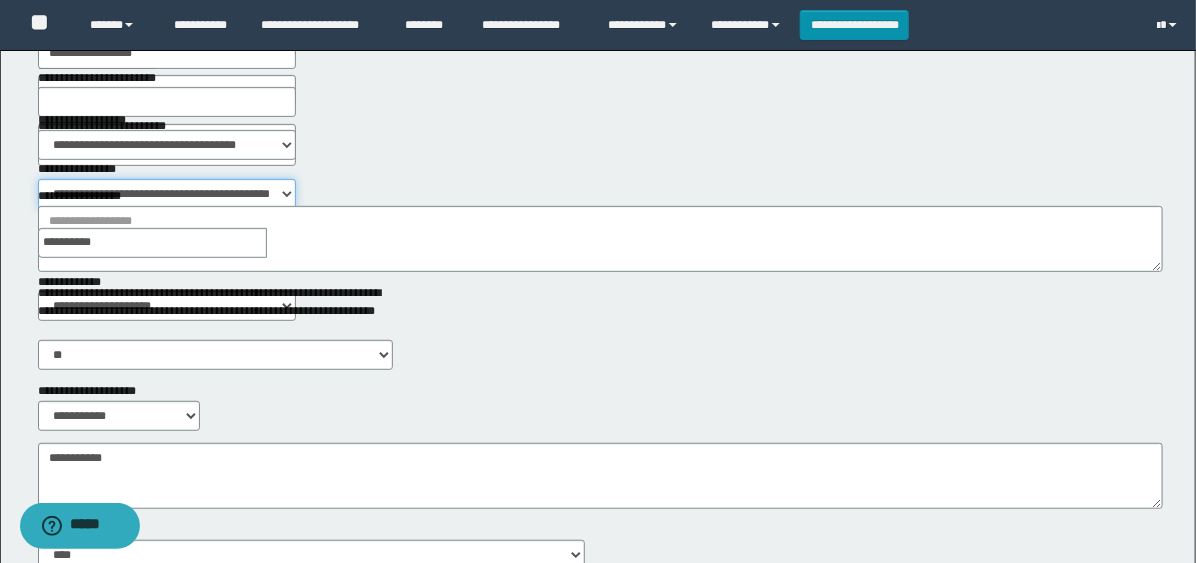 click on "**********" at bounding box center (167, 194) 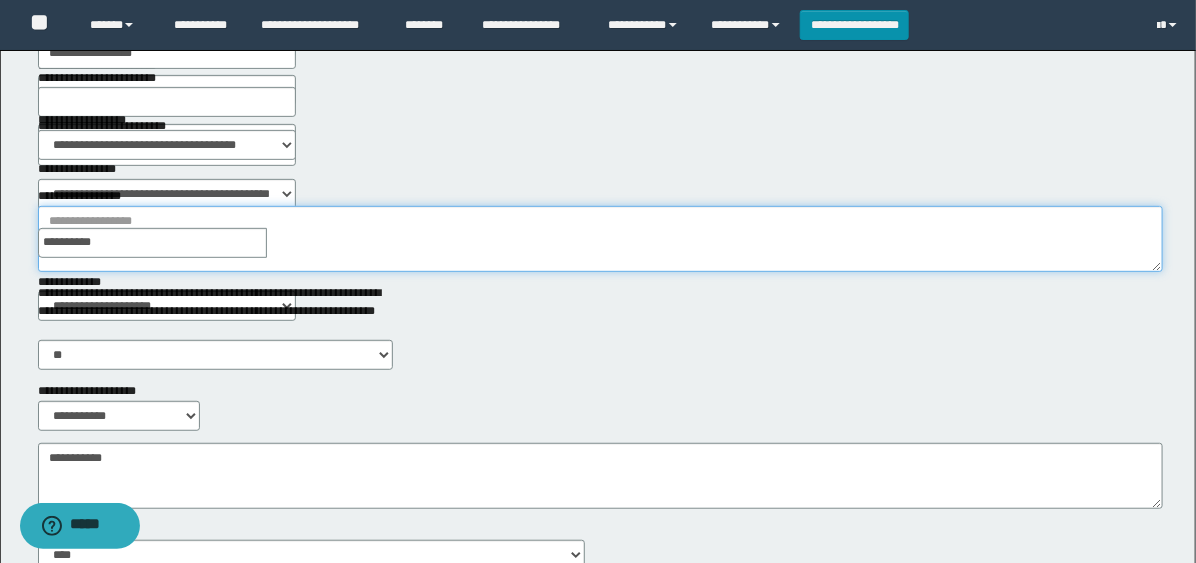 click on "**********" at bounding box center [600, 239] 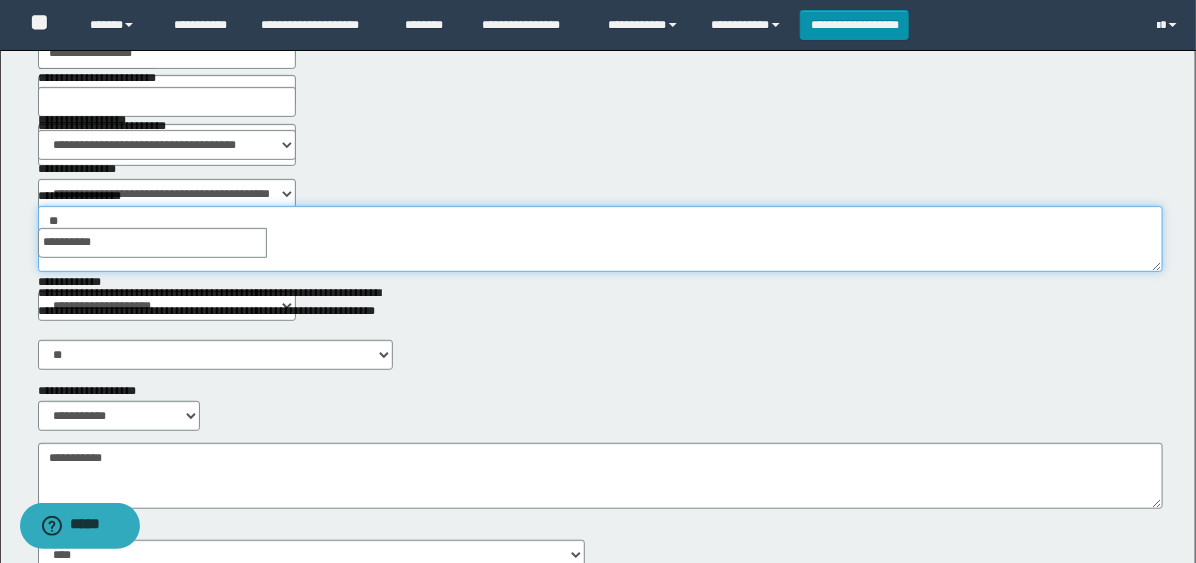 type on "*" 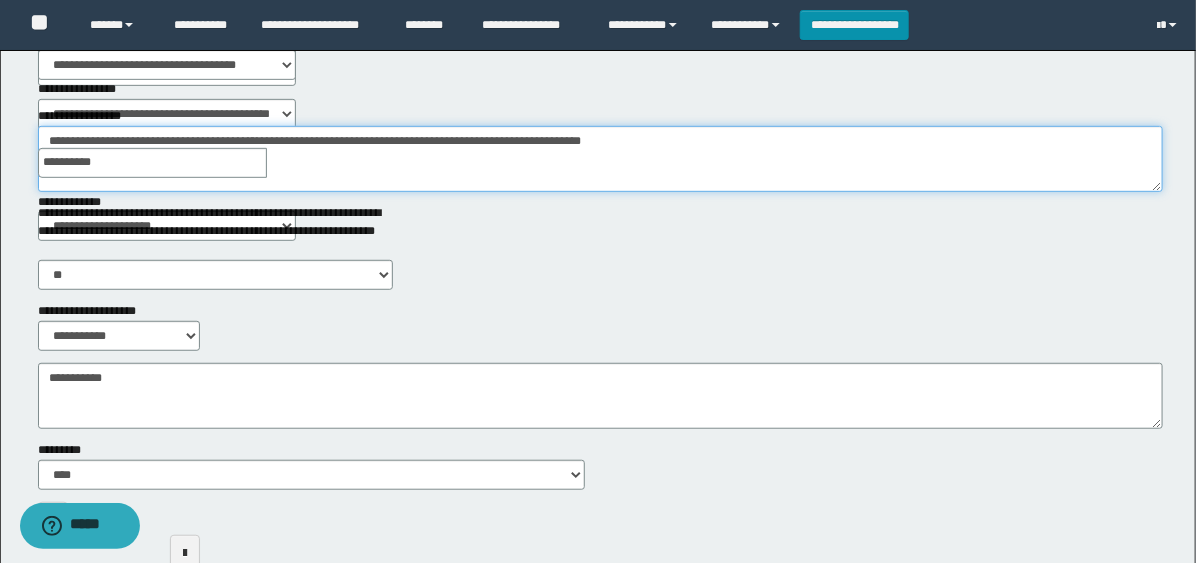 scroll, scrollTop: 383, scrollLeft: 0, axis: vertical 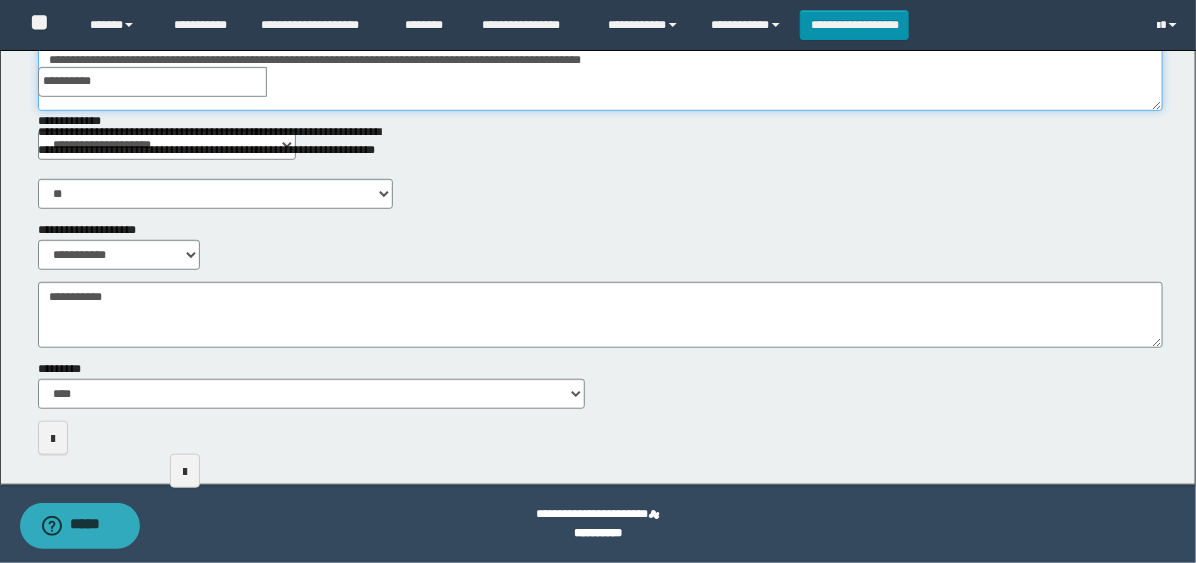 type on "**********" 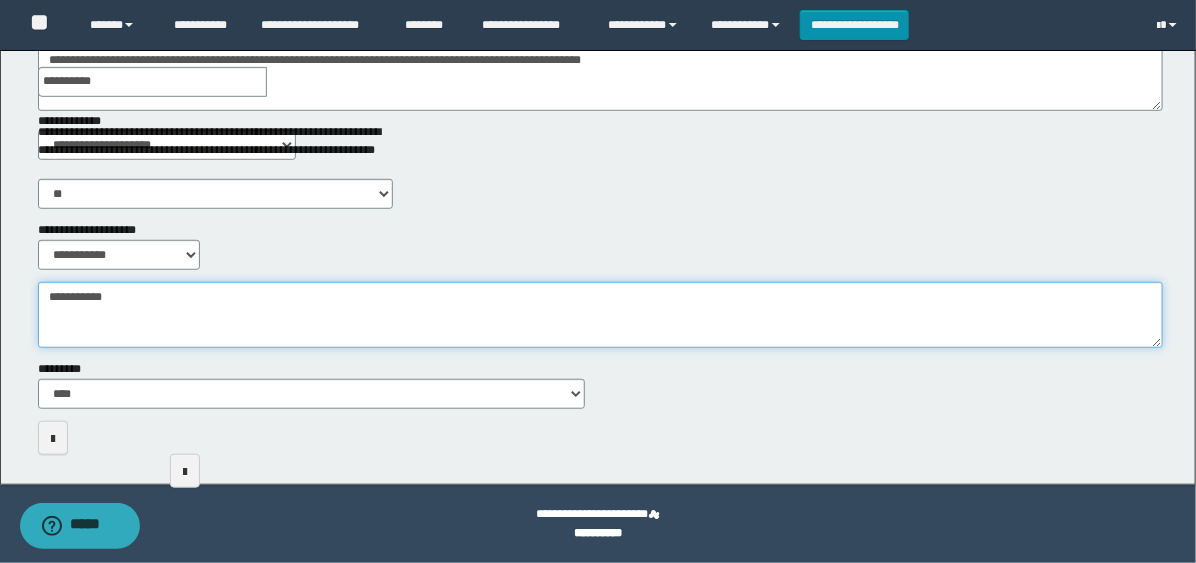 click on "**********" at bounding box center (600, 315) 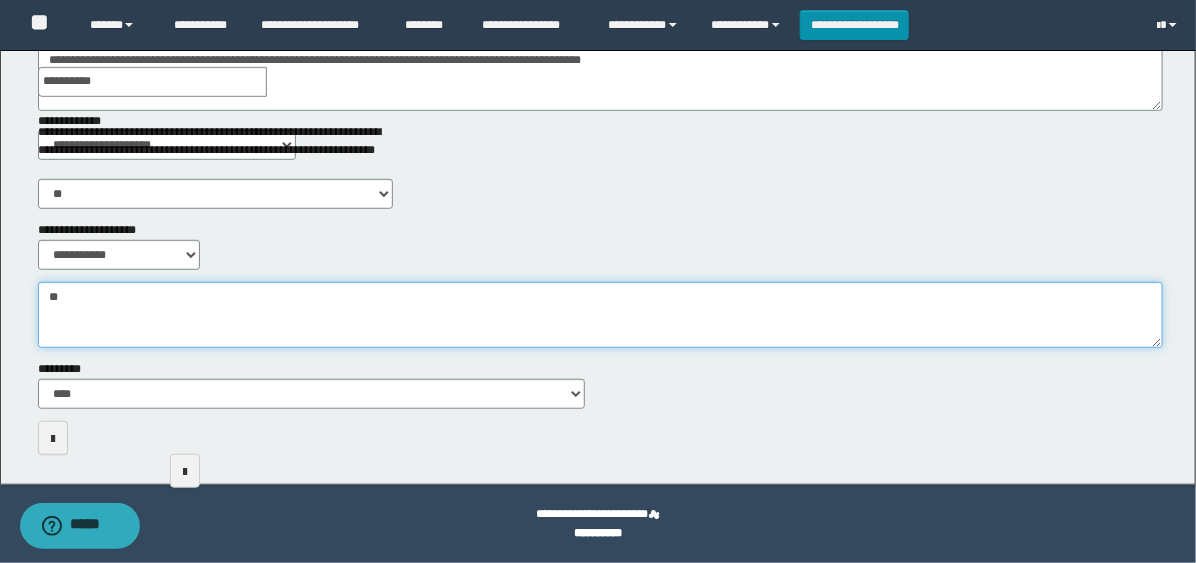 type on "*" 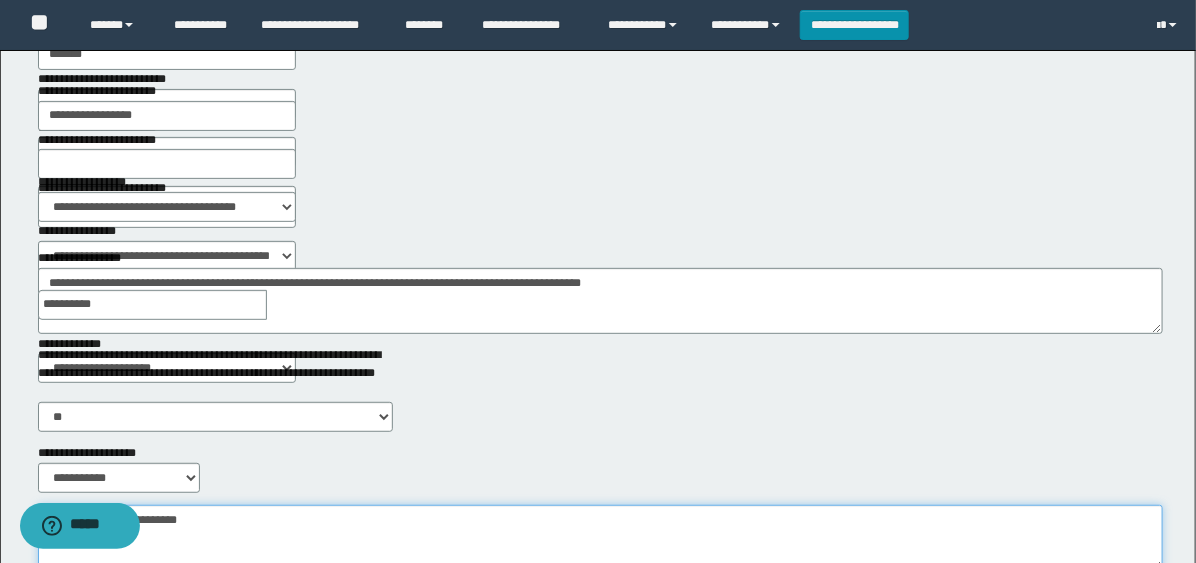 scroll, scrollTop: 0, scrollLeft: 0, axis: both 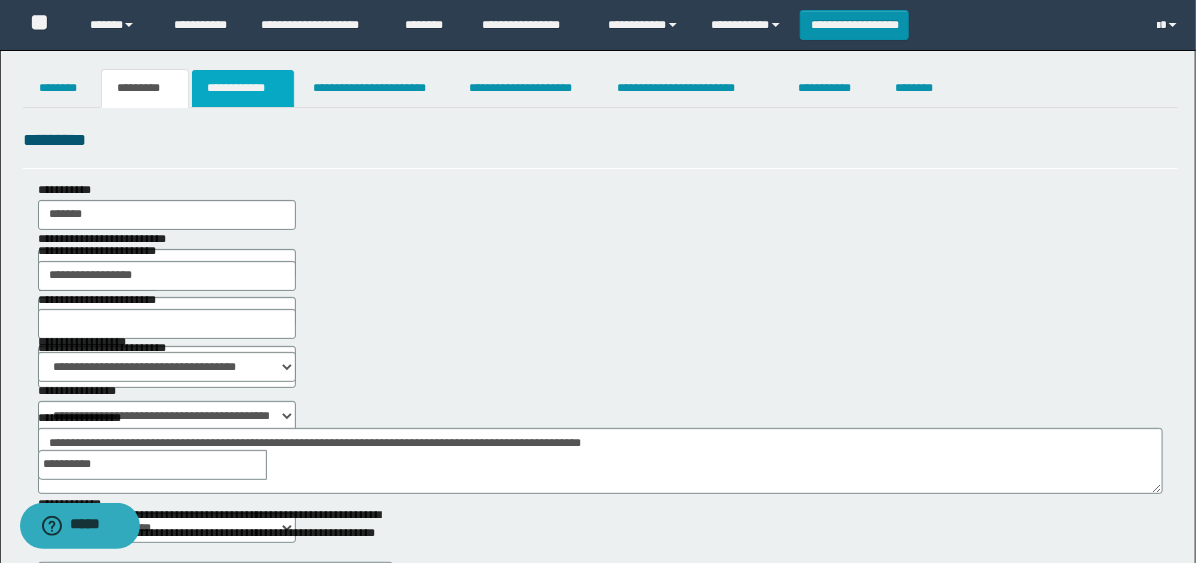 type on "**********" 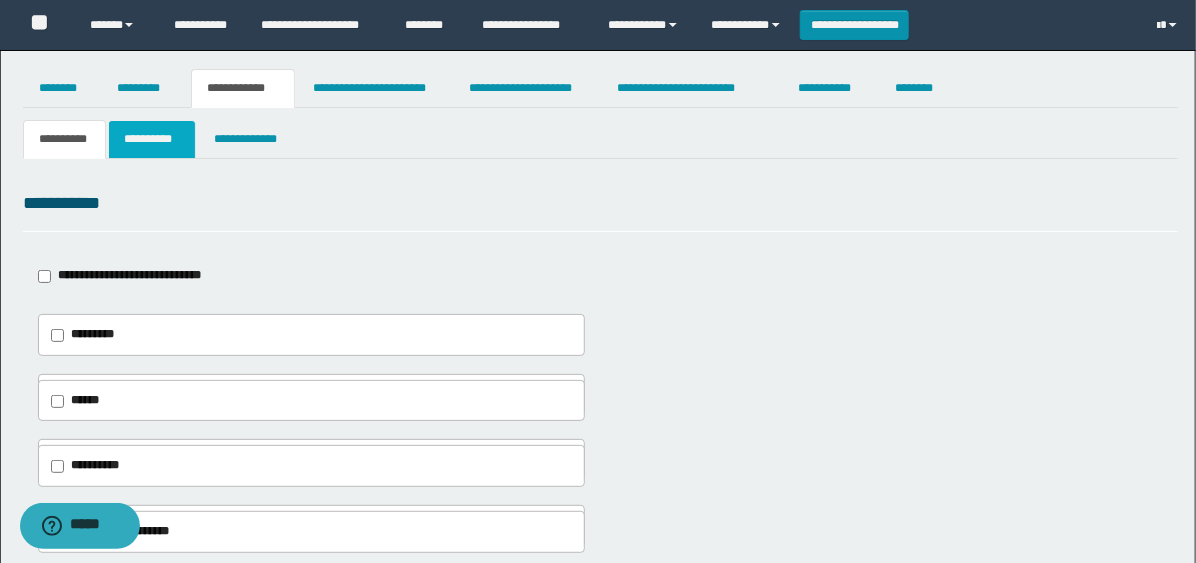 click on "**********" at bounding box center (152, 139) 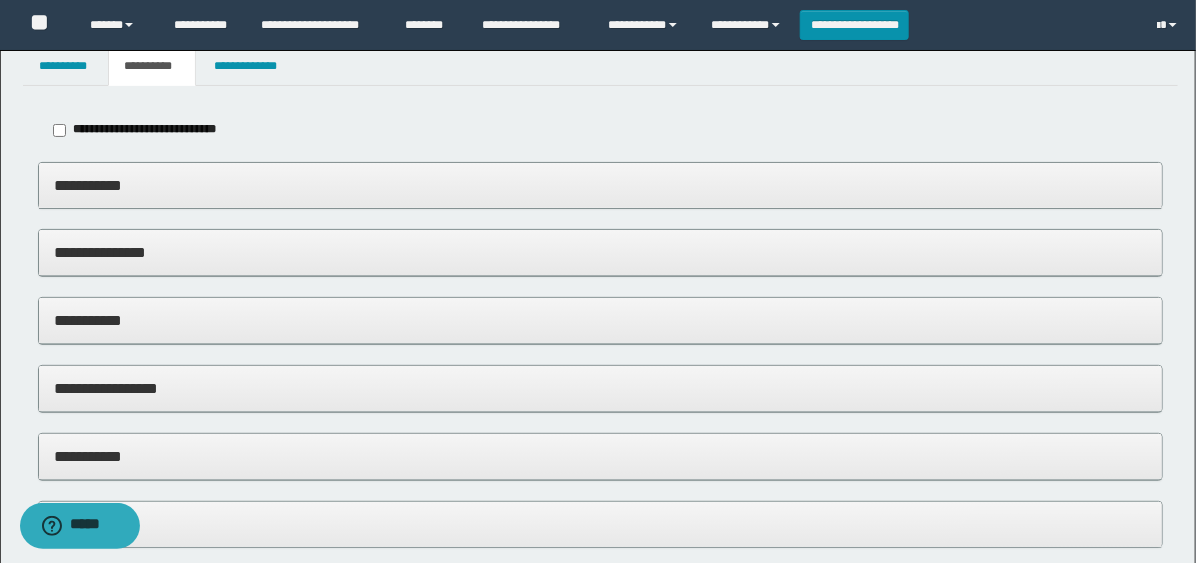 scroll, scrollTop: 111, scrollLeft: 0, axis: vertical 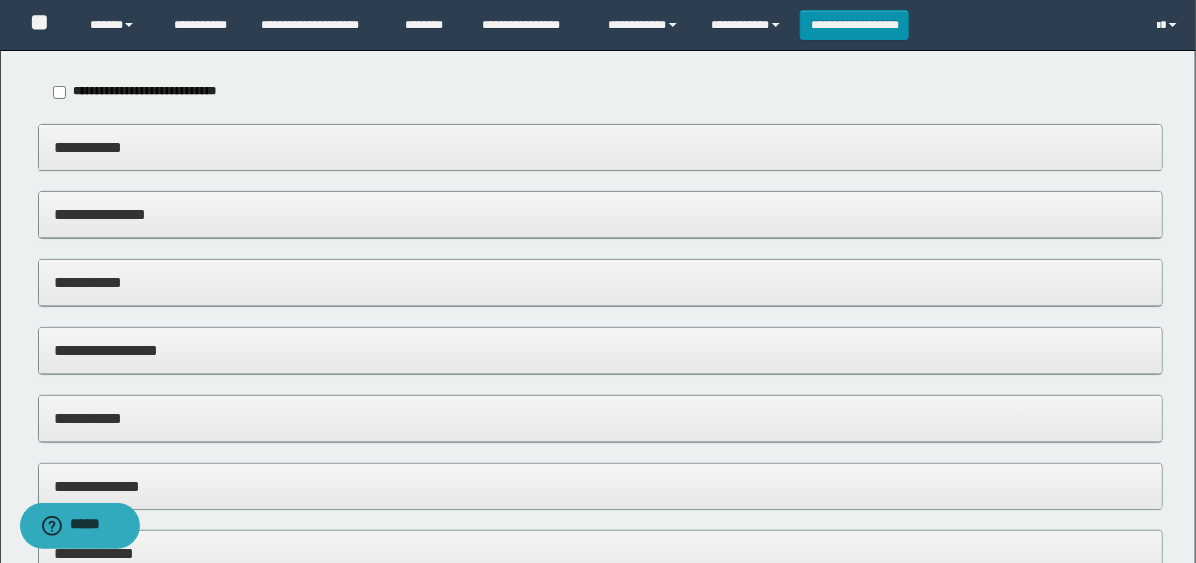 click on "**********" at bounding box center [600, 283] 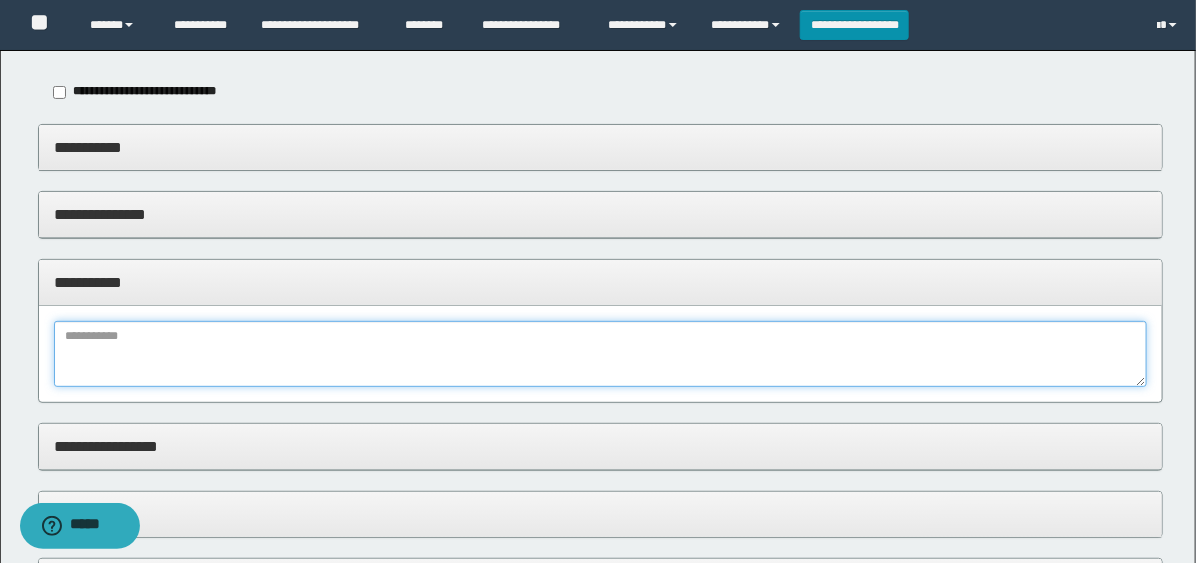 click at bounding box center [600, 354] 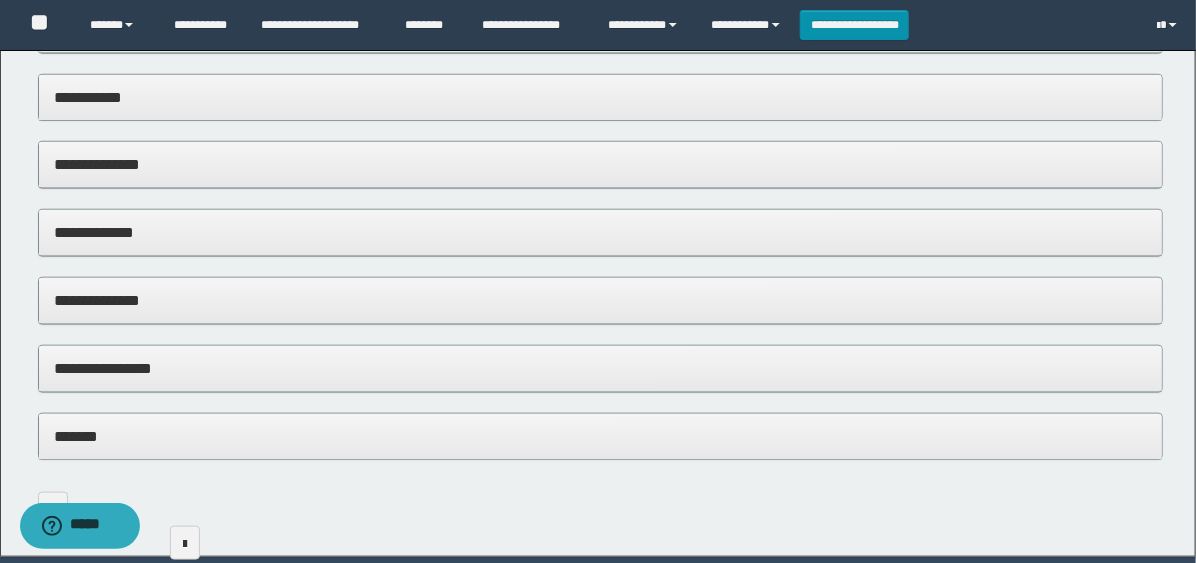 scroll, scrollTop: 600, scrollLeft: 0, axis: vertical 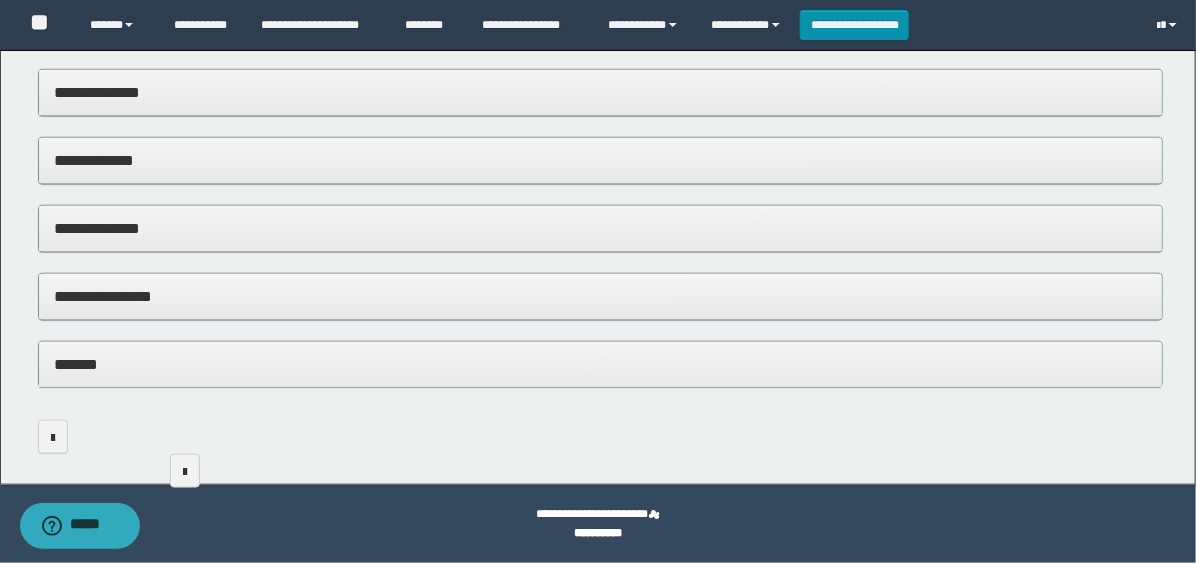 type on "**********" 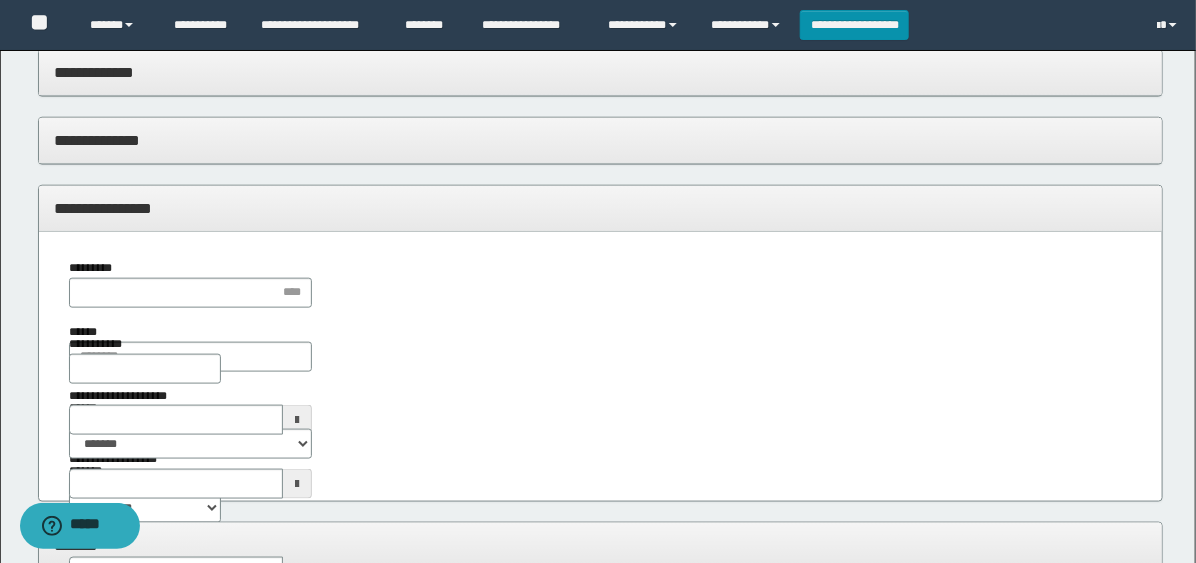 scroll, scrollTop: 822, scrollLeft: 0, axis: vertical 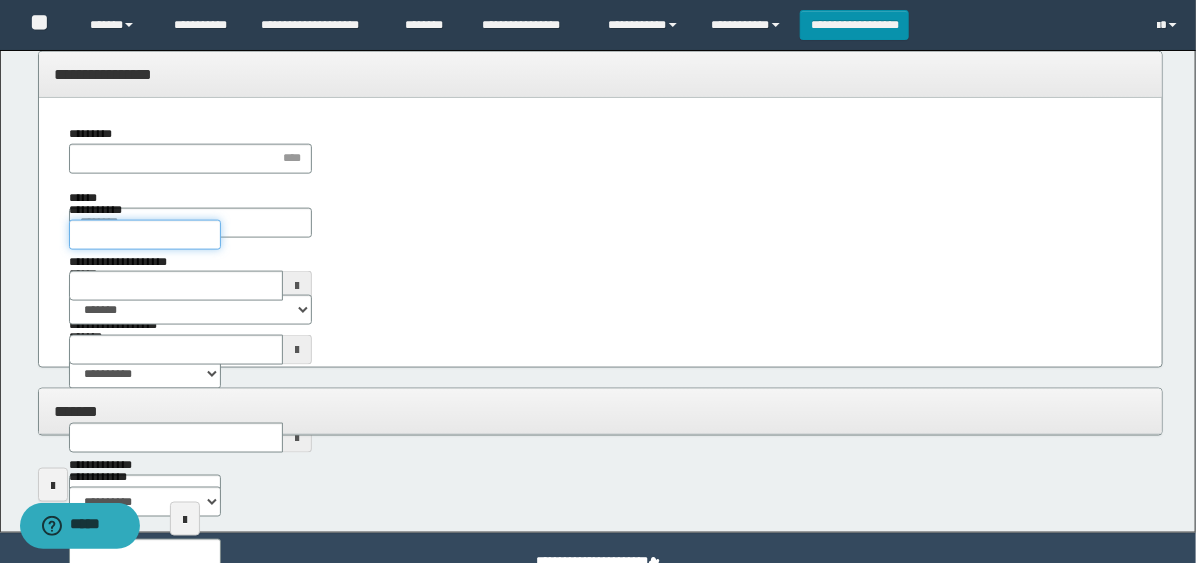 click on "**********" at bounding box center (145, 235) 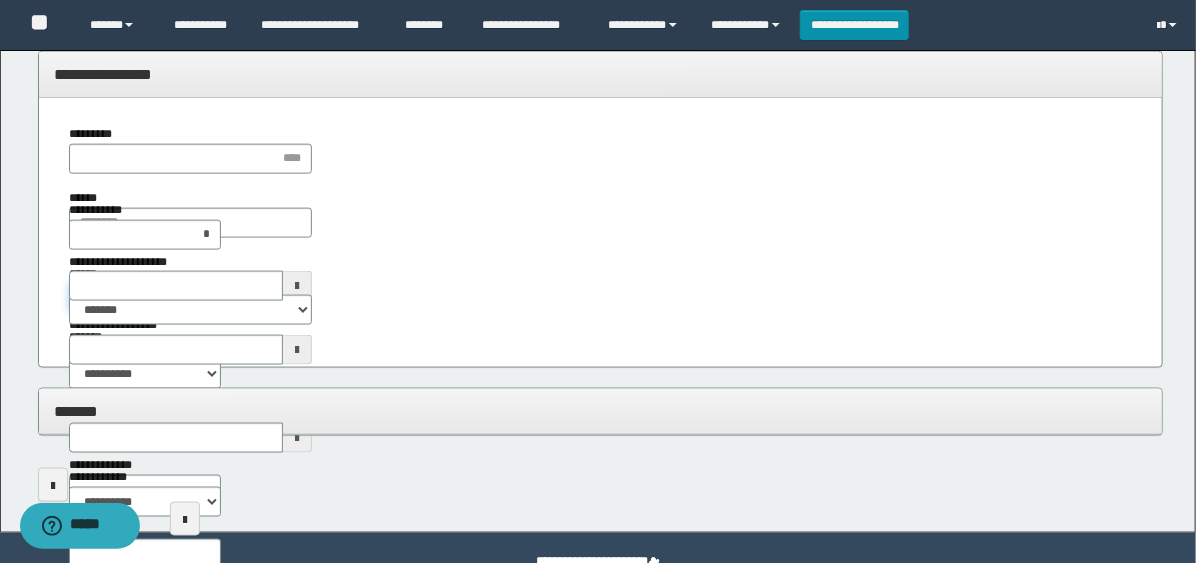click on "******" at bounding box center [145, 298] 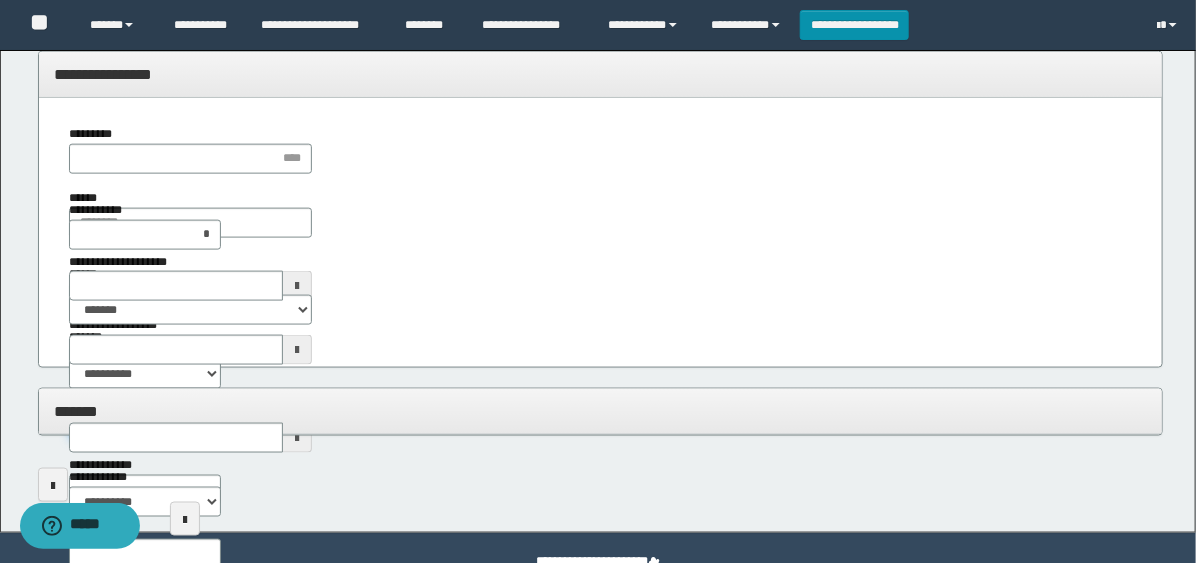 click on "********" at bounding box center [145, 426] 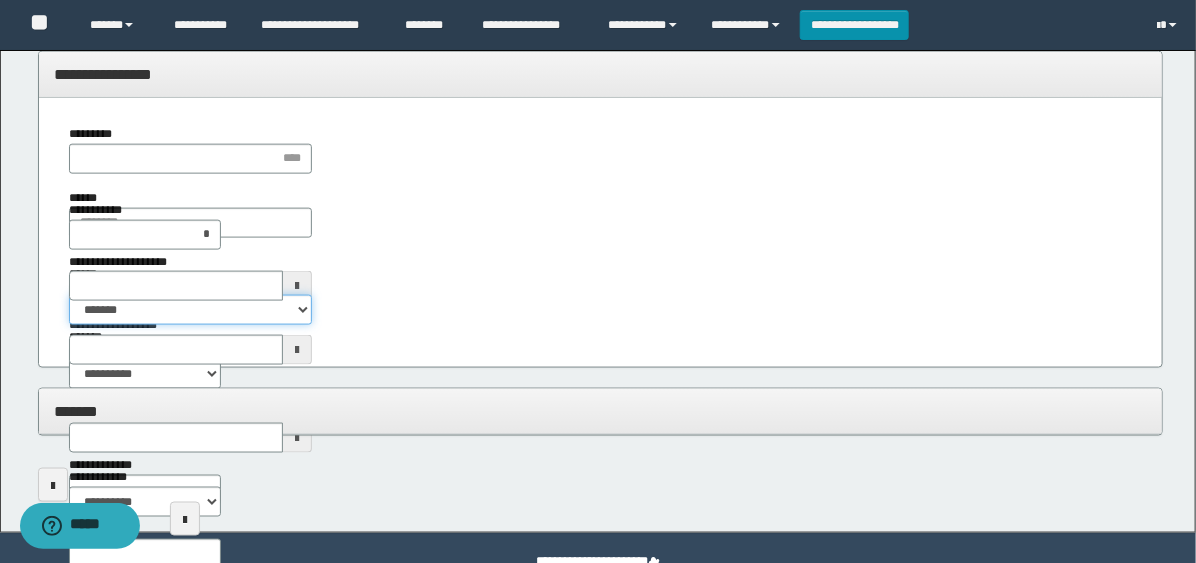click on "**********" at bounding box center (190, 310) 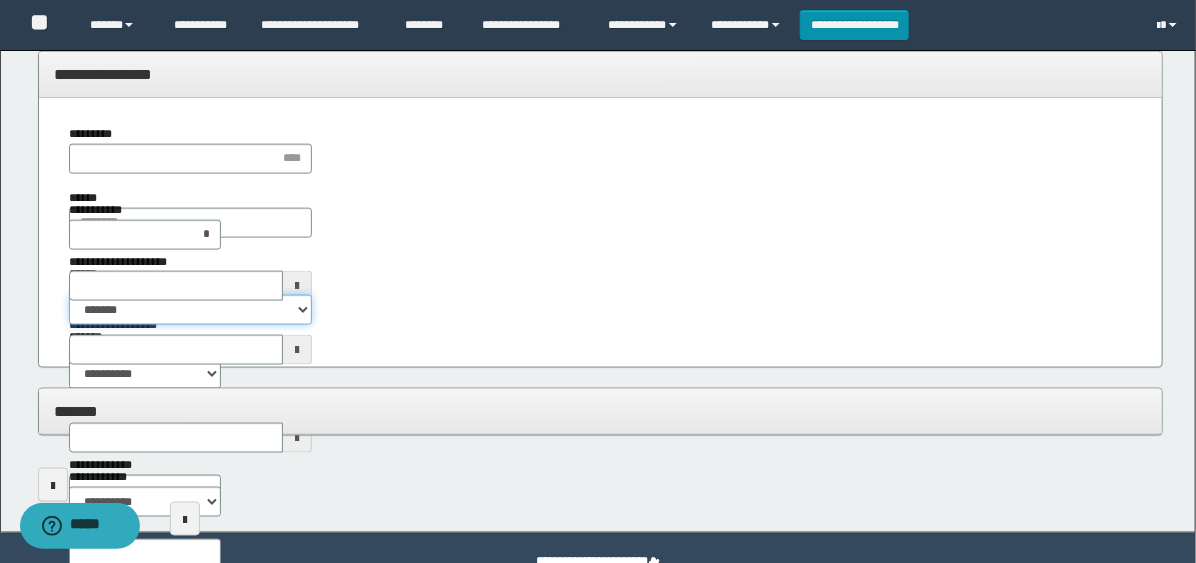 select on "*" 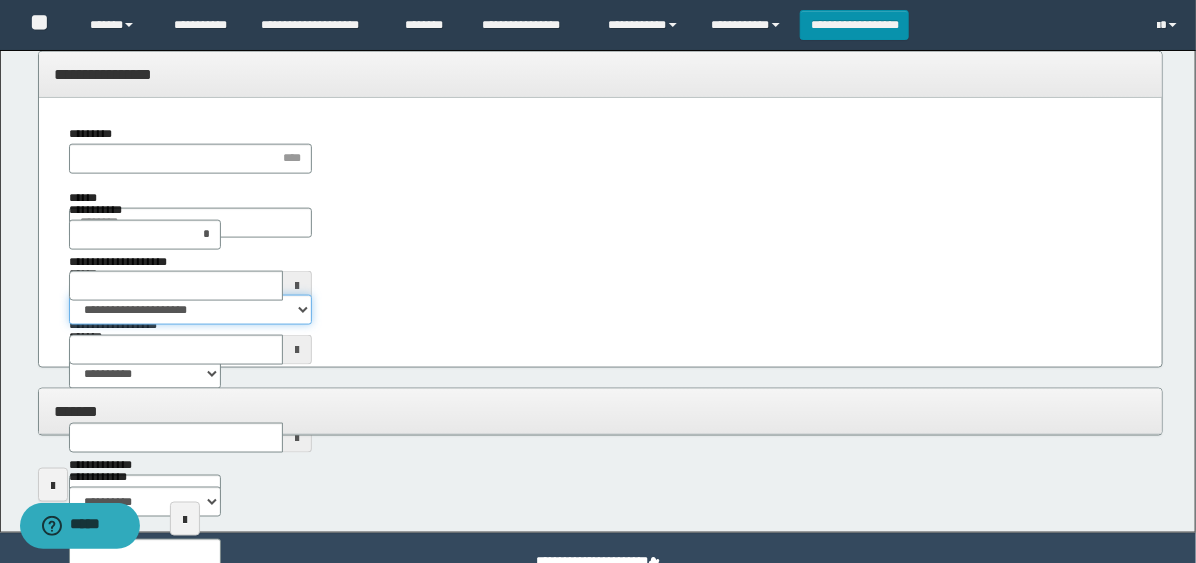 click on "**********" at bounding box center (190, 310) 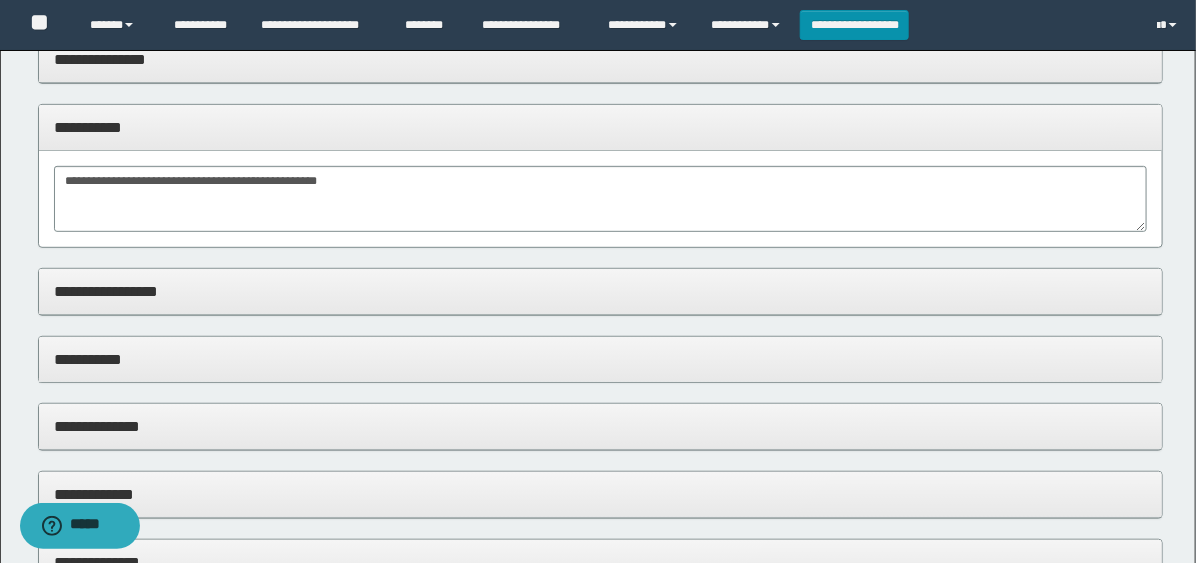scroll, scrollTop: 0, scrollLeft: 0, axis: both 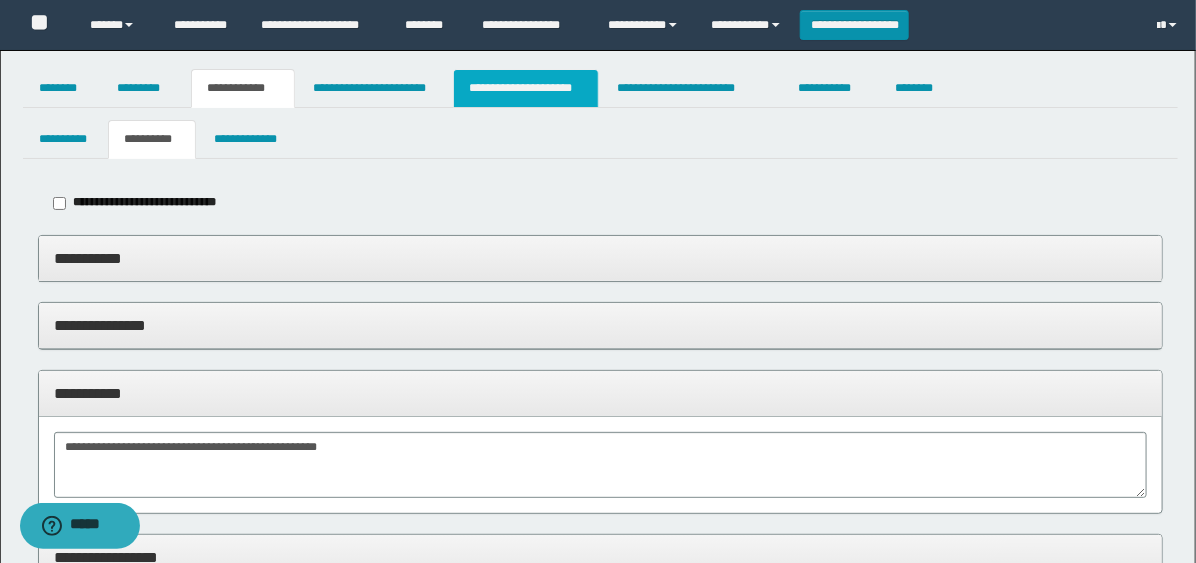 click on "**********" at bounding box center (526, 88) 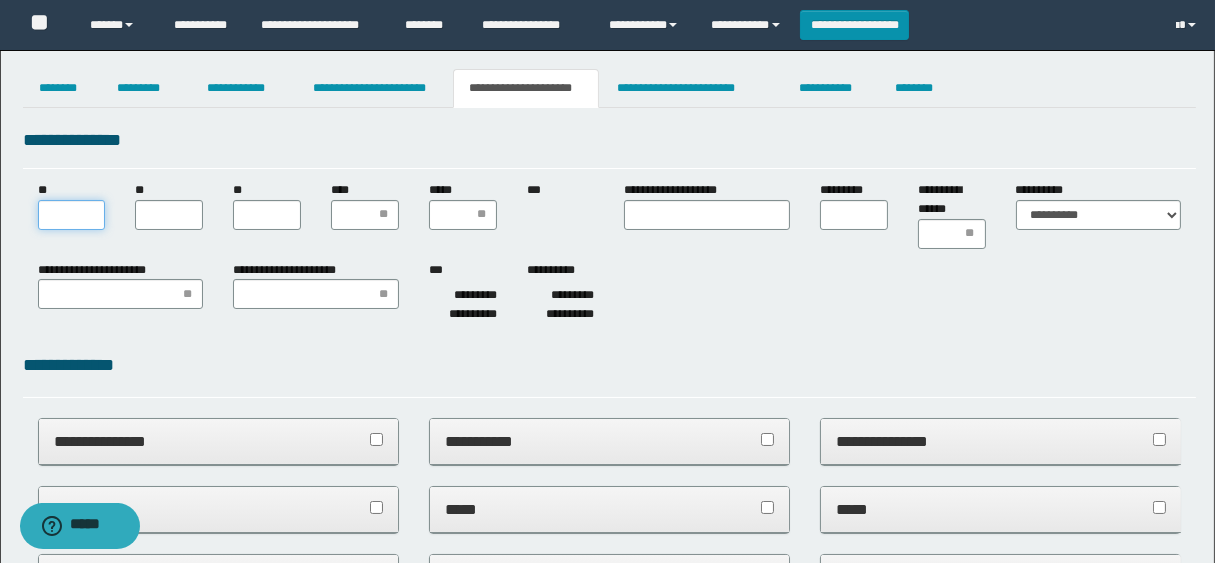 click on "**" at bounding box center [72, 215] 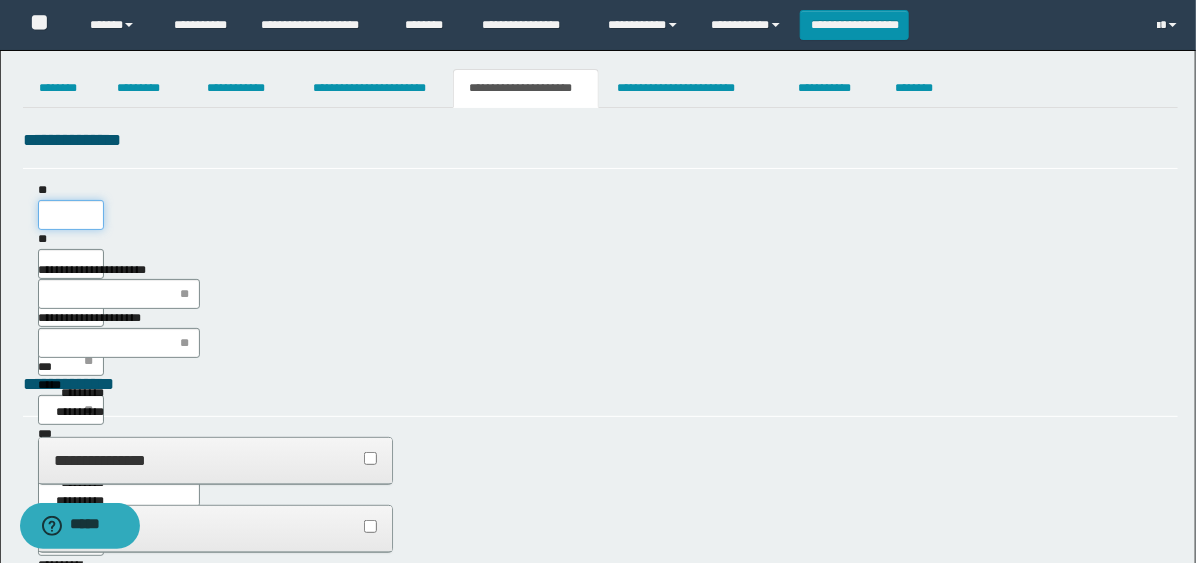 scroll, scrollTop: 0, scrollLeft: 0, axis: both 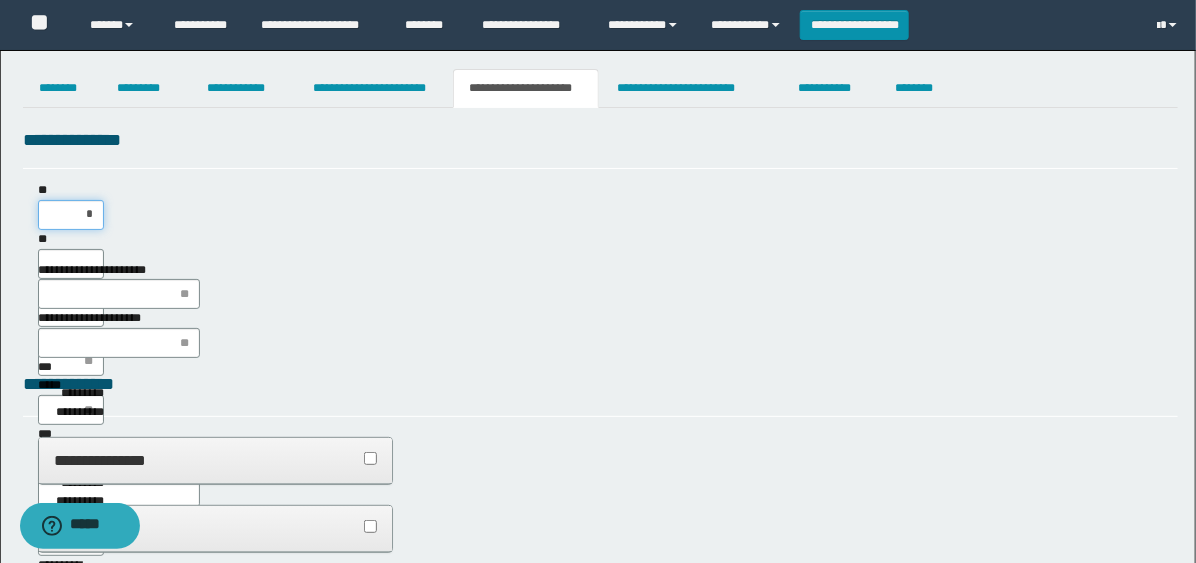 type on "**" 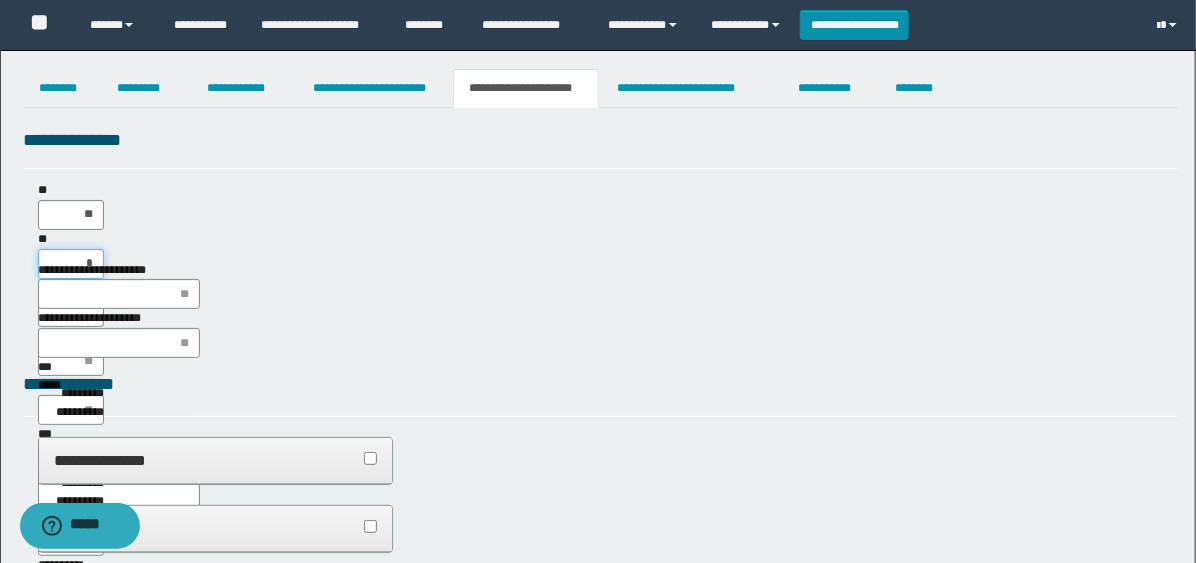 type on "**" 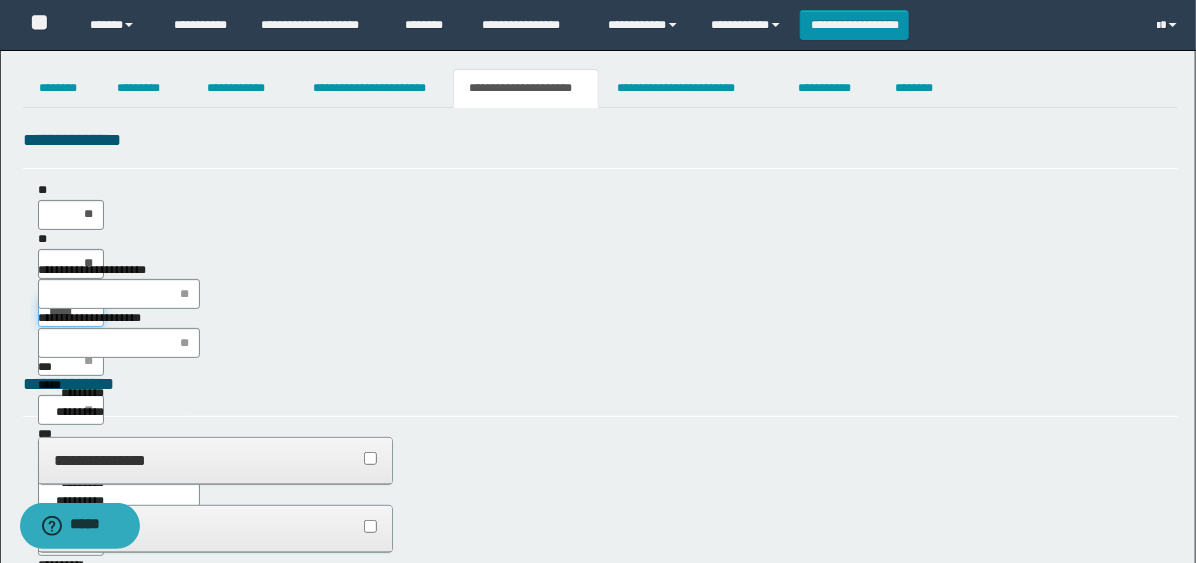 type on "******" 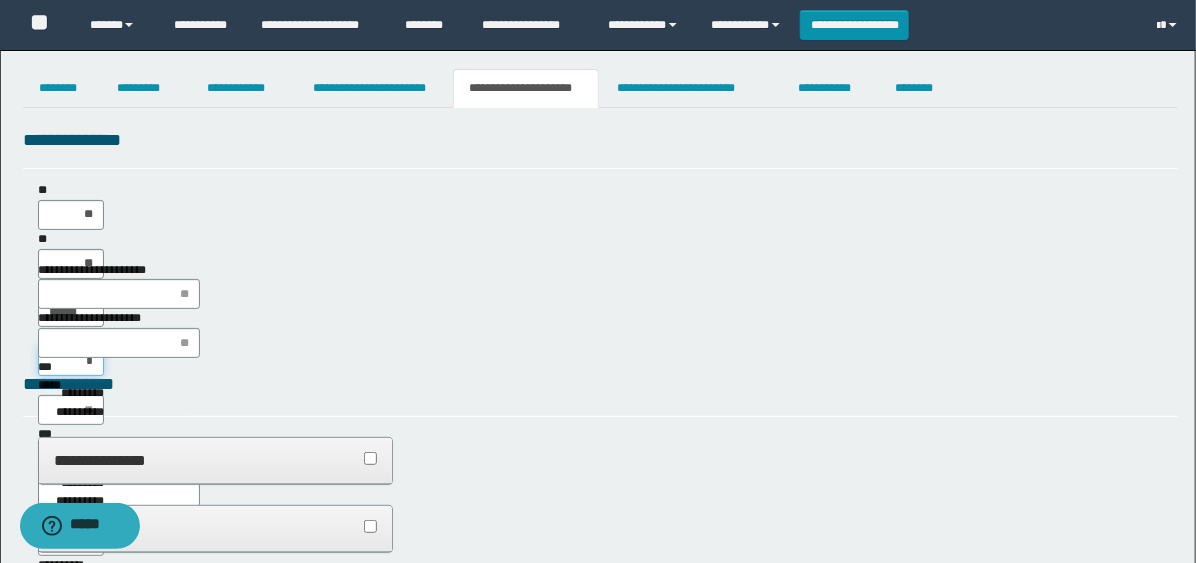 type on "**" 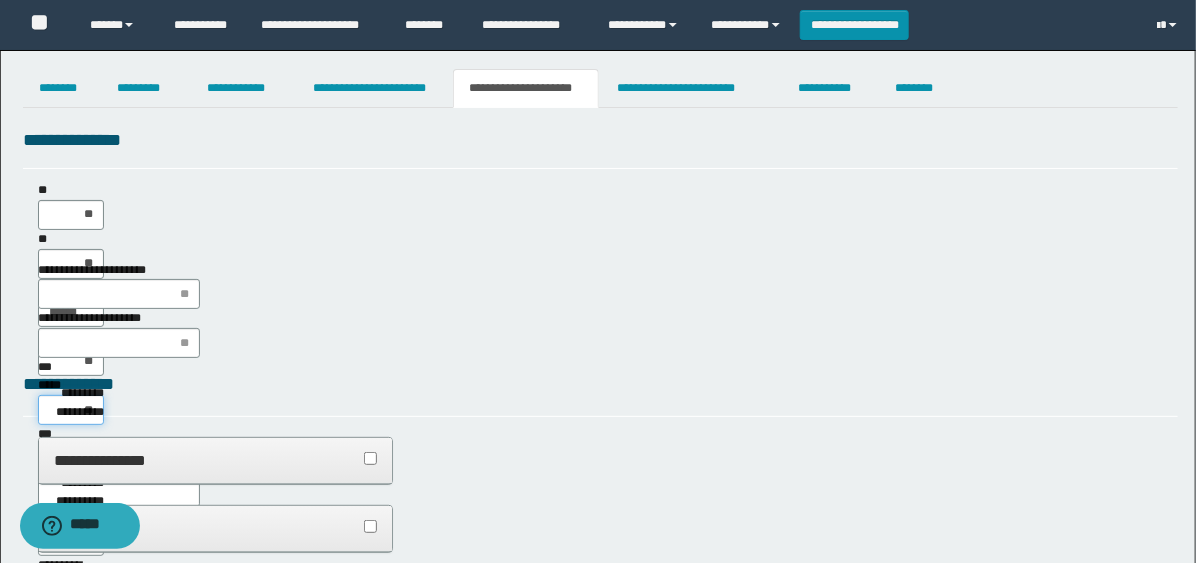 type on "***" 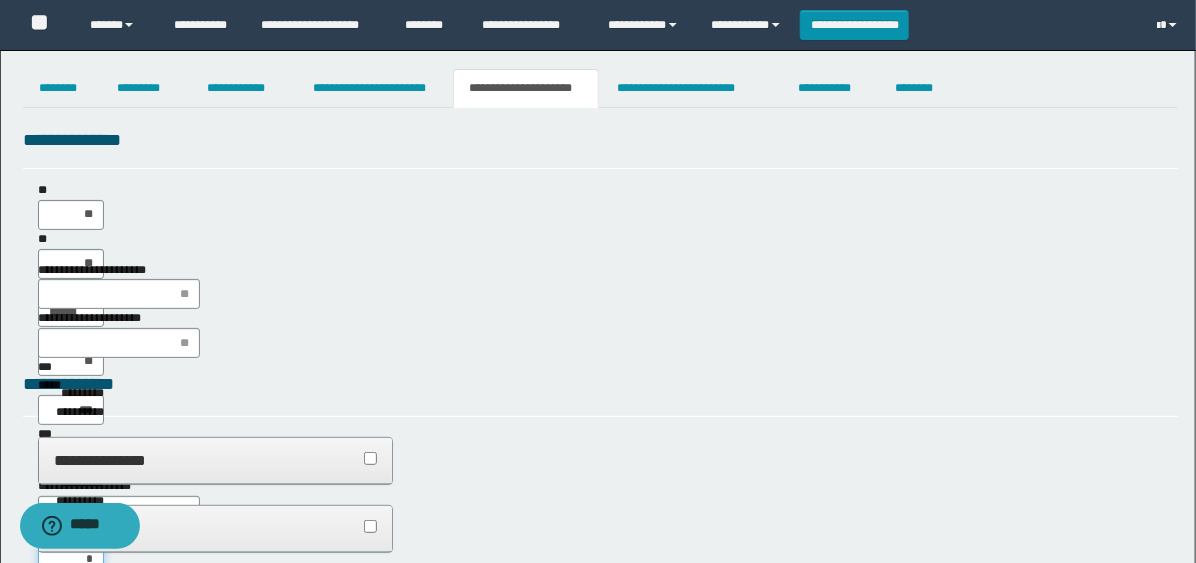 type on "**" 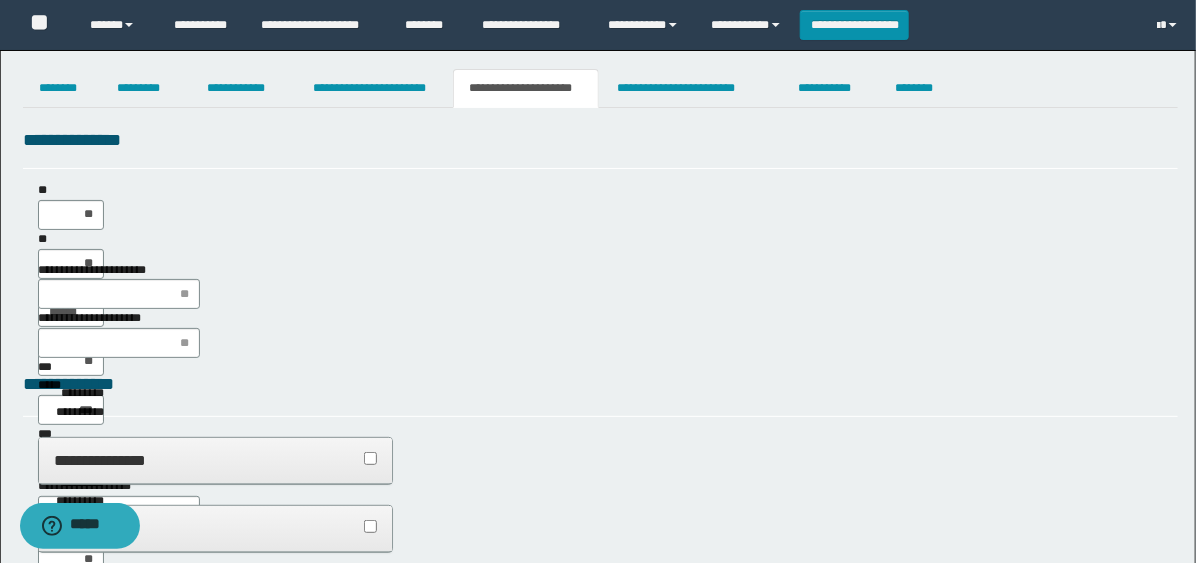 type on "**" 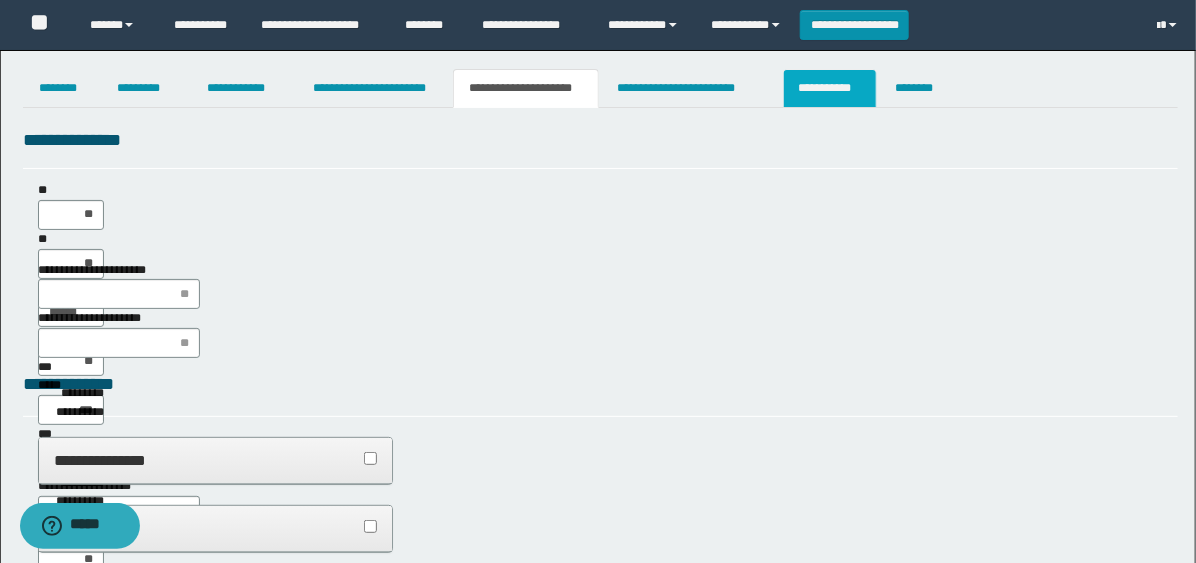 click on "**********" at bounding box center (830, 88) 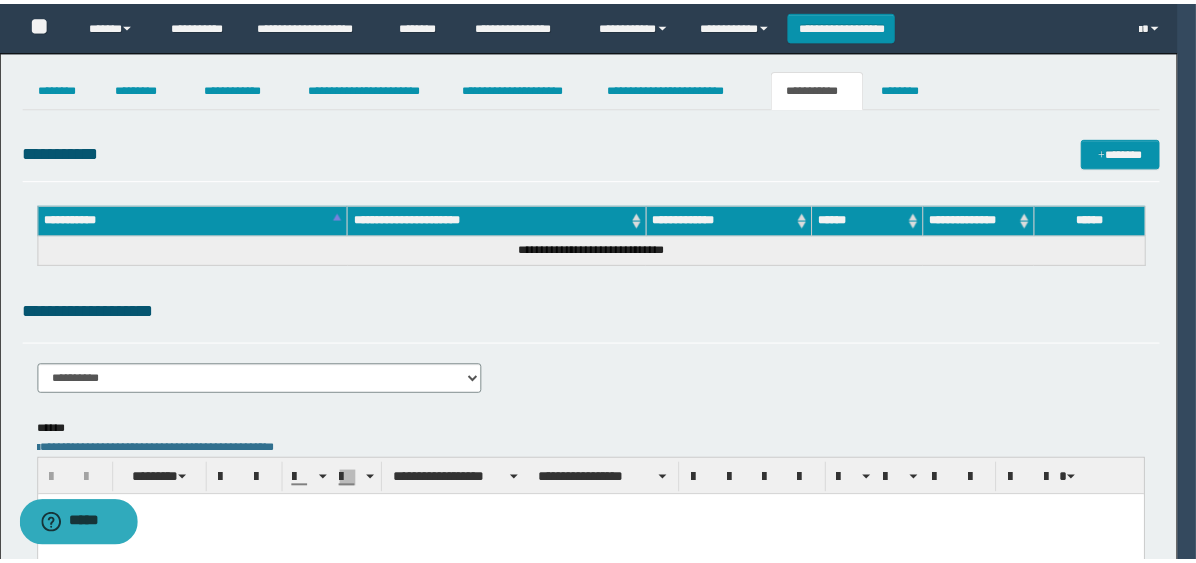 scroll, scrollTop: 0, scrollLeft: 0, axis: both 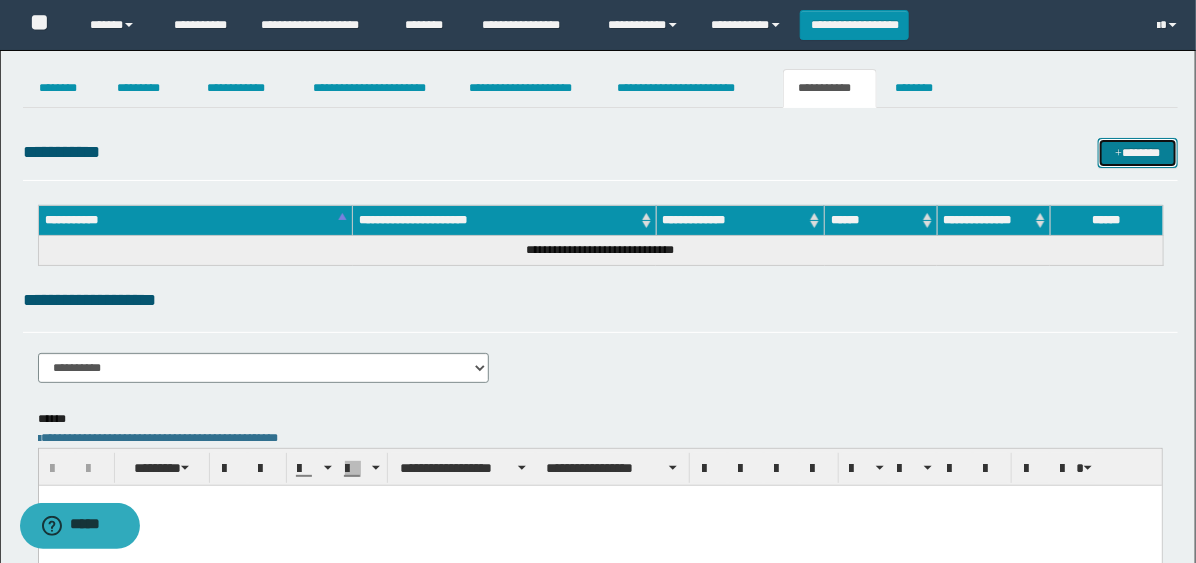 click on "*******" at bounding box center [1138, 153] 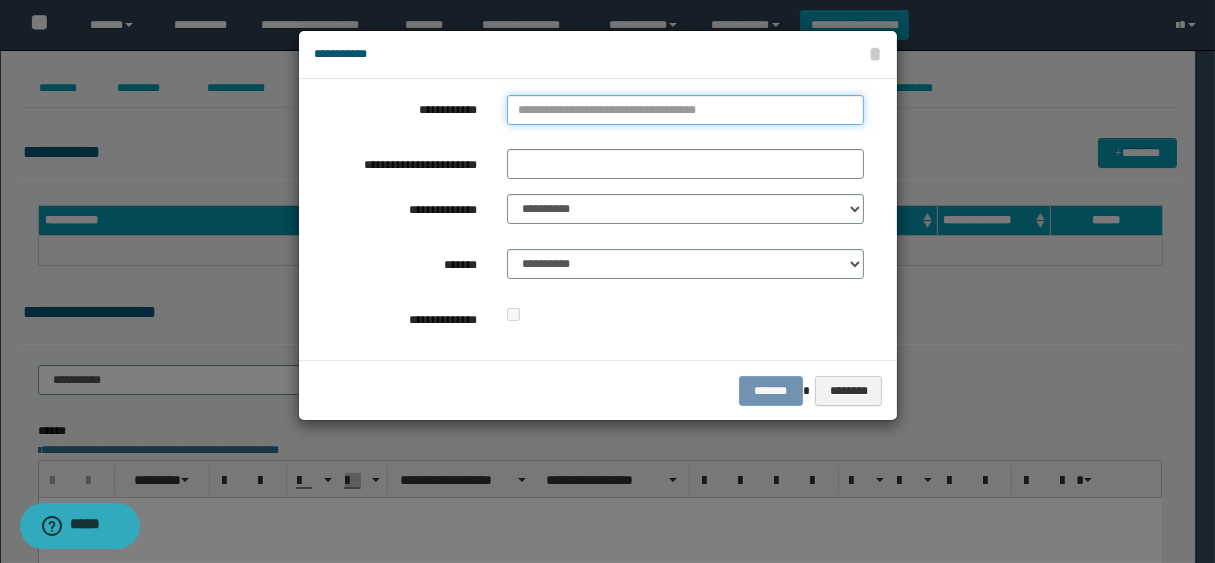 click on "**********" at bounding box center (685, 110) 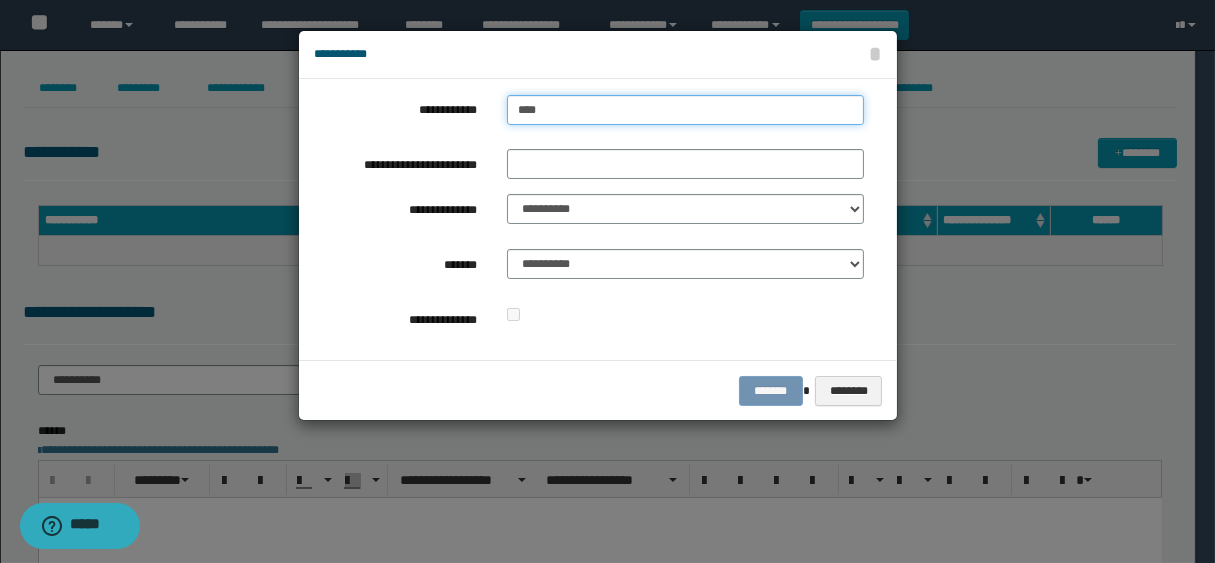 type on "*****" 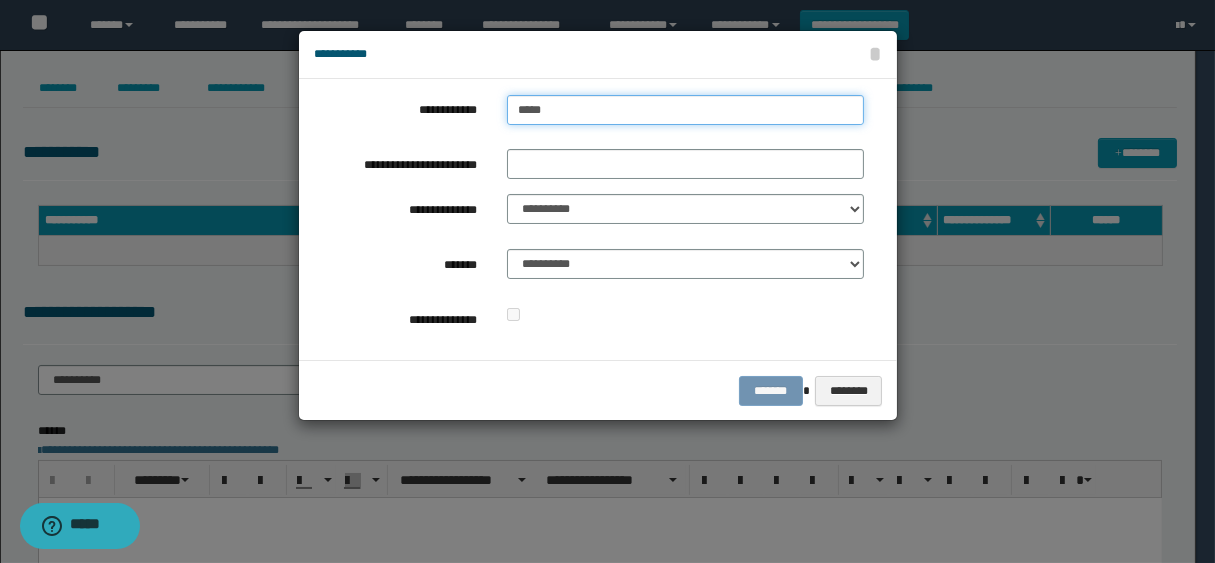 type on "*****" 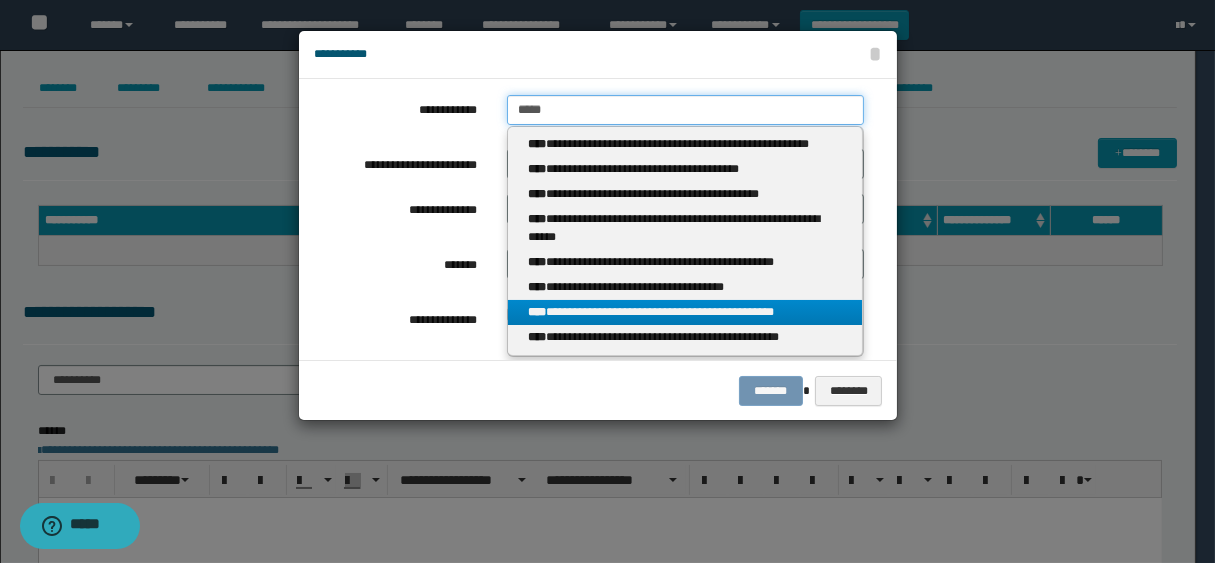 type on "*****" 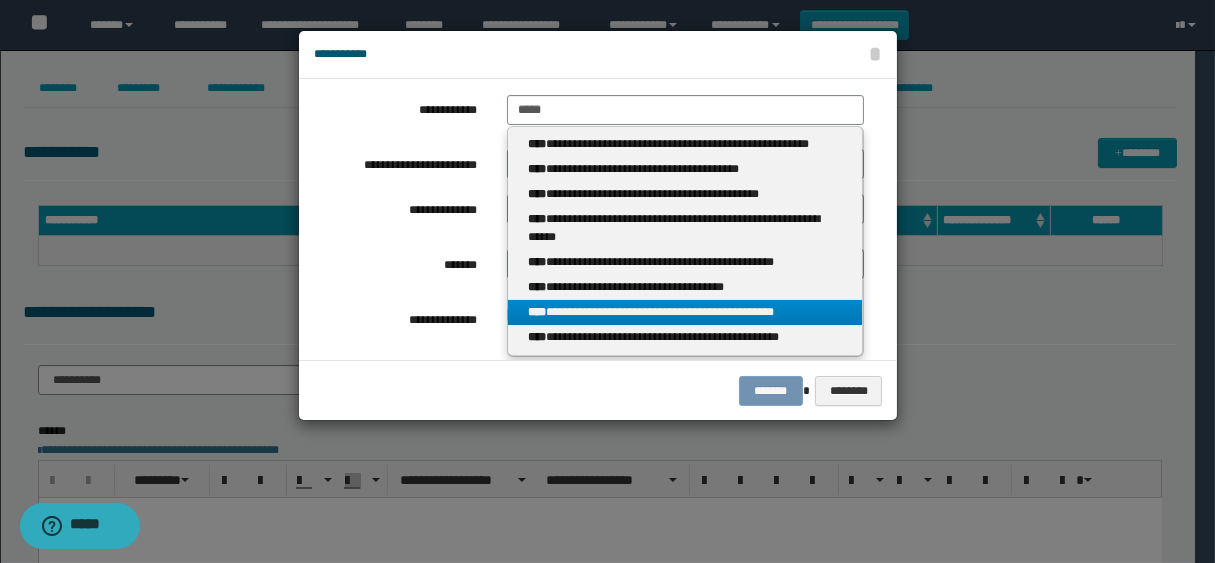 click on "**********" at bounding box center (685, 312) 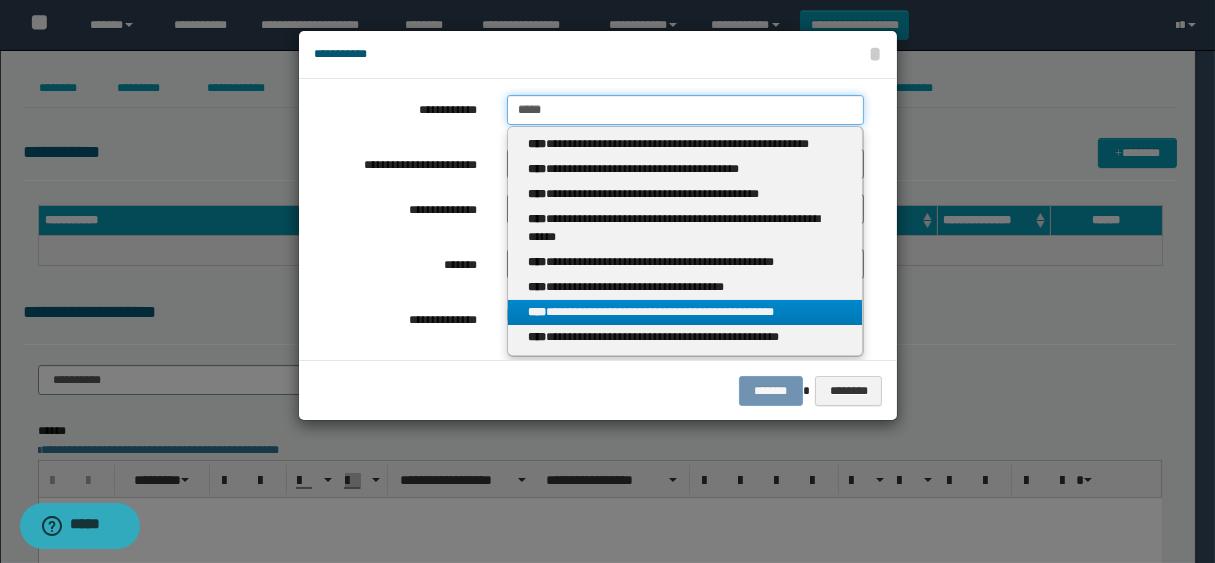 type 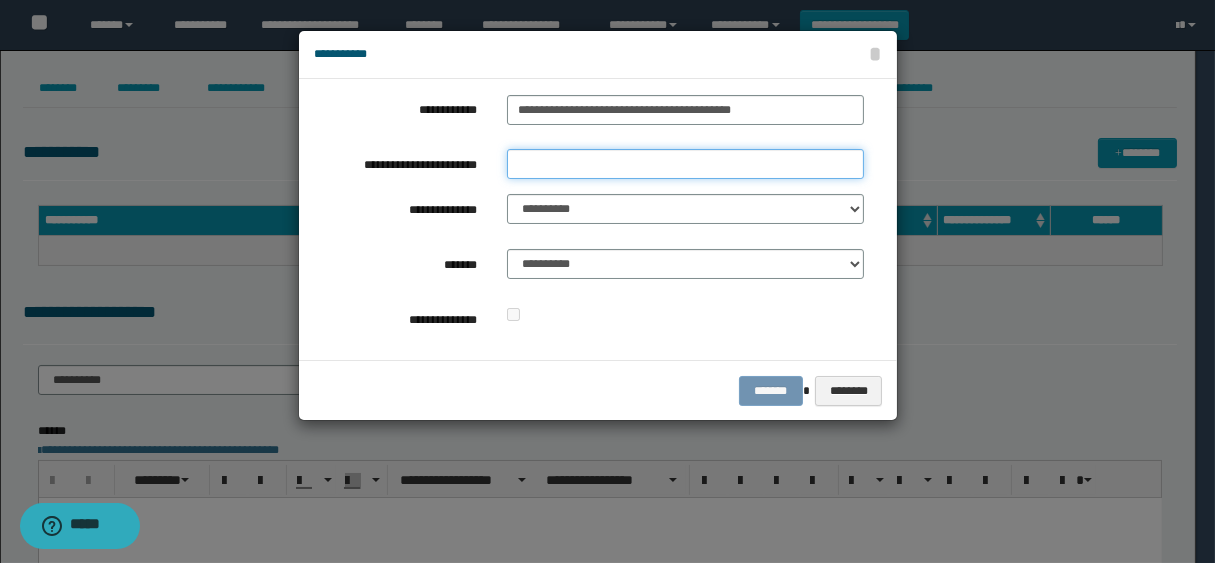 click on "**********" at bounding box center (685, 164) 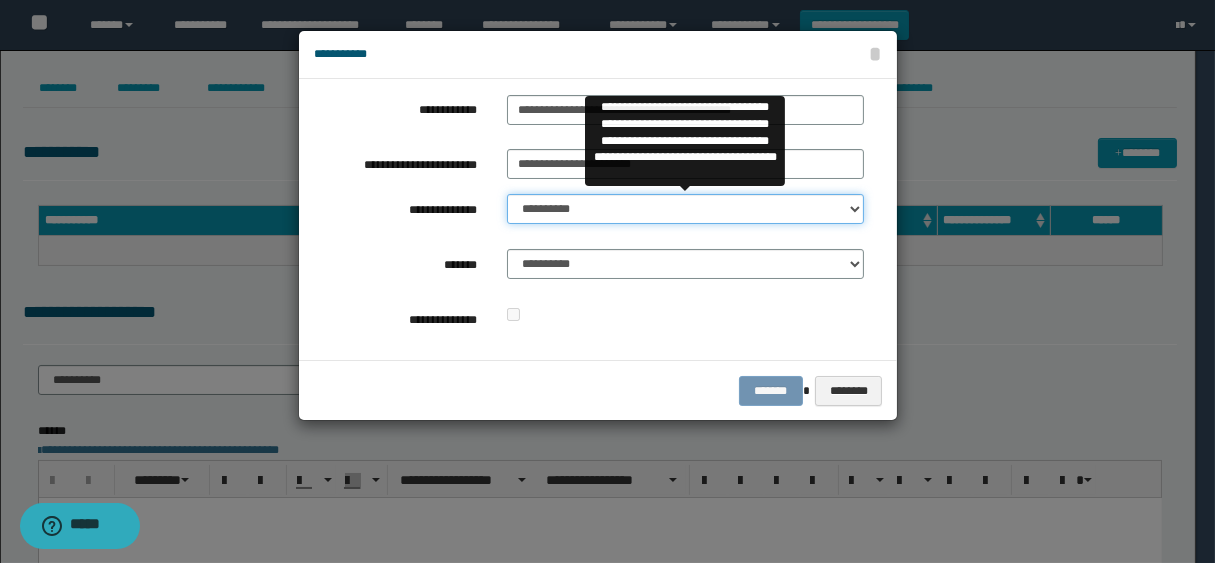 drag, startPoint x: 577, startPoint y: 220, endPoint x: 598, endPoint y: 220, distance: 21 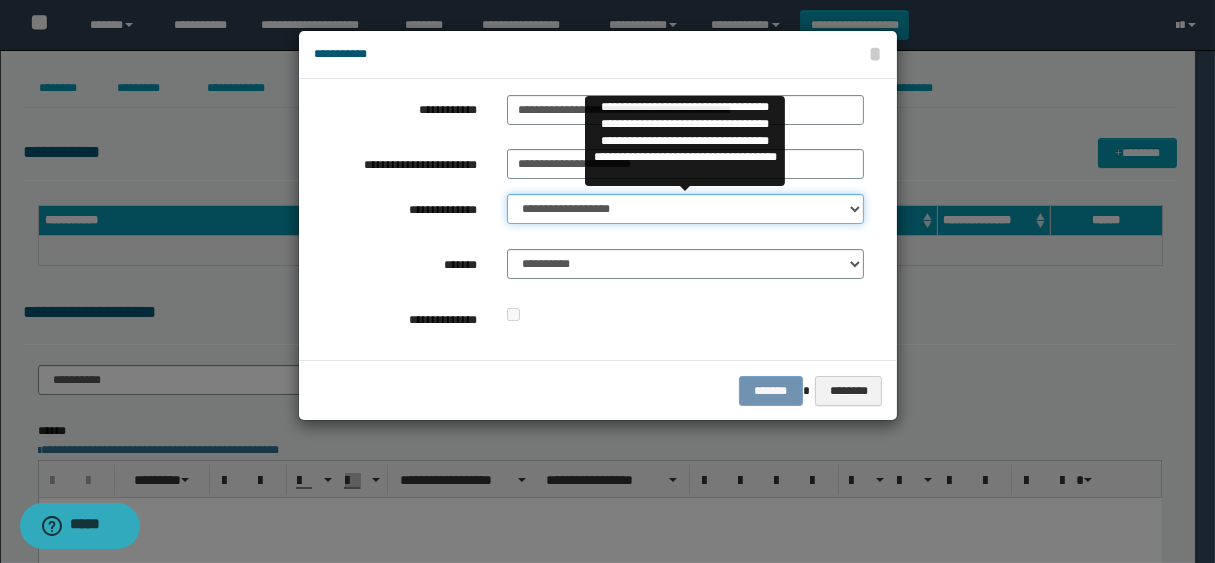 click on "**********" at bounding box center (685, 209) 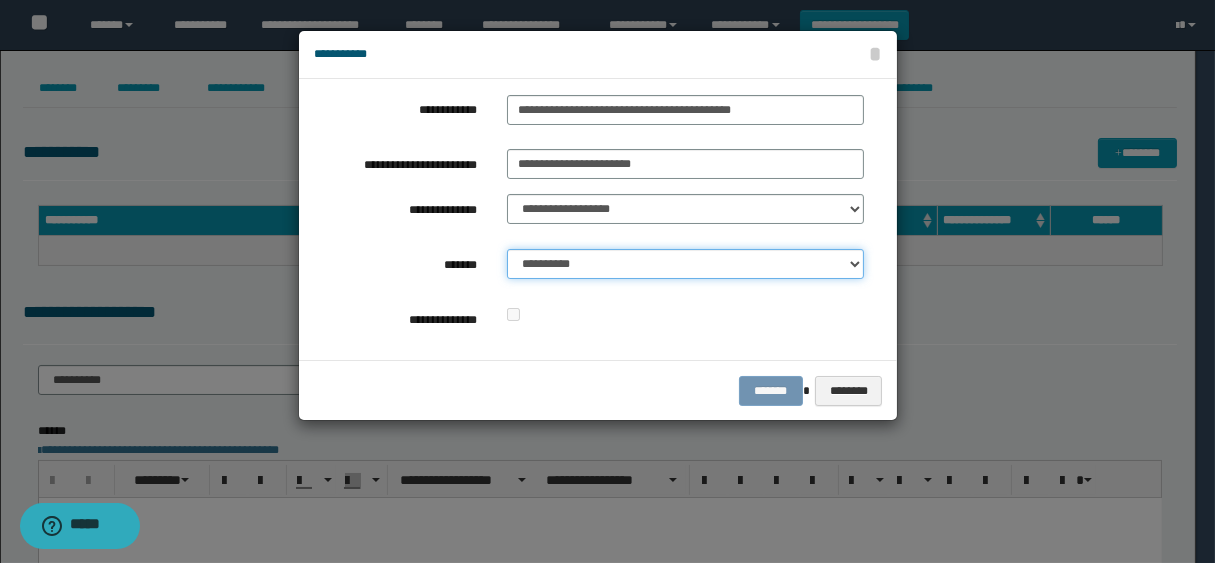 drag, startPoint x: 604, startPoint y: 260, endPoint x: 707, endPoint y: 274, distance: 103.947105 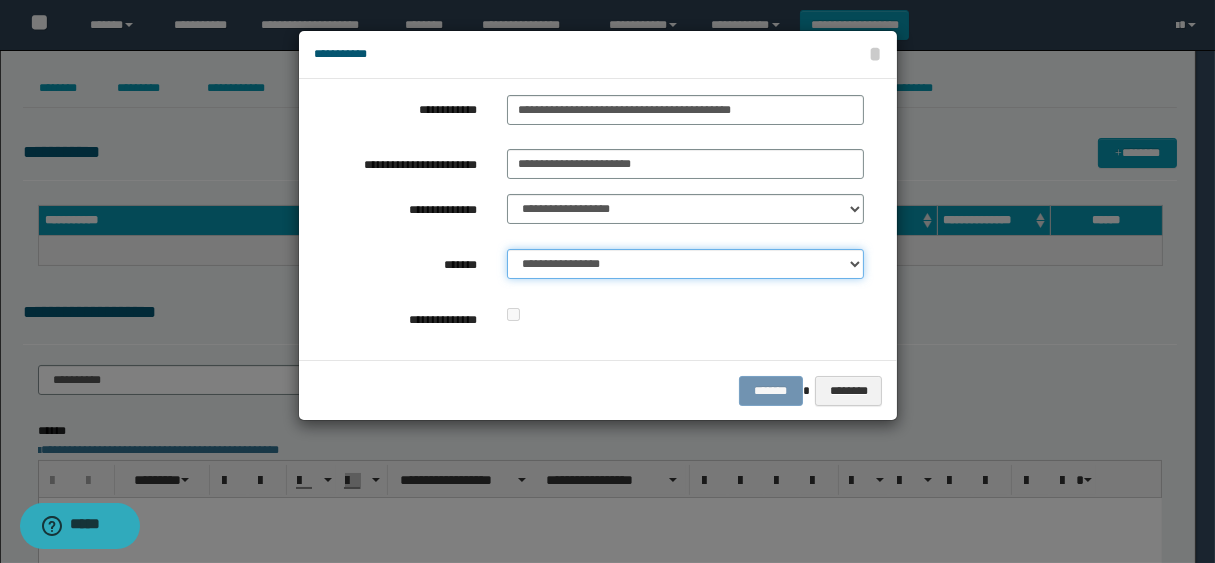 click on "**********" at bounding box center (685, 264) 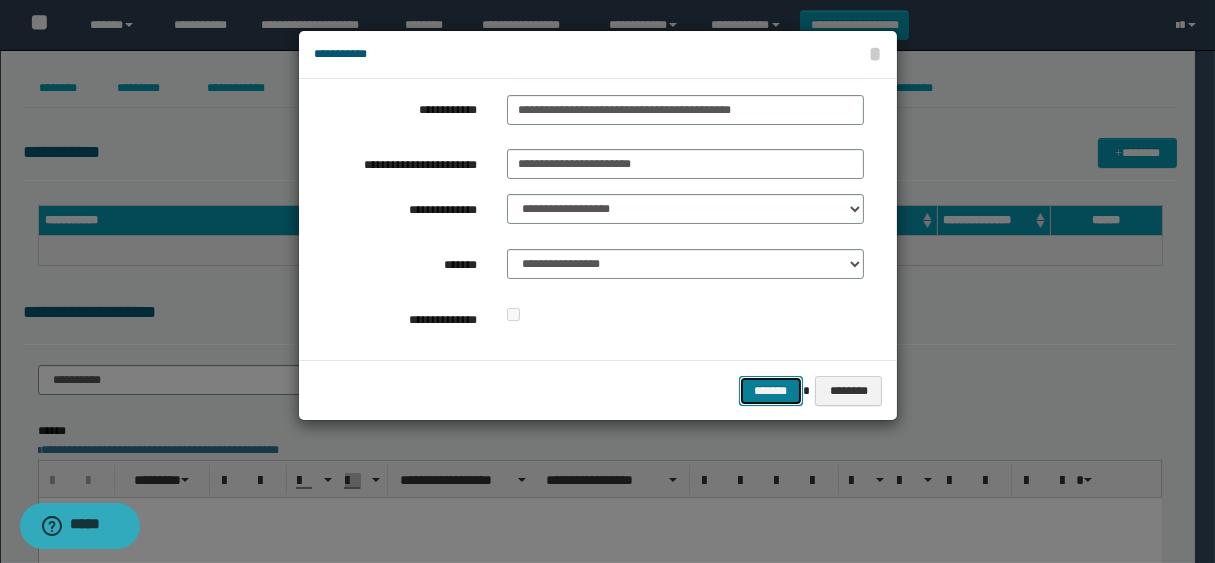 click on "*******" at bounding box center [771, 391] 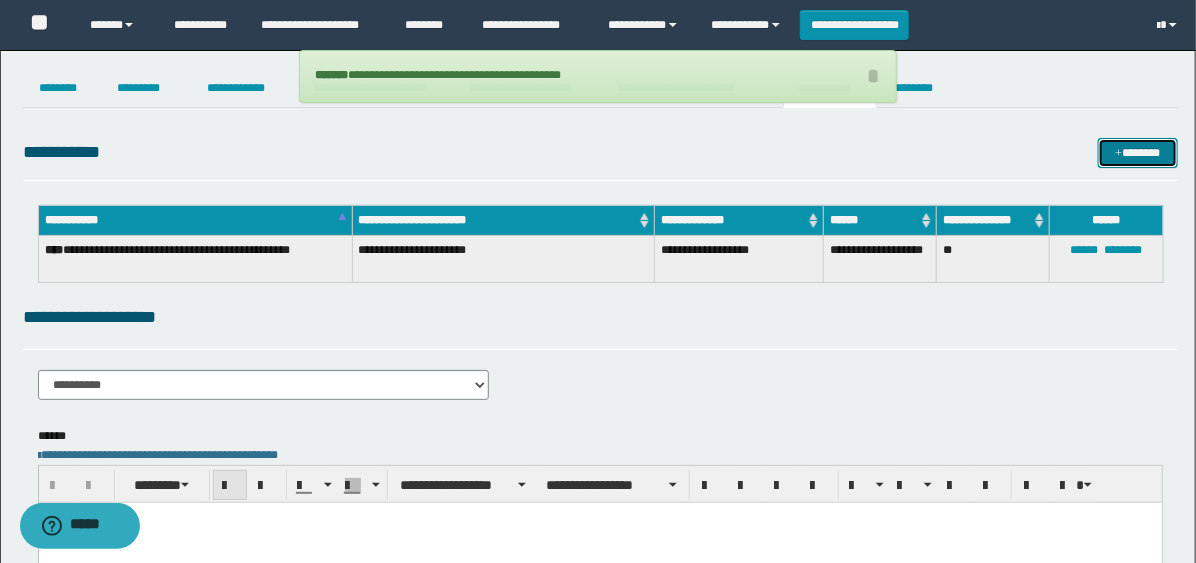 scroll, scrollTop: 222, scrollLeft: 0, axis: vertical 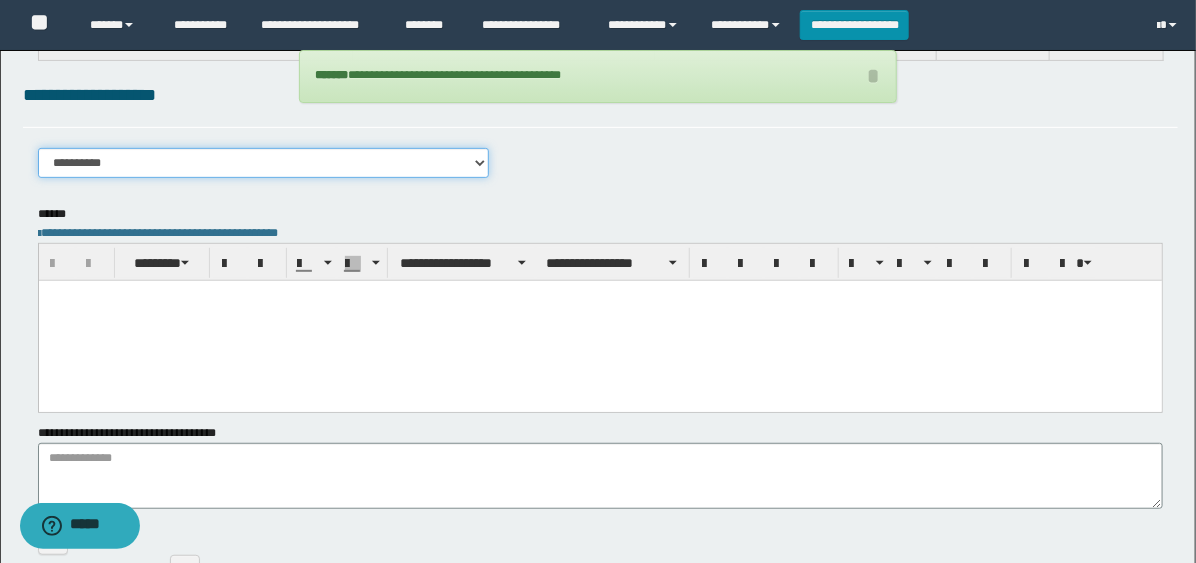 click on "**********" at bounding box center (263, 163) 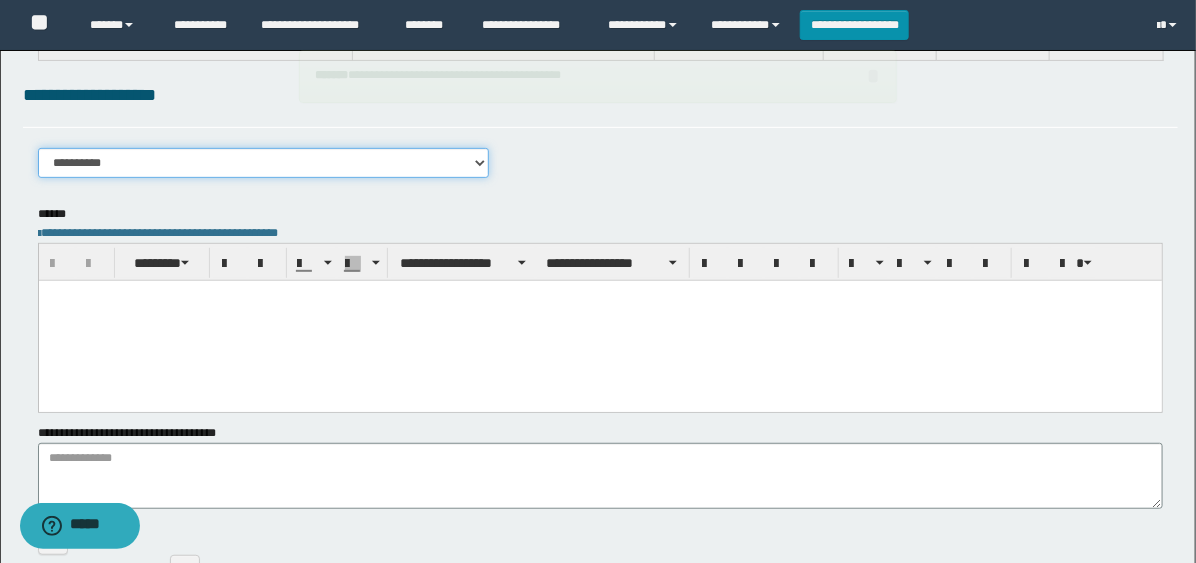select on "****" 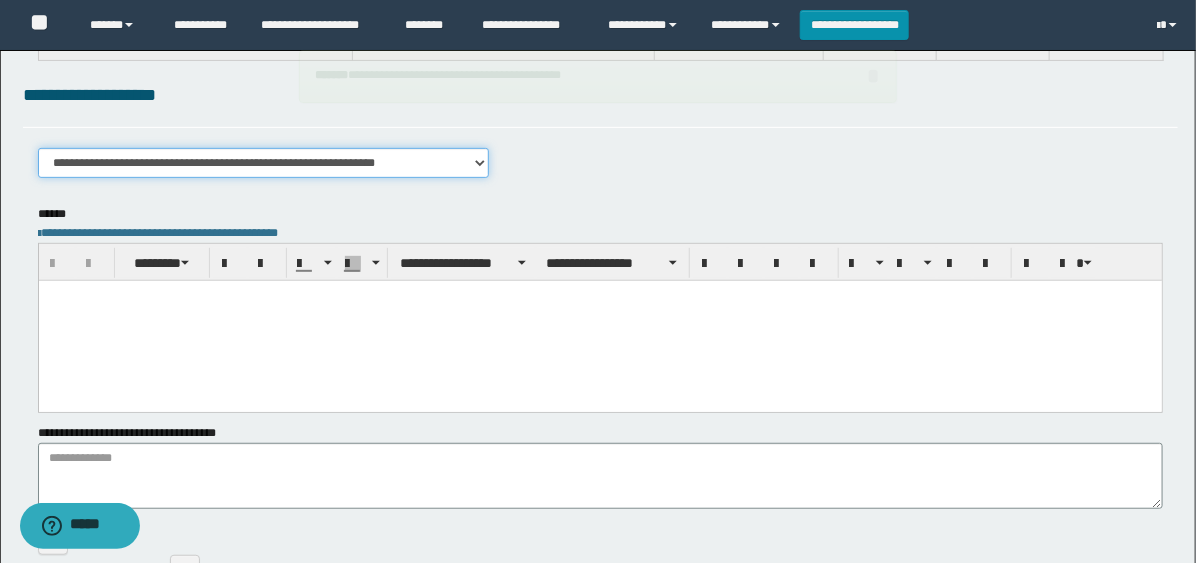 click on "**********" at bounding box center [263, 163] 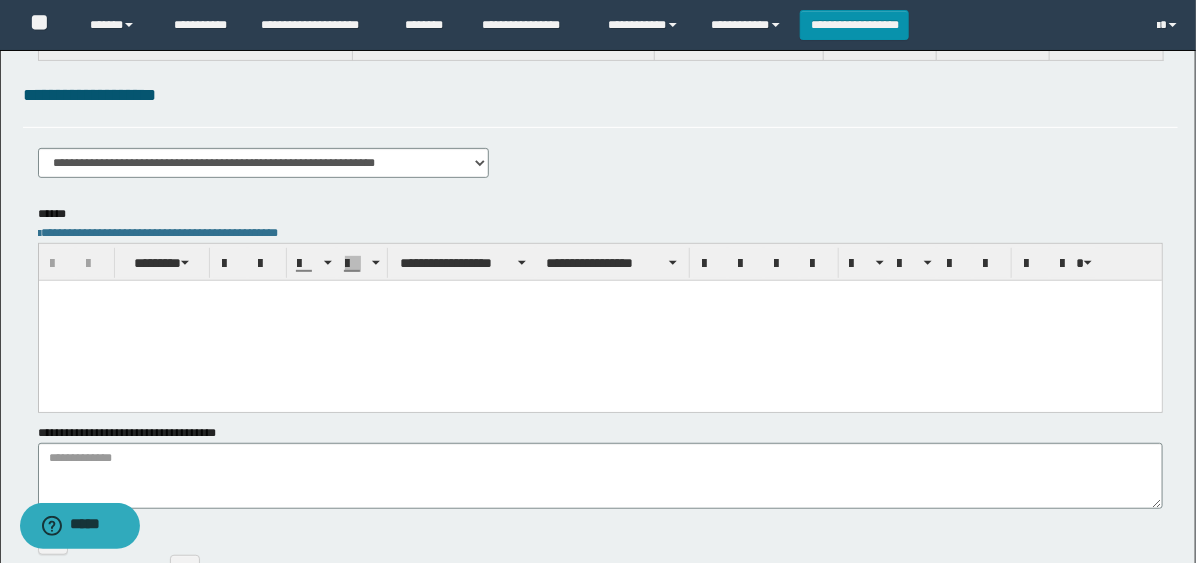 click at bounding box center (599, 320) 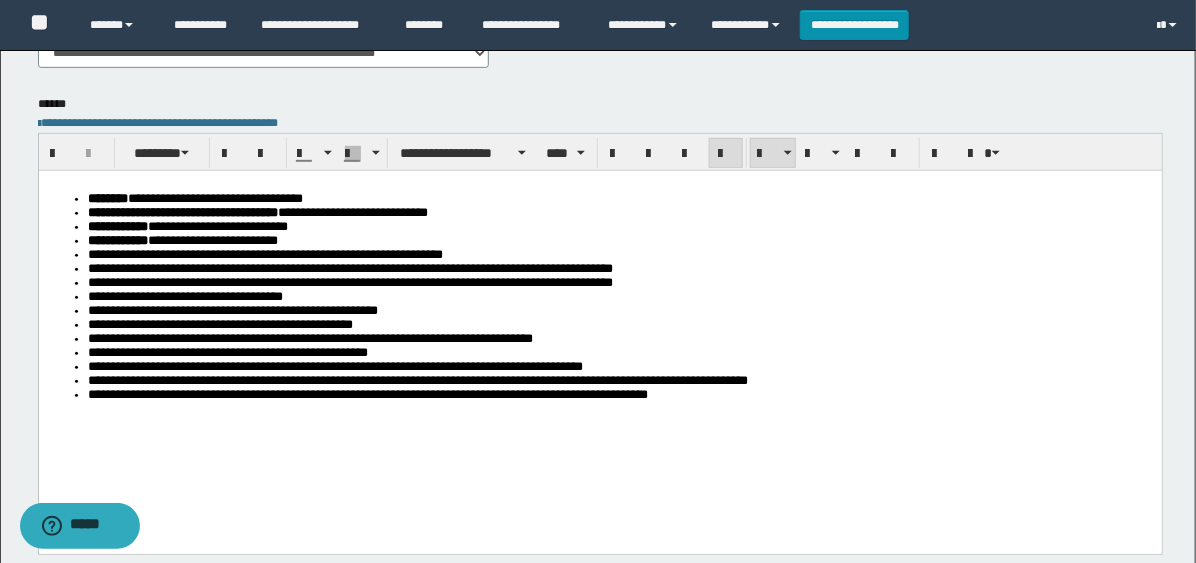scroll, scrollTop: 333, scrollLeft: 0, axis: vertical 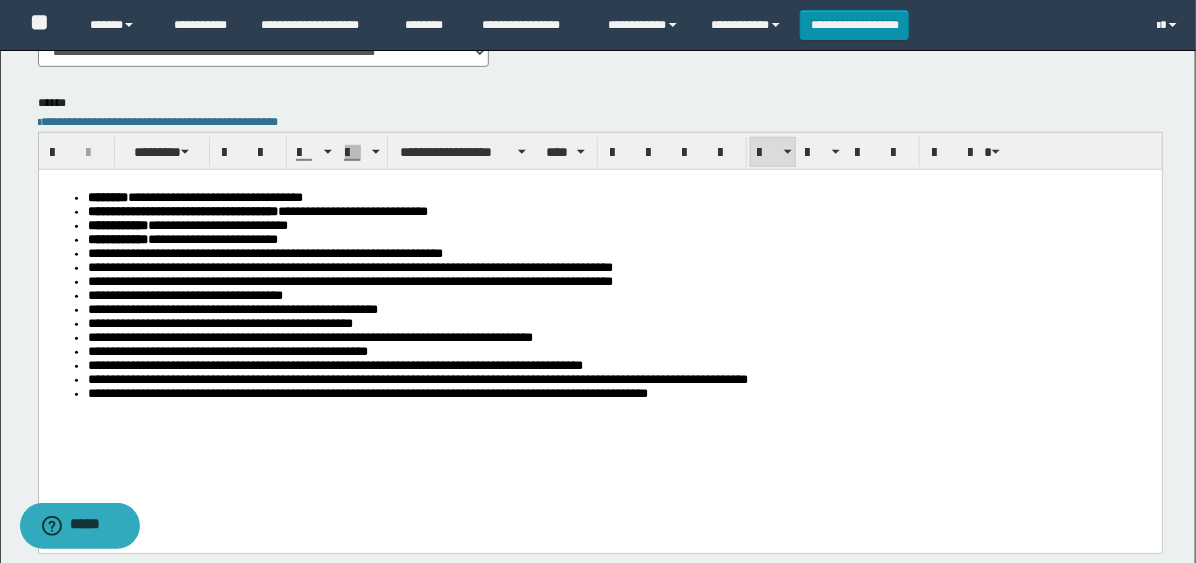 click on "**********" at bounding box center (619, 239) 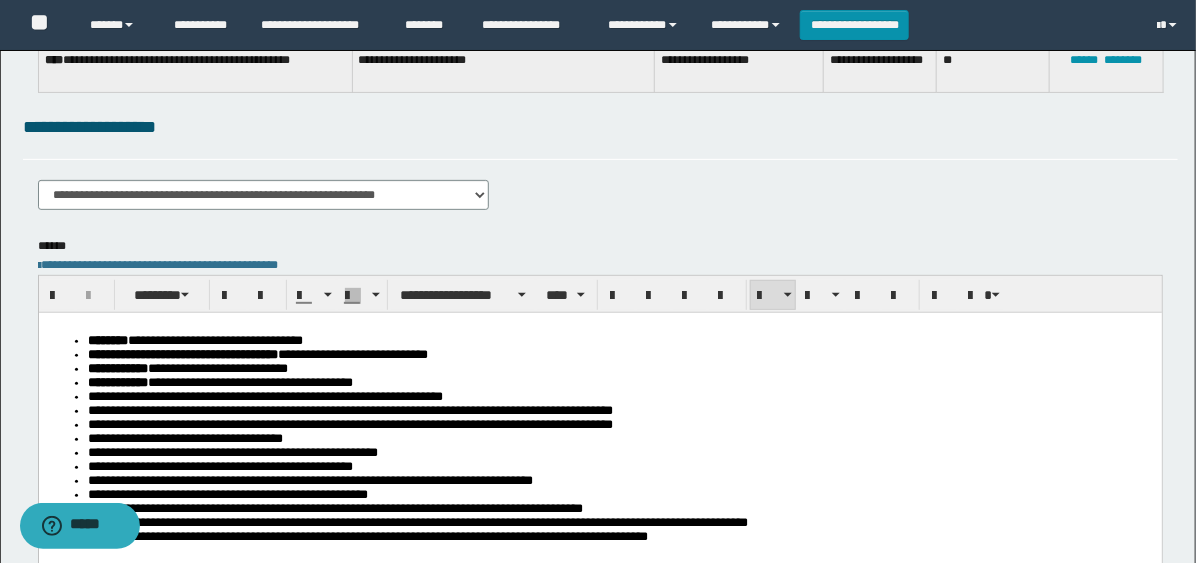 scroll, scrollTop: 0, scrollLeft: 0, axis: both 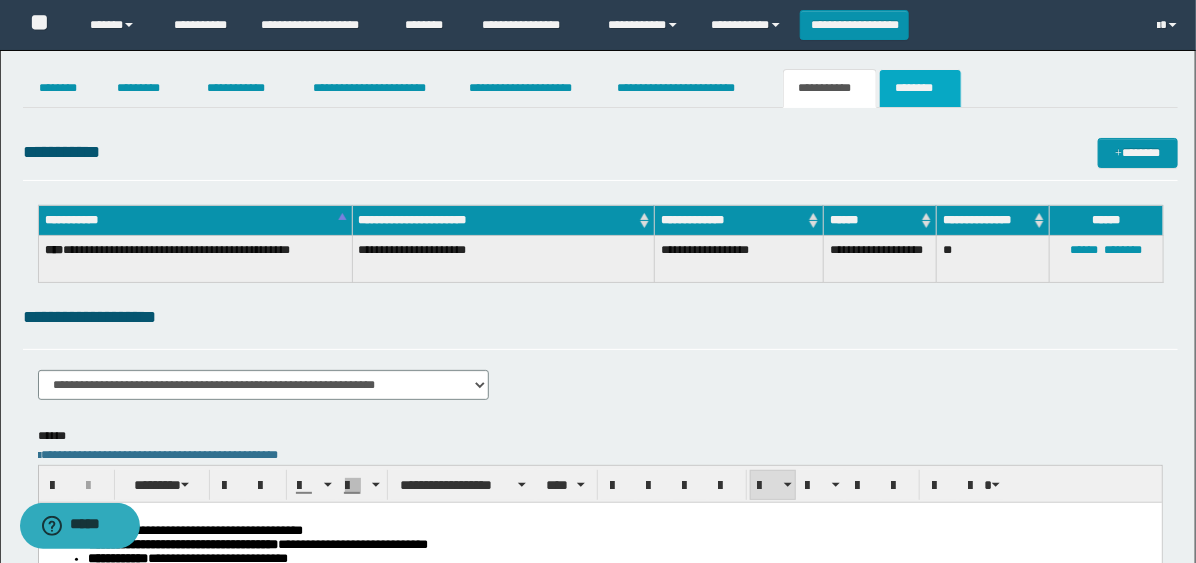 click on "********" at bounding box center (920, 88) 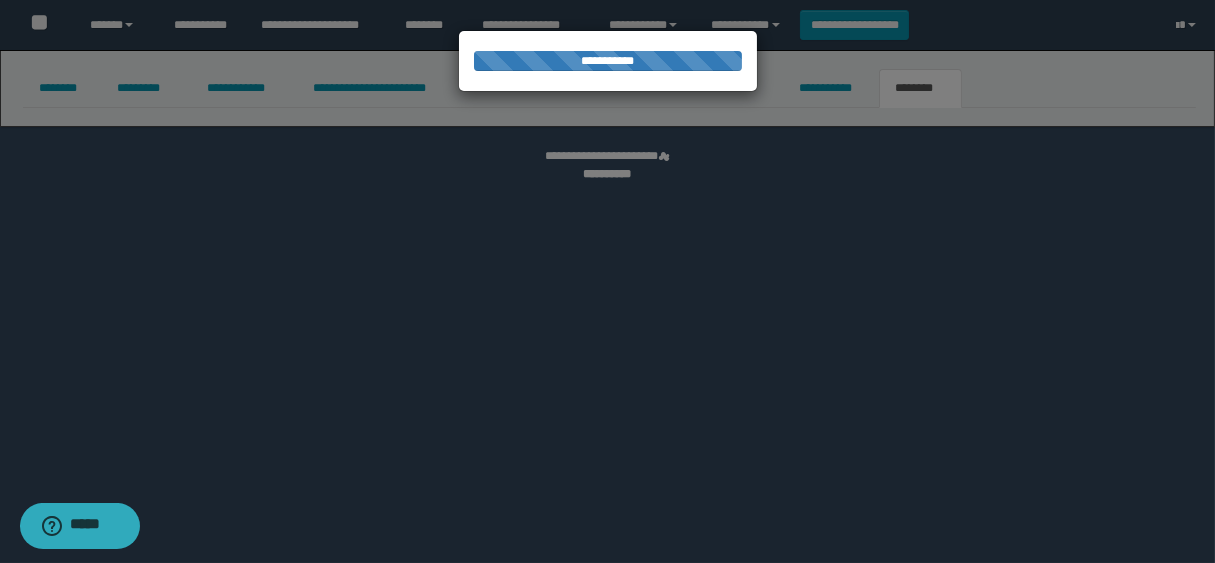 select 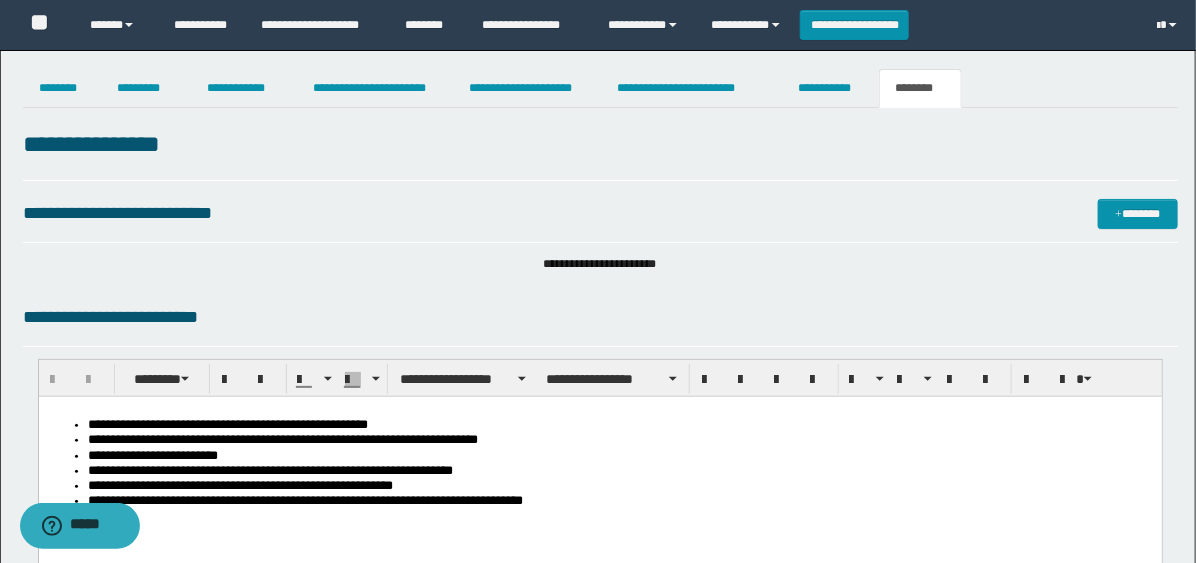 scroll, scrollTop: 0, scrollLeft: 0, axis: both 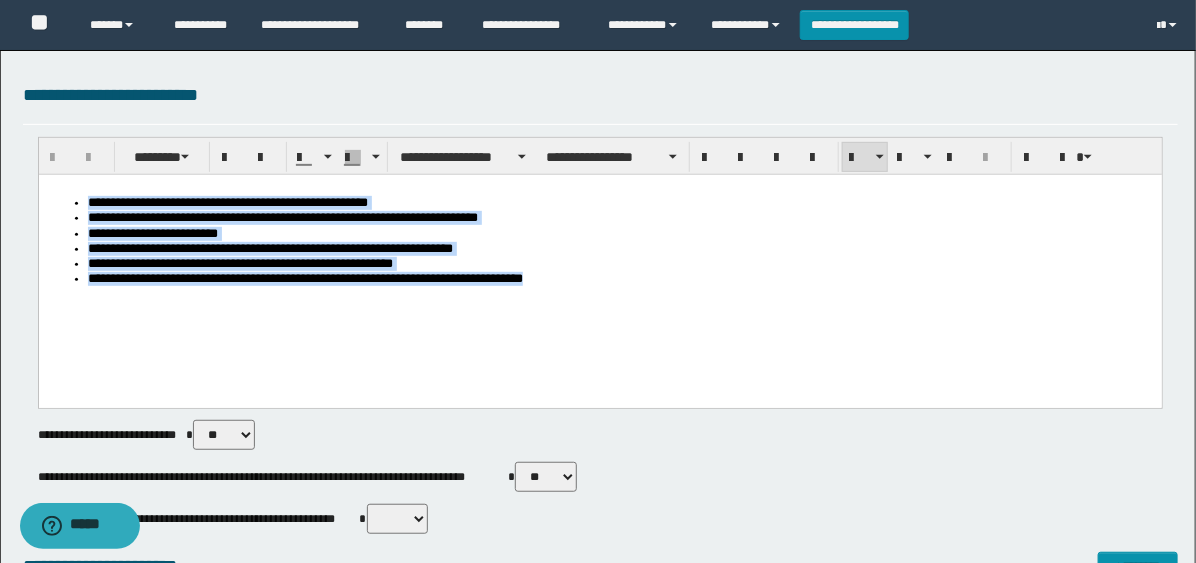 drag, startPoint x: 617, startPoint y: 293, endPoint x: 66, endPoint y: 202, distance: 558.464 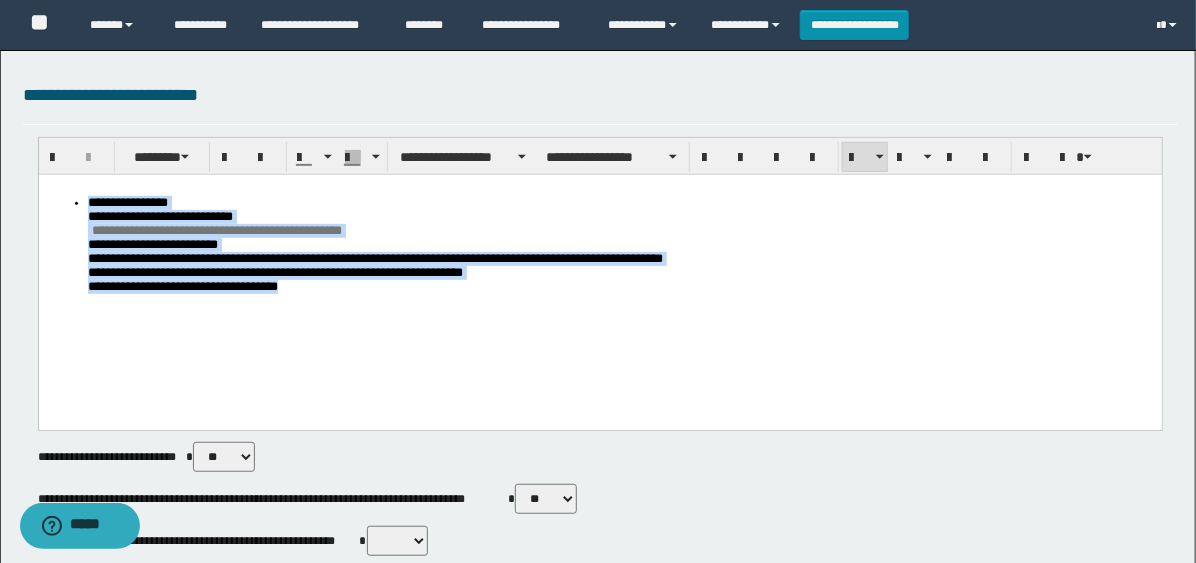 drag, startPoint x: 350, startPoint y: 323, endPoint x: 62, endPoint y: 198, distance: 313.957 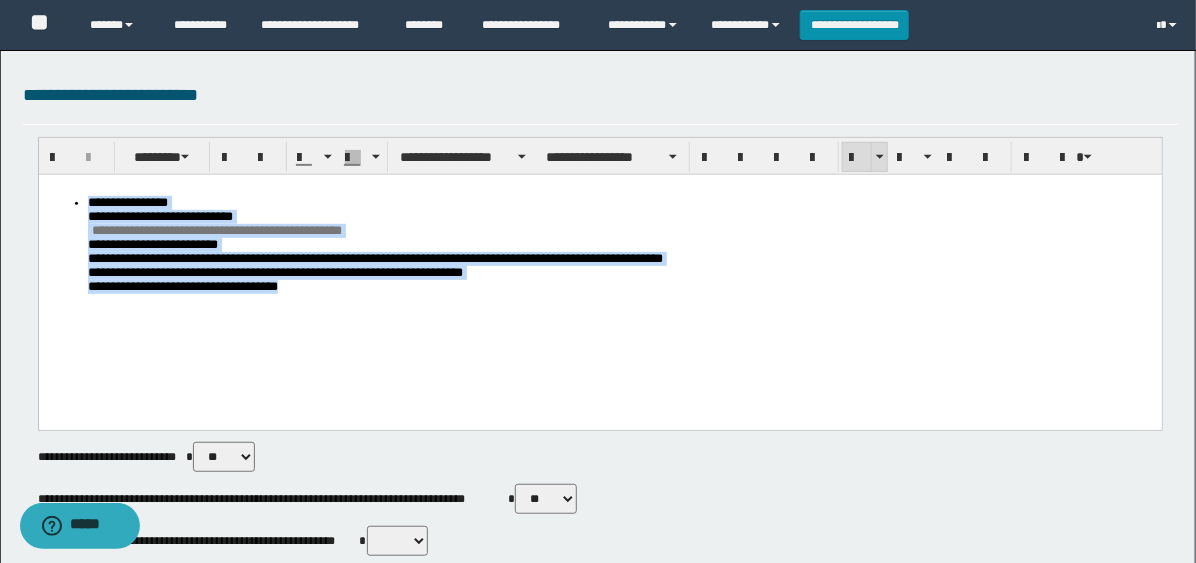 click at bounding box center [857, 157] 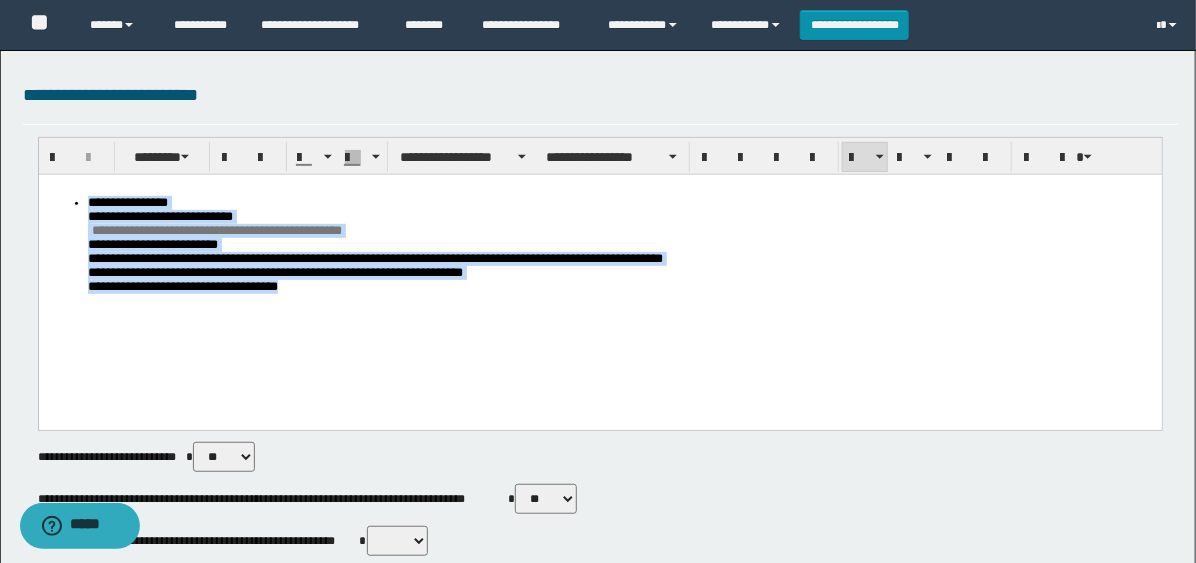 click on "**********" at bounding box center [599, 276] 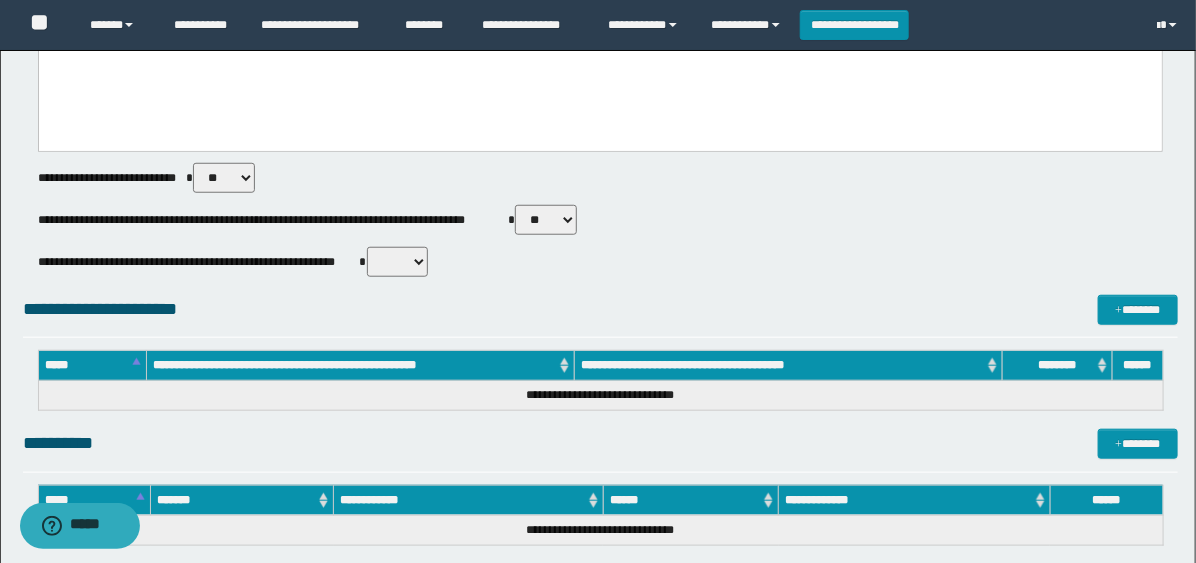 scroll, scrollTop: 555, scrollLeft: 0, axis: vertical 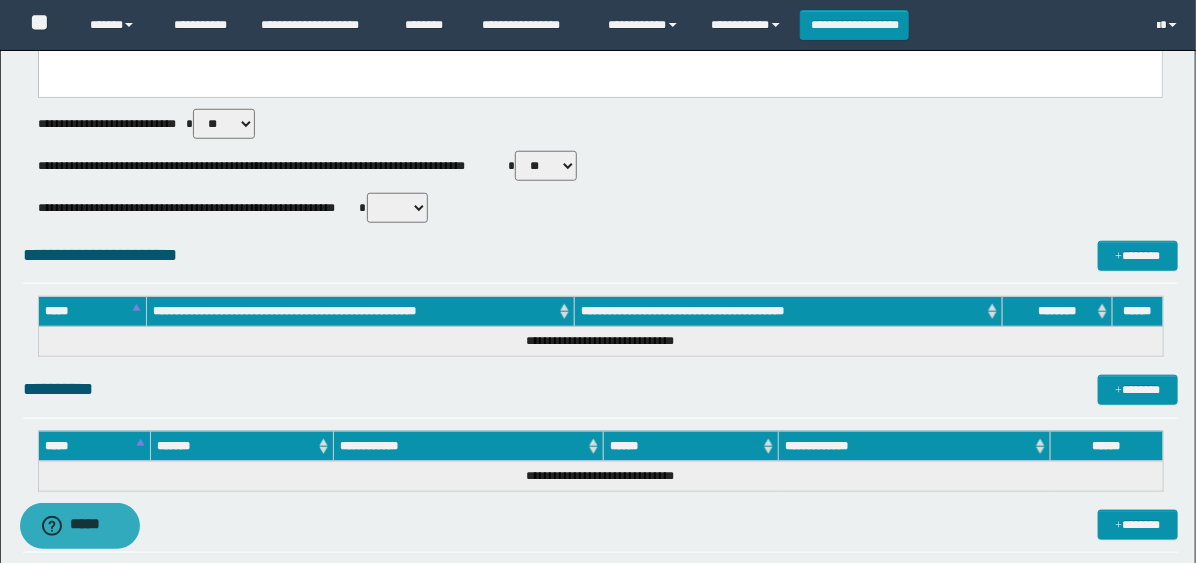 click on "**
**" at bounding box center (546, 166) 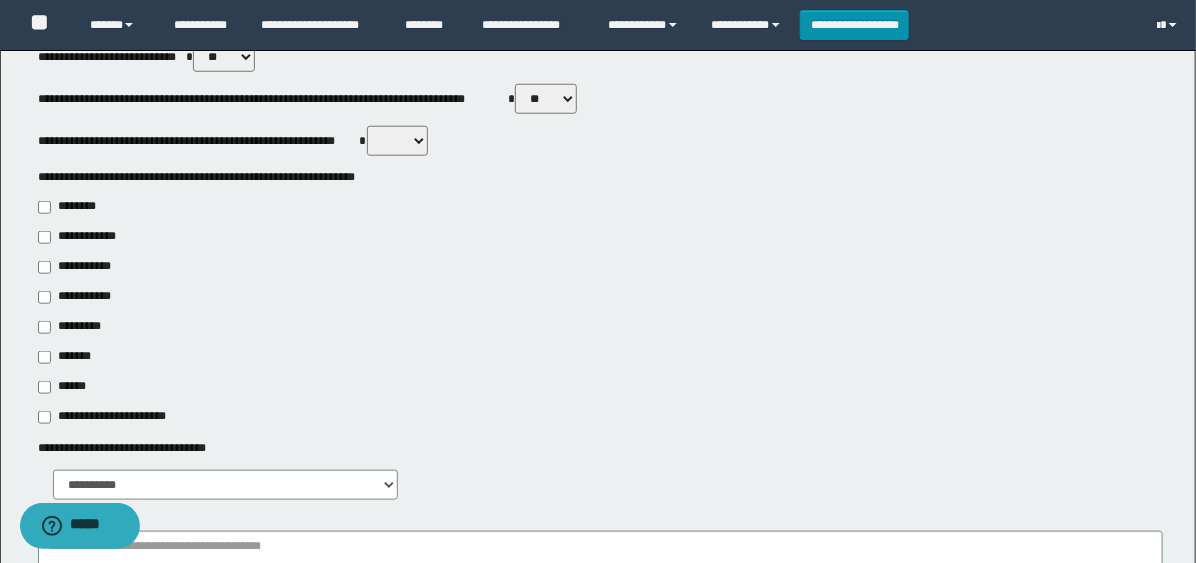 scroll, scrollTop: 777, scrollLeft: 0, axis: vertical 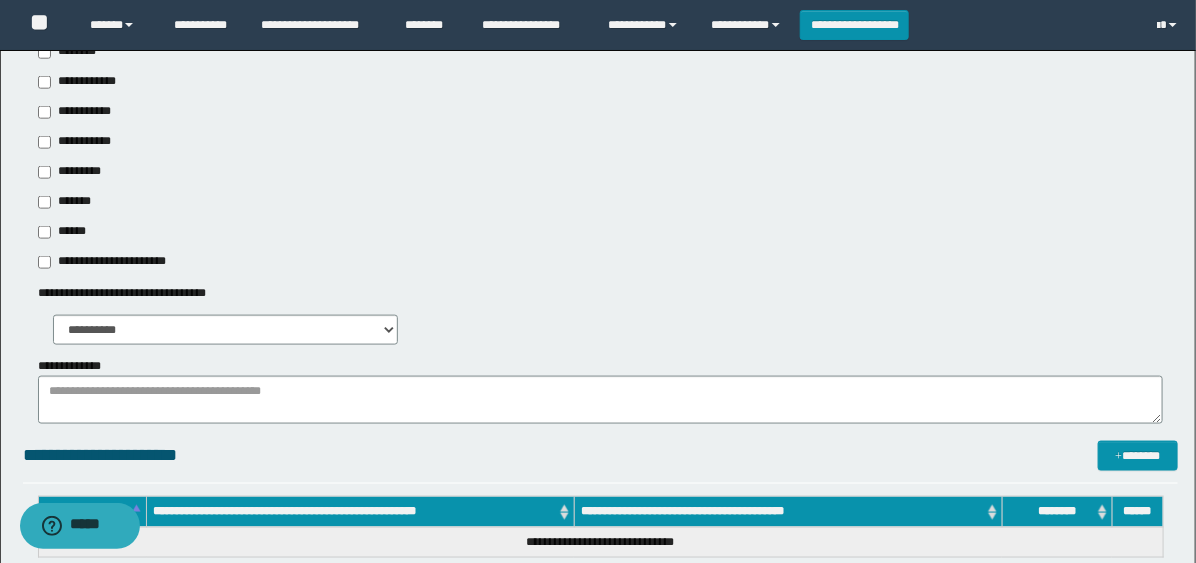 click on "**********" at bounding box center [76, 142] 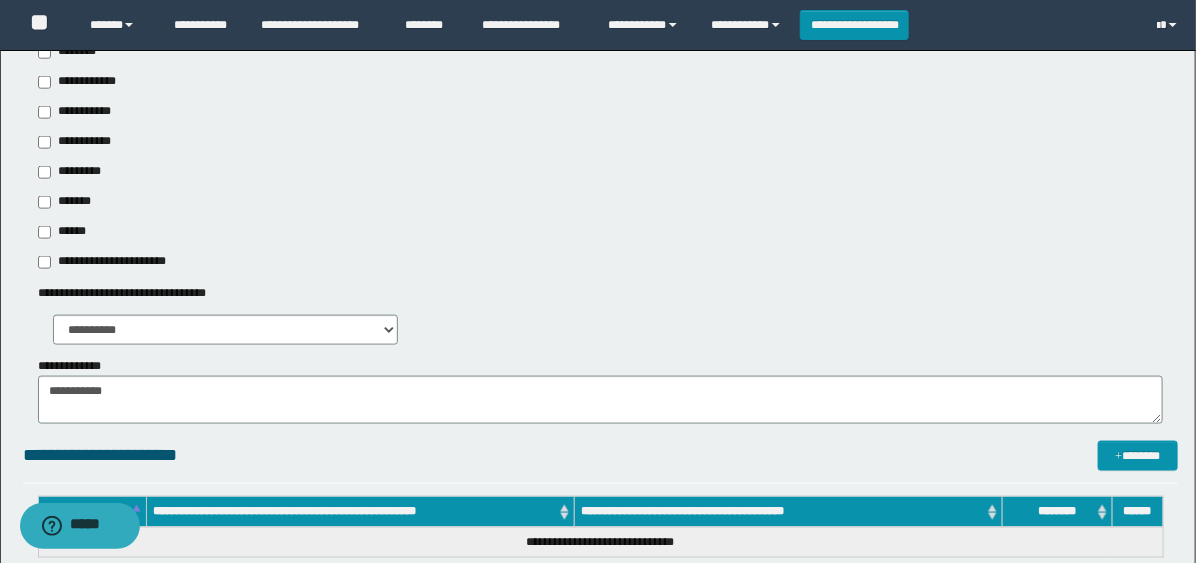 click on "**********" at bounding box center (81, 112) 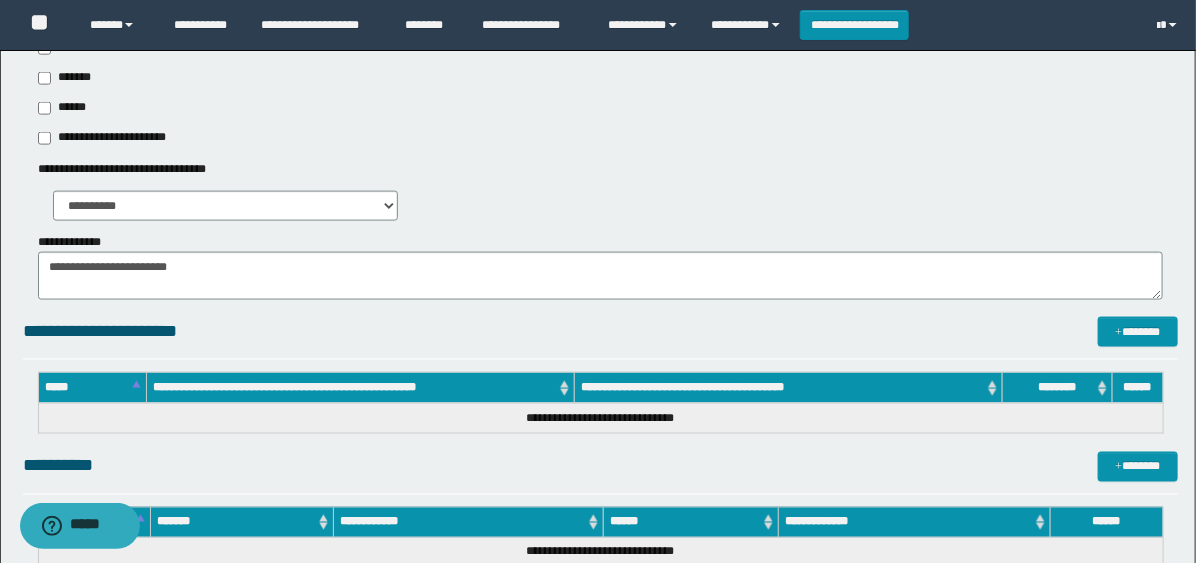 scroll, scrollTop: 1000, scrollLeft: 0, axis: vertical 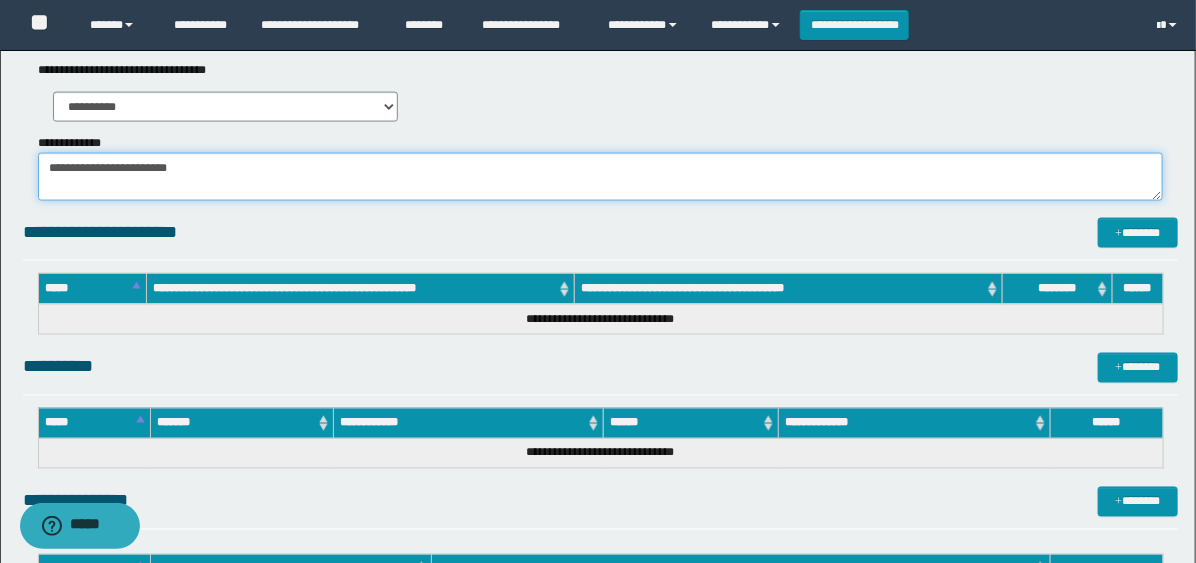 click on "**********" at bounding box center (600, 177) 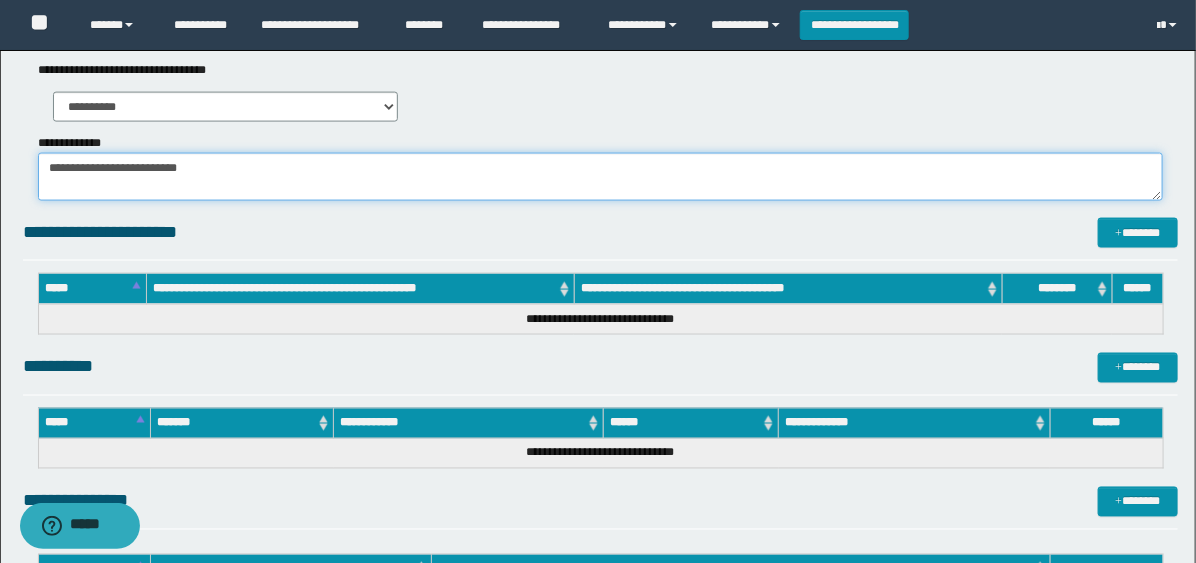 paste on "**********" 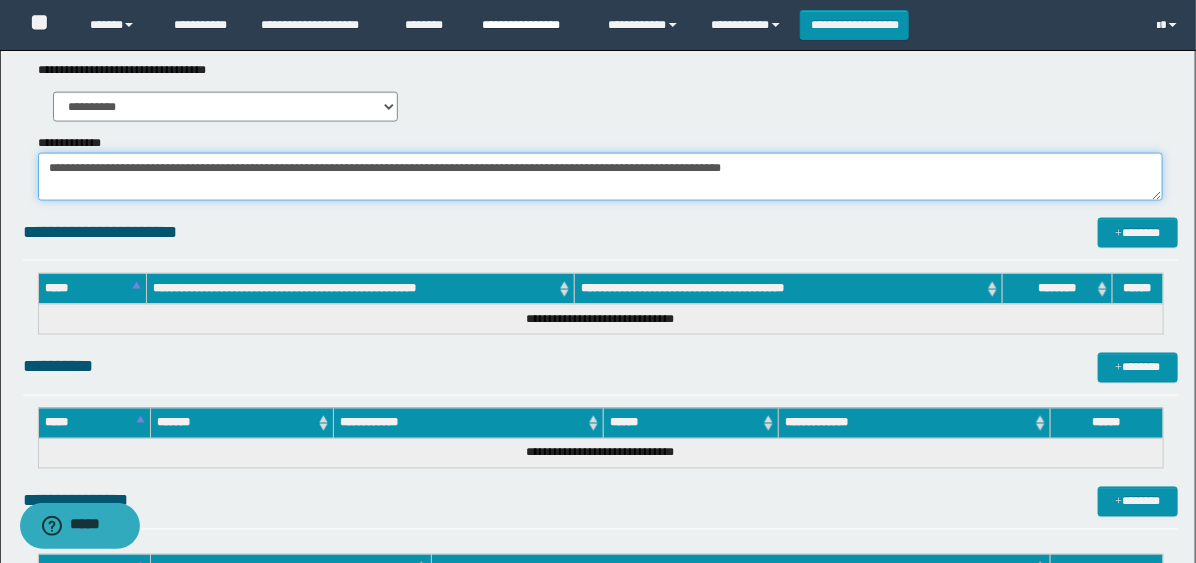 type on "**********" 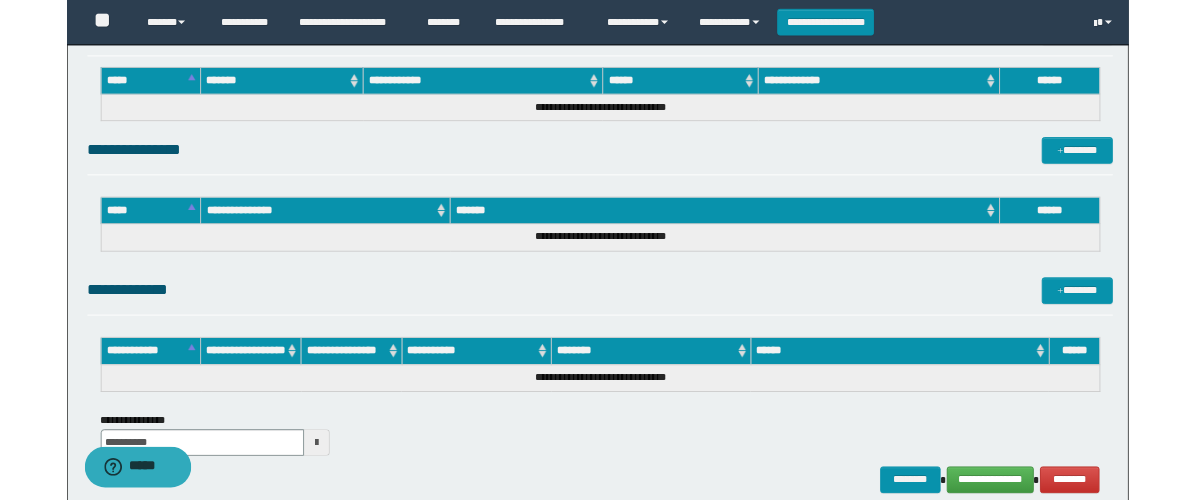 scroll, scrollTop: 1503, scrollLeft: 0, axis: vertical 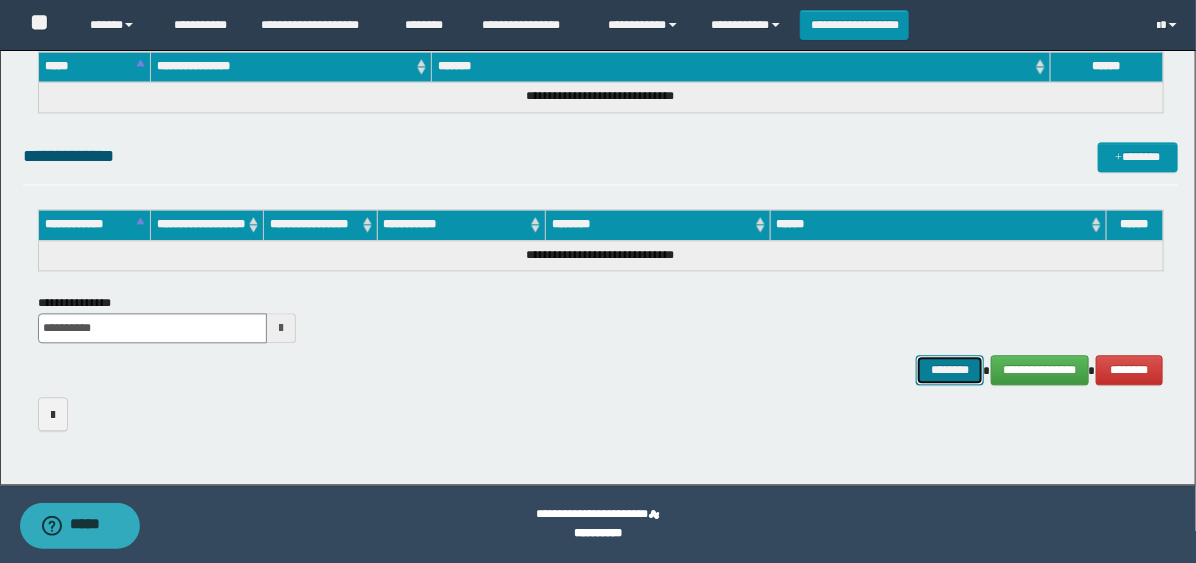 click on "********" at bounding box center [950, 370] 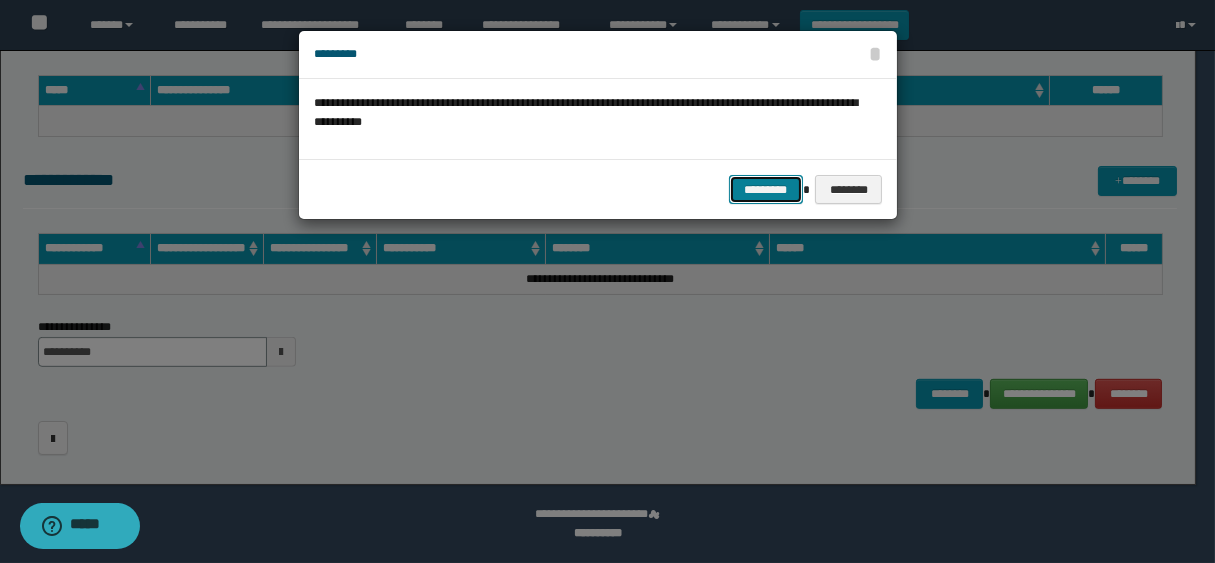 click on "*********" at bounding box center [766, 190] 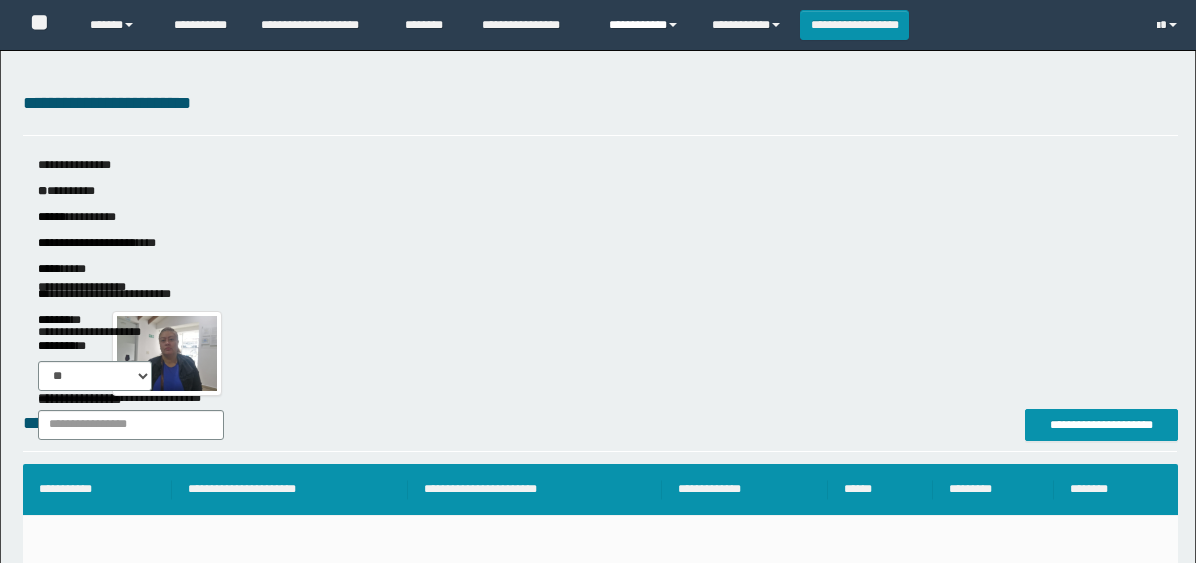 scroll, scrollTop: 0, scrollLeft: 0, axis: both 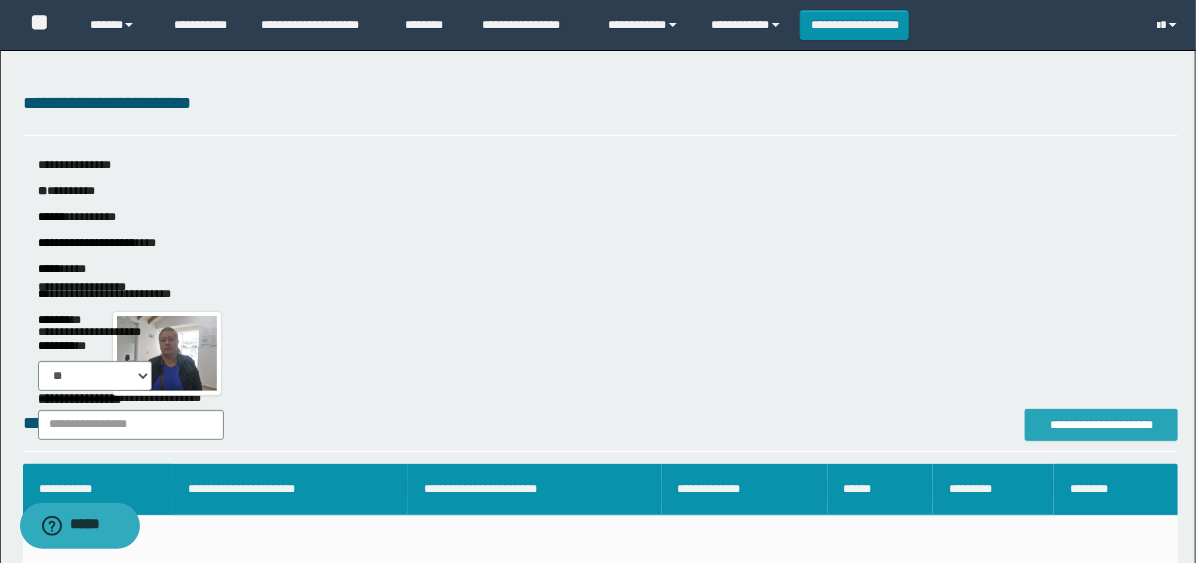 click on "**********" at bounding box center [1101, 425] 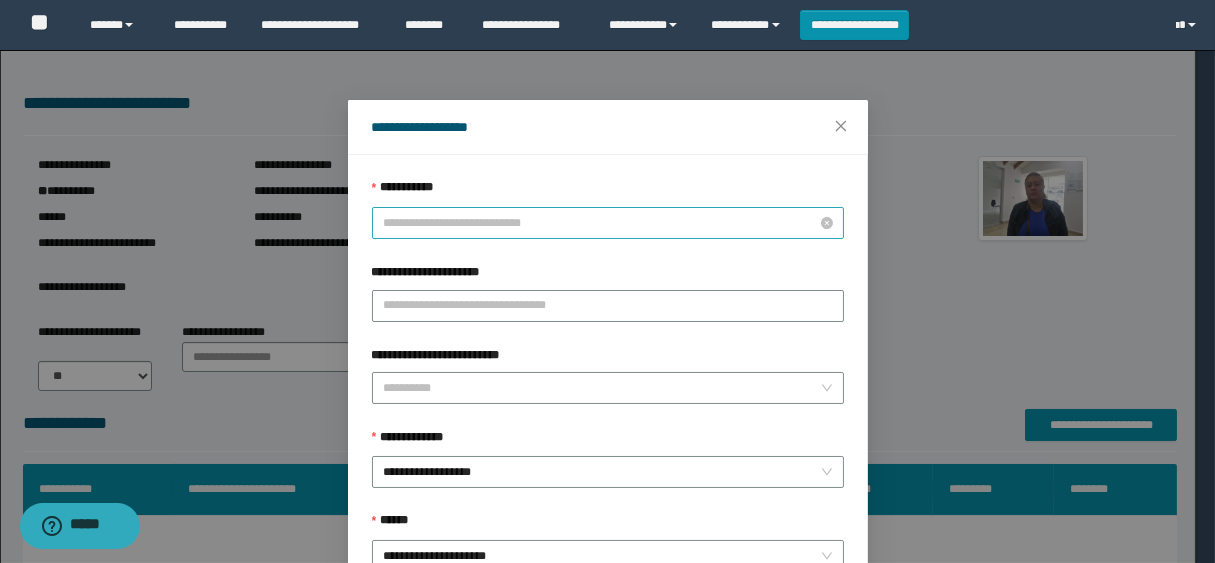 click on "**********" at bounding box center (608, 223) 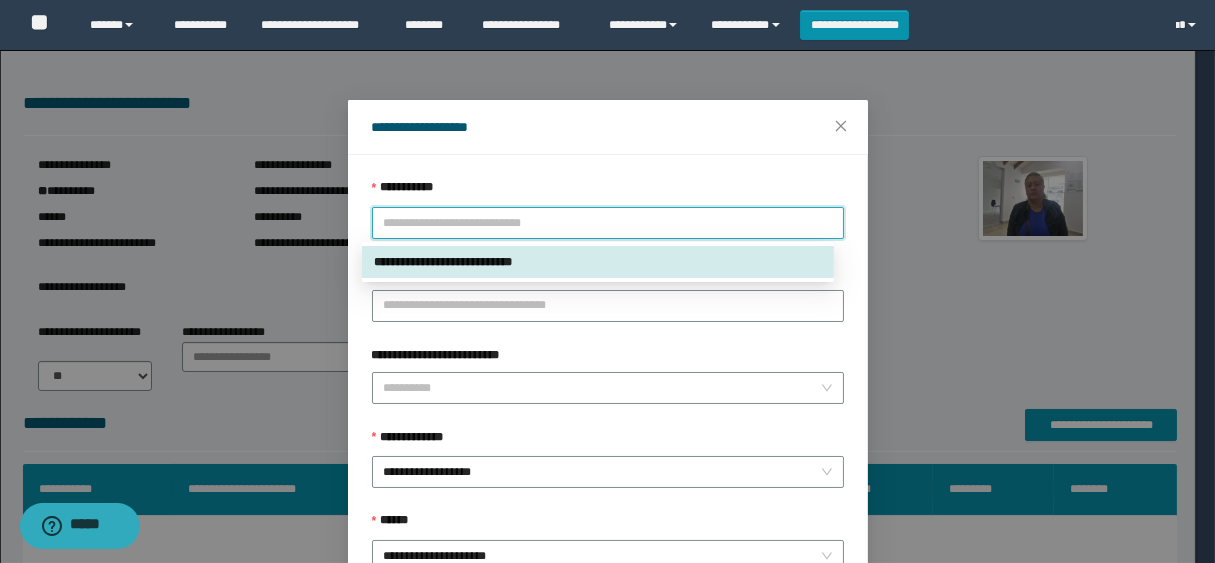 click on "**********" at bounding box center [598, 262] 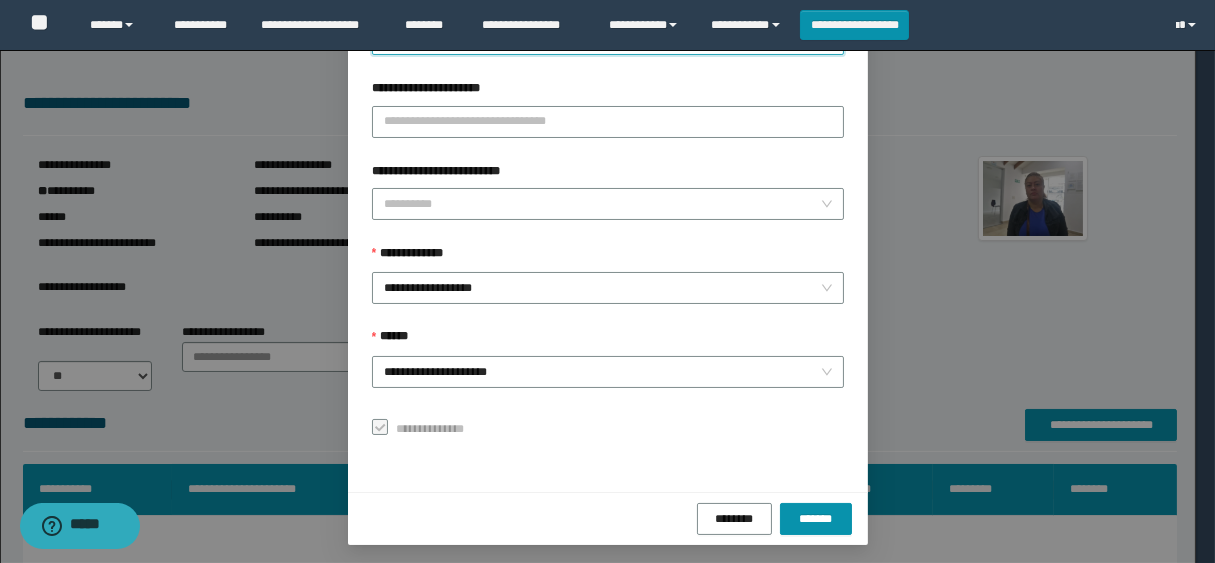 scroll, scrollTop: 190, scrollLeft: 0, axis: vertical 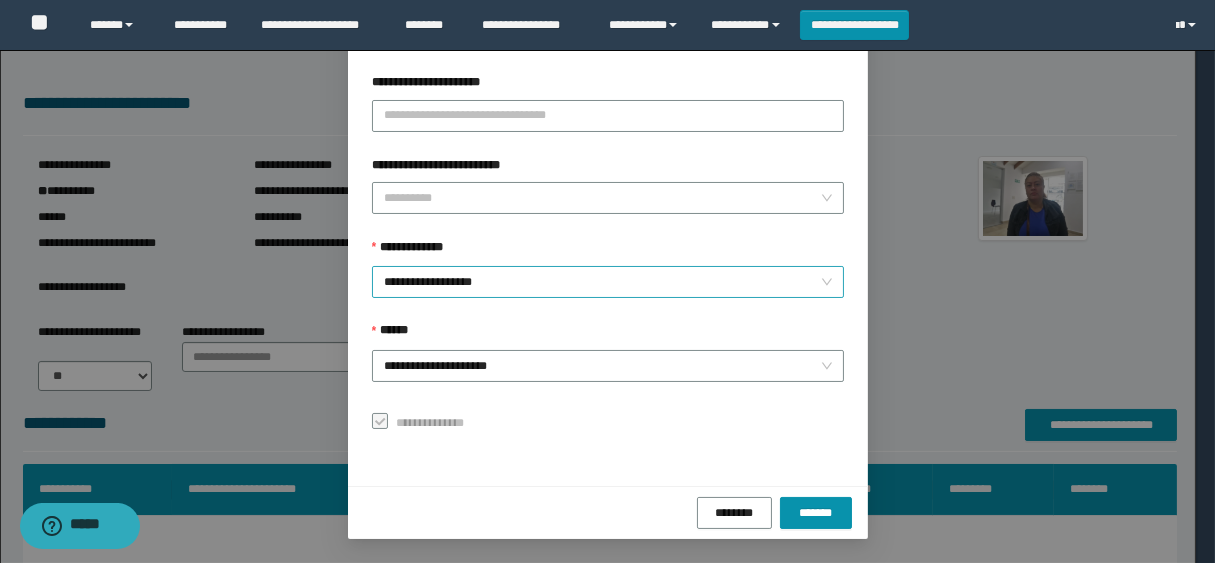 click on "**********" at bounding box center [608, 282] 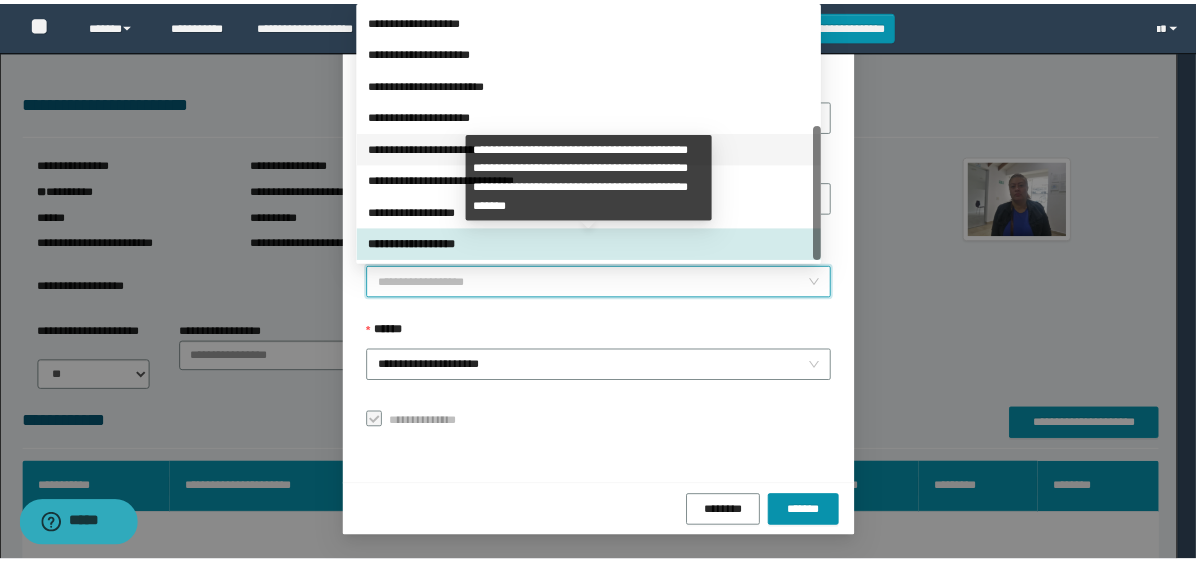 scroll, scrollTop: 224, scrollLeft: 0, axis: vertical 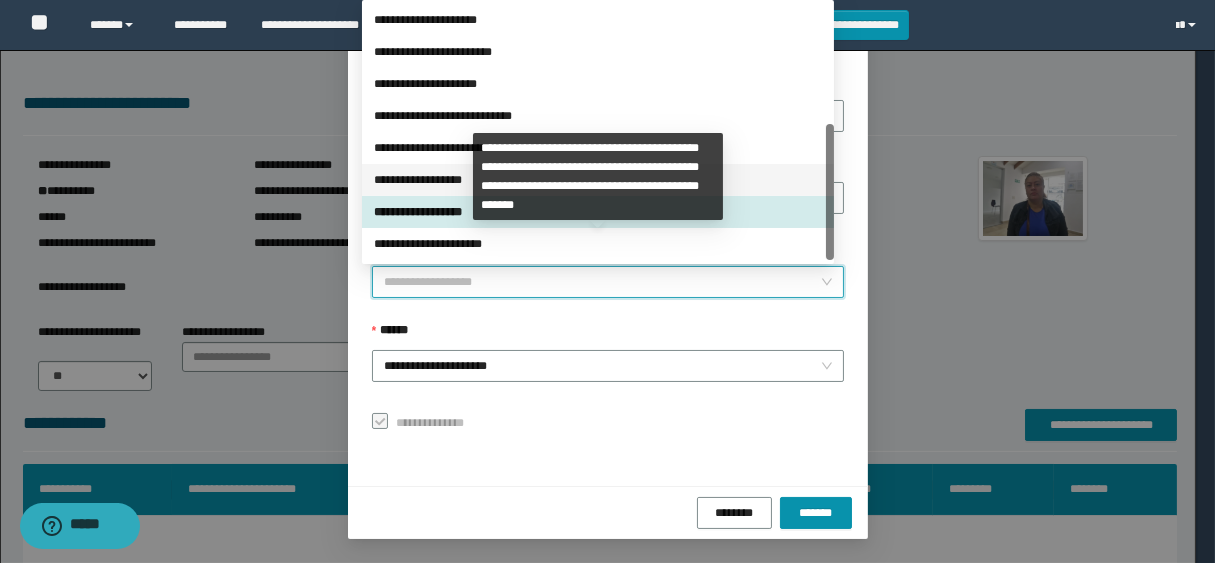 click on "**********" at bounding box center (598, 180) 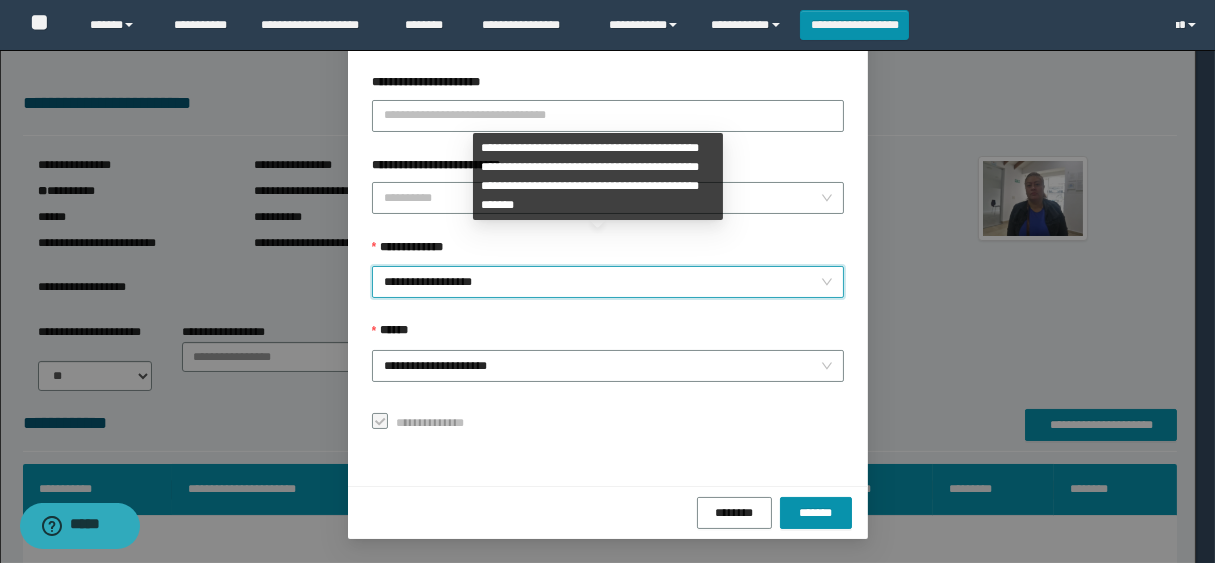 click on "**********" at bounding box center [608, 282] 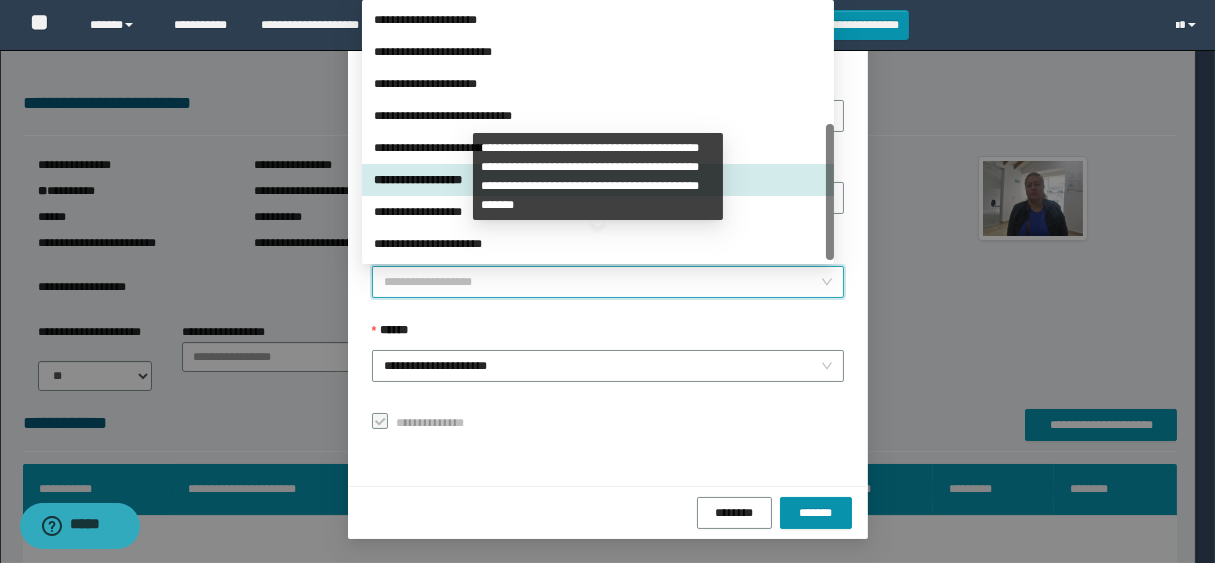 click on "**********" at bounding box center (598, 180) 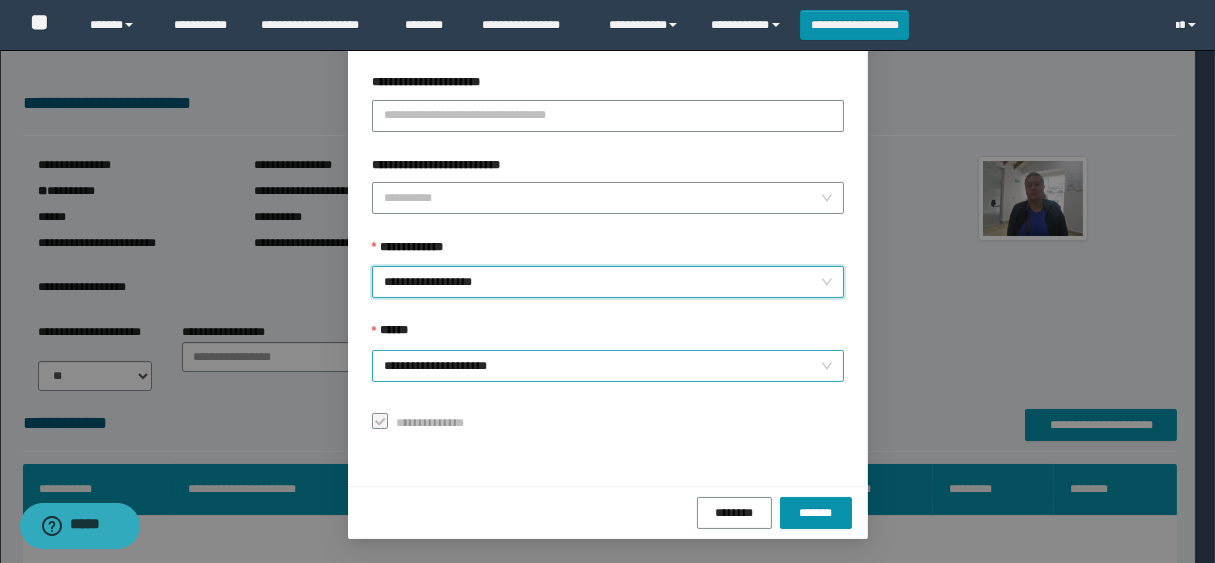 click on "**********" at bounding box center (608, 366) 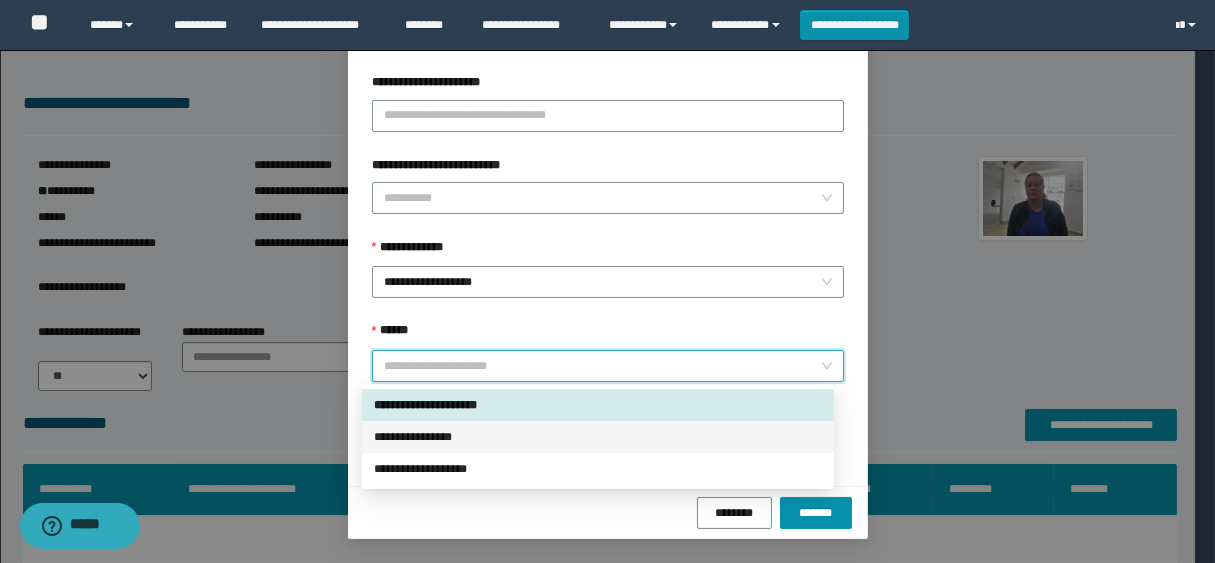 click on "**********" at bounding box center (598, 437) 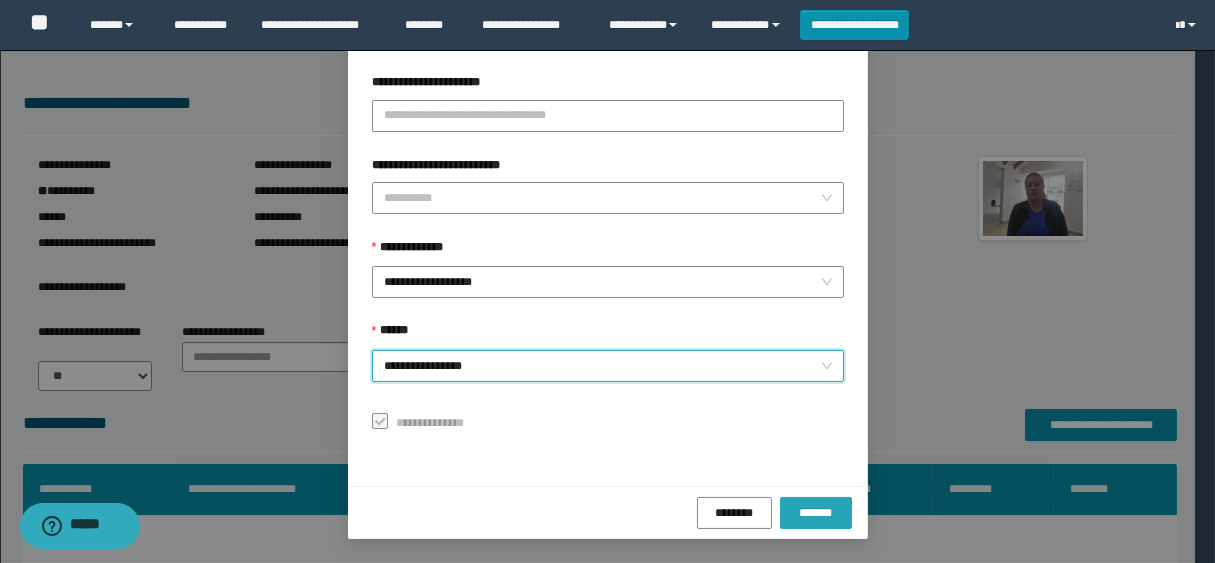 click on "*******" at bounding box center [816, 513] 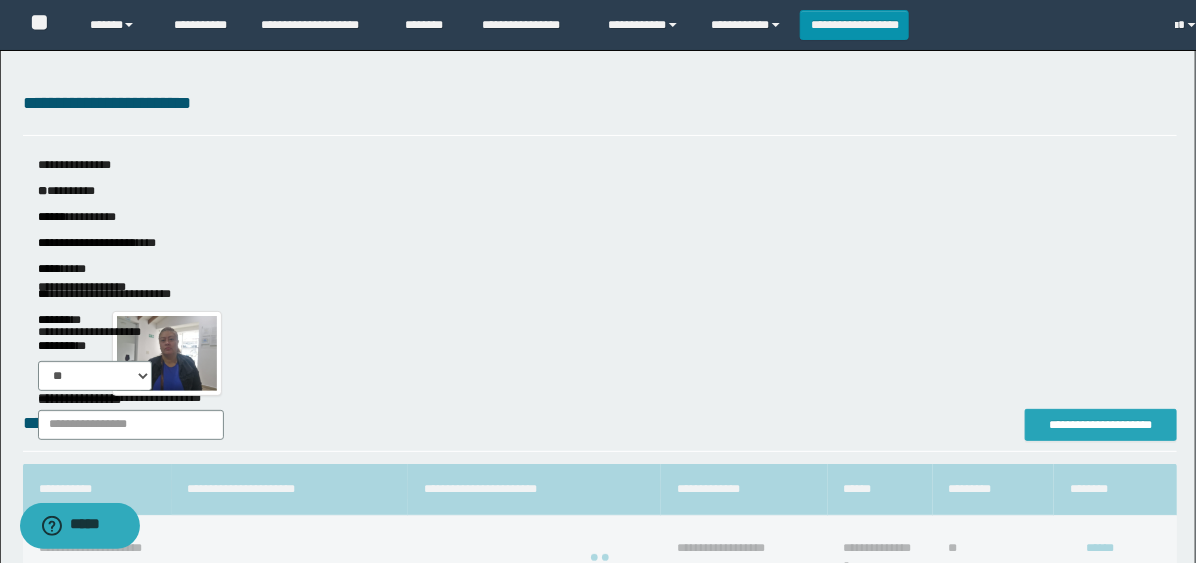 scroll, scrollTop: 0, scrollLeft: 0, axis: both 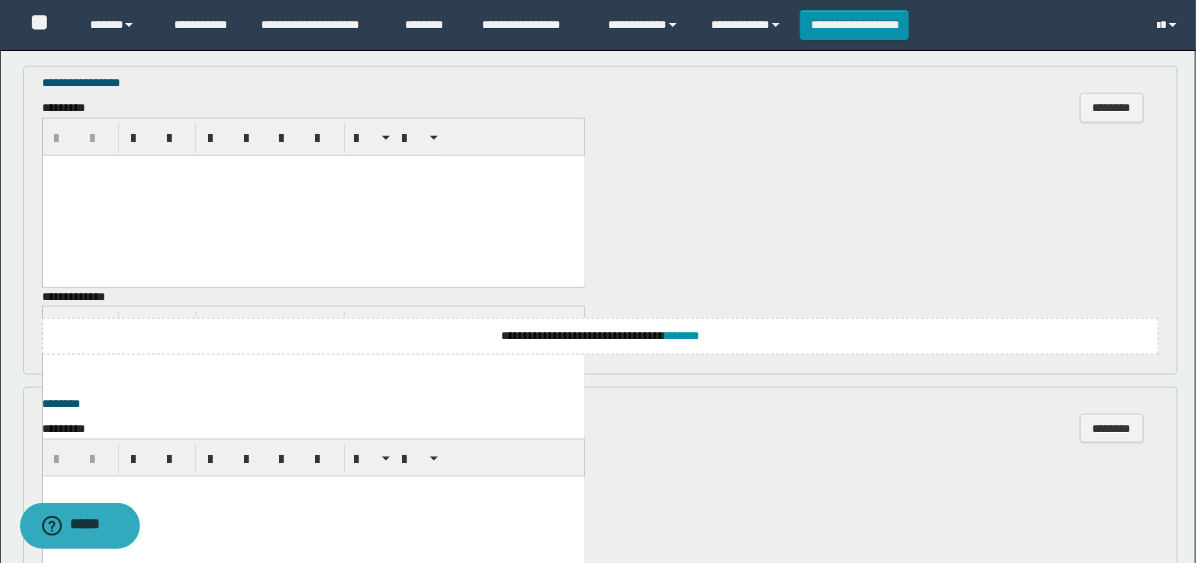 click at bounding box center [313, 196] 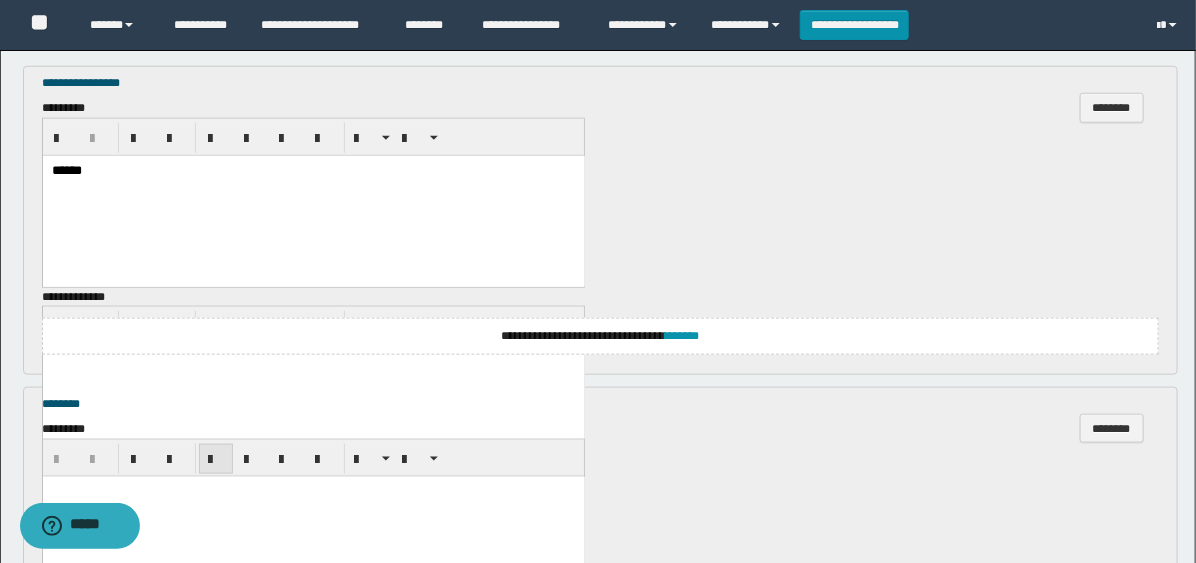 scroll, scrollTop: 1000, scrollLeft: 0, axis: vertical 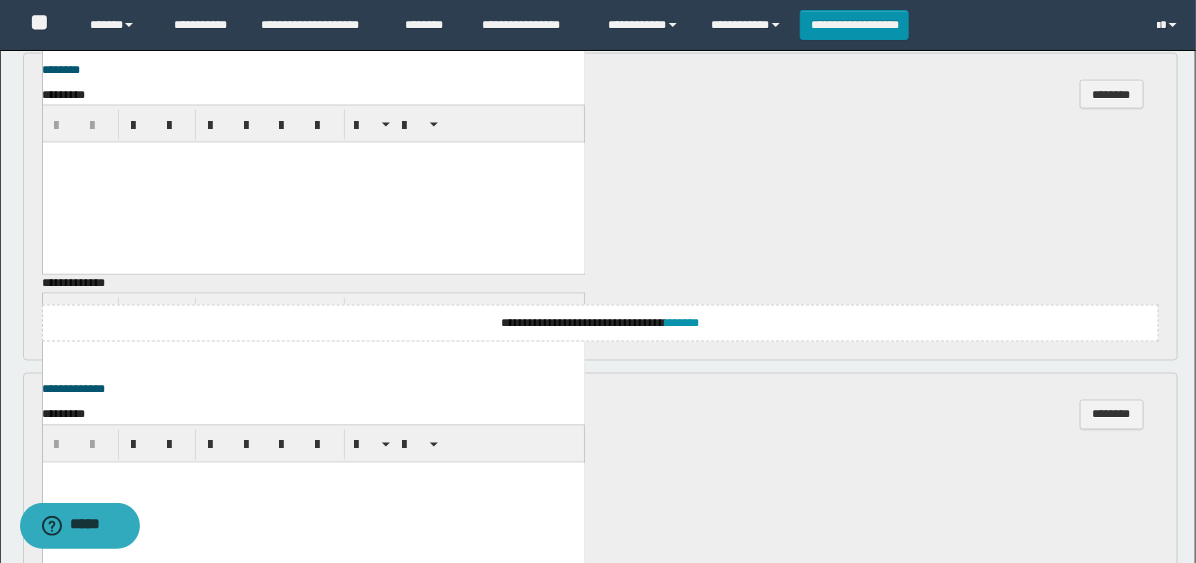 click at bounding box center [313, 182] 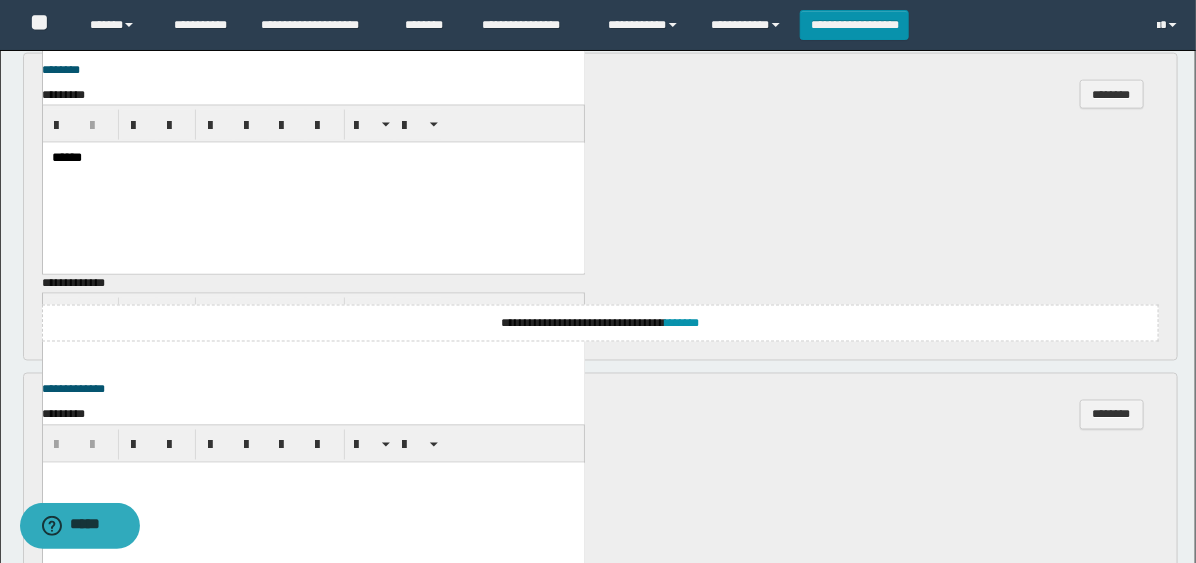 scroll, scrollTop: 1222, scrollLeft: 0, axis: vertical 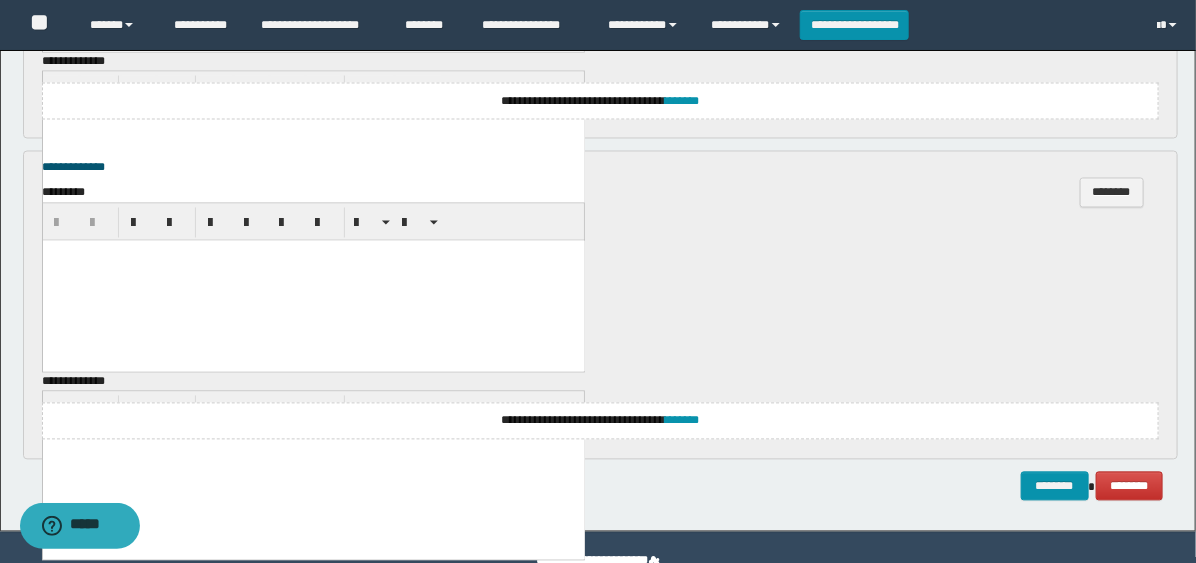 click at bounding box center [313, 280] 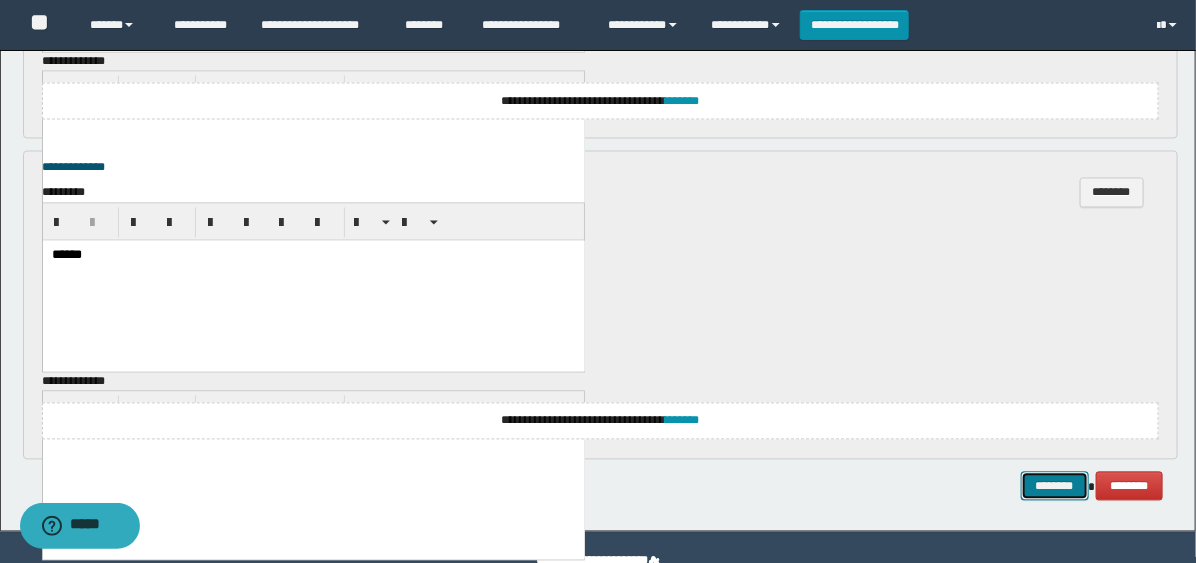 click on "********" at bounding box center (1055, 487) 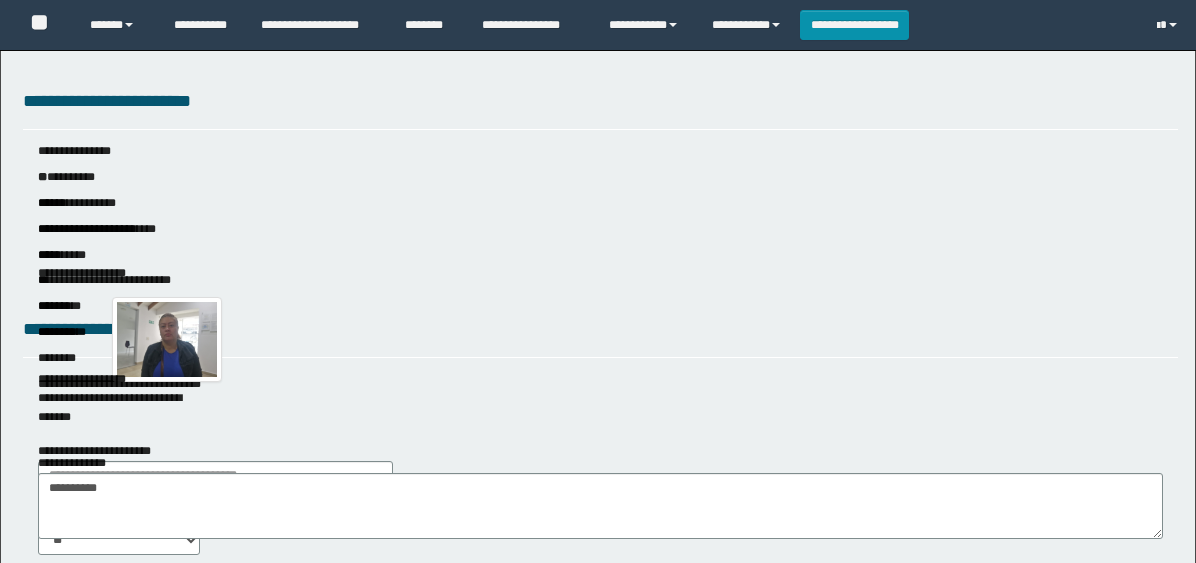 scroll, scrollTop: 0, scrollLeft: 0, axis: both 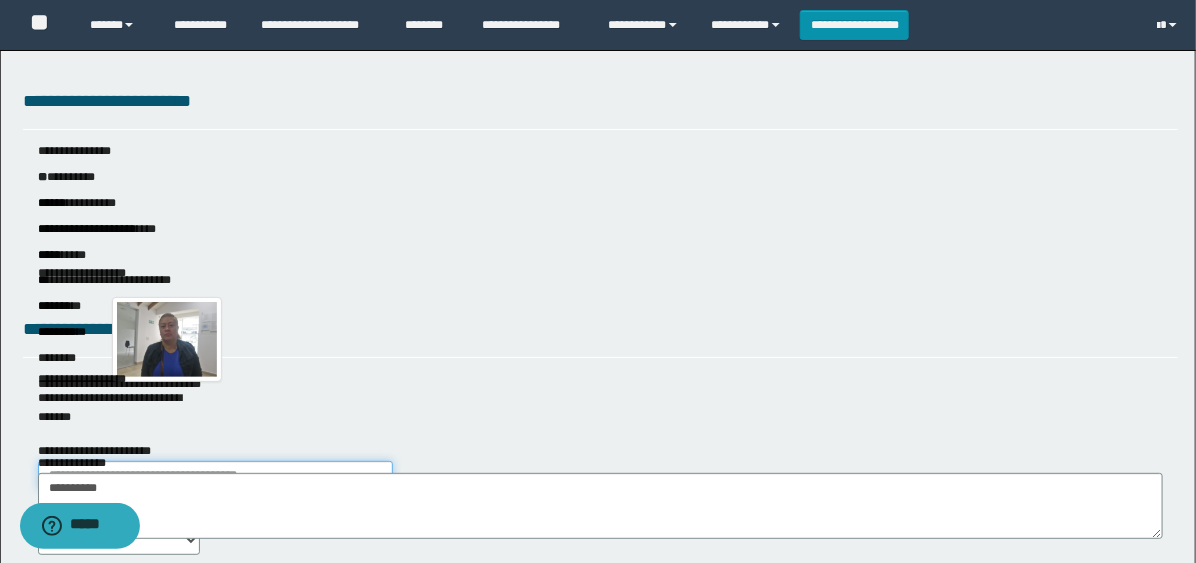 click on "**********" at bounding box center [215, 476] 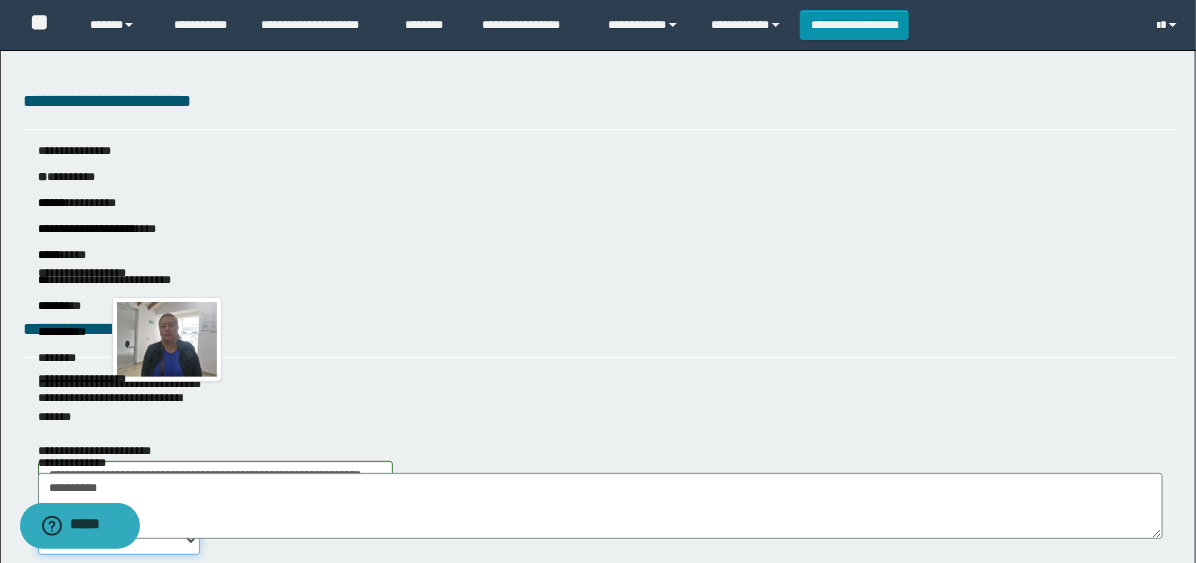 click on "**
**" at bounding box center [119, 540] 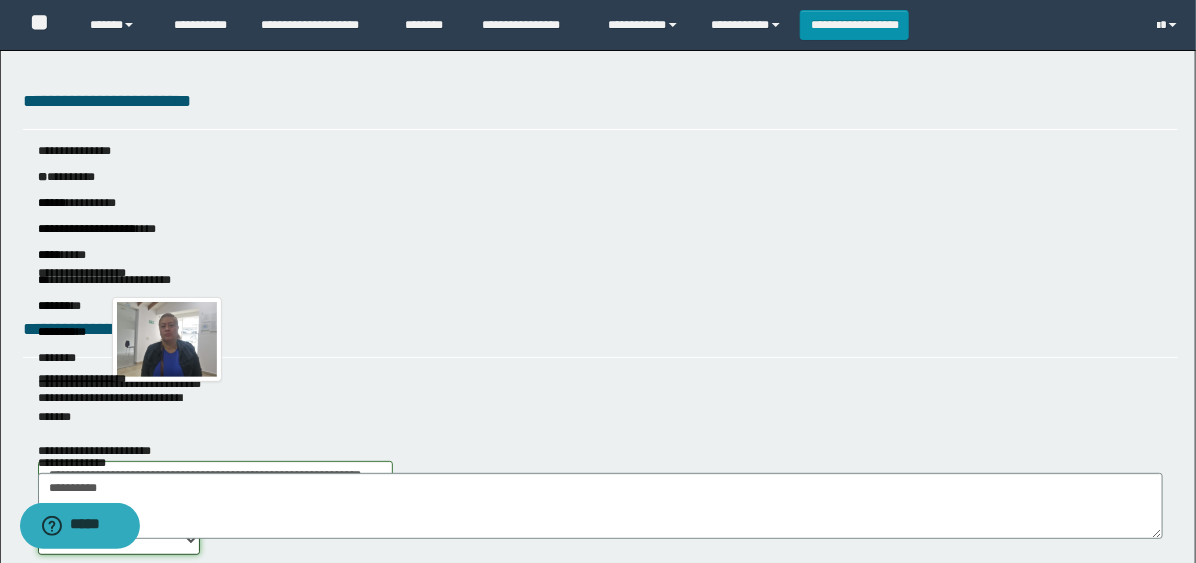 select on "****" 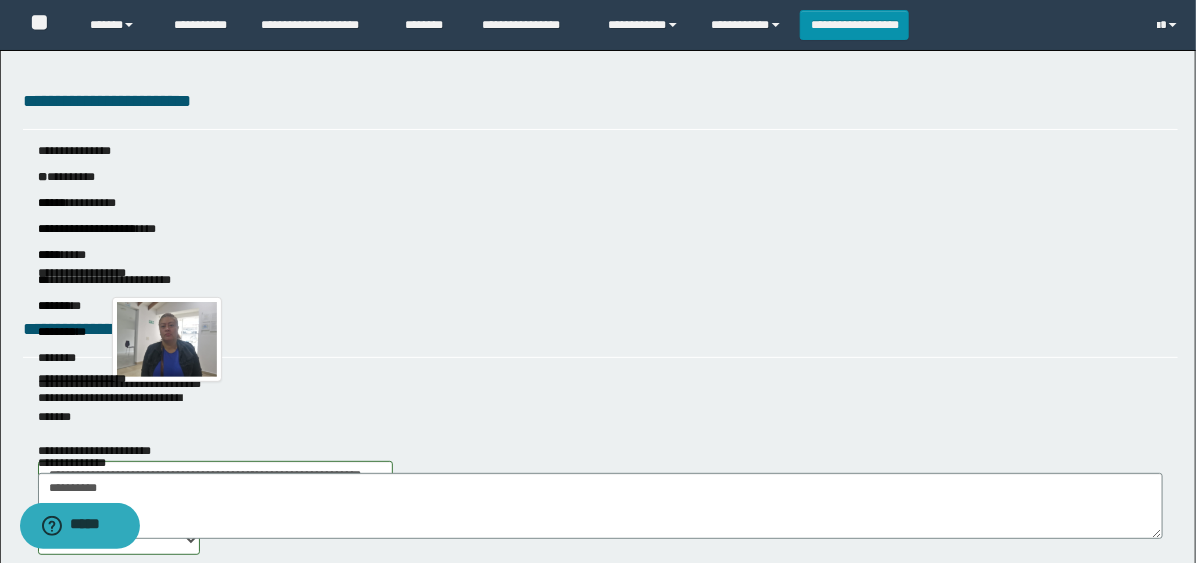 click on "**********" at bounding box center (119, 603) 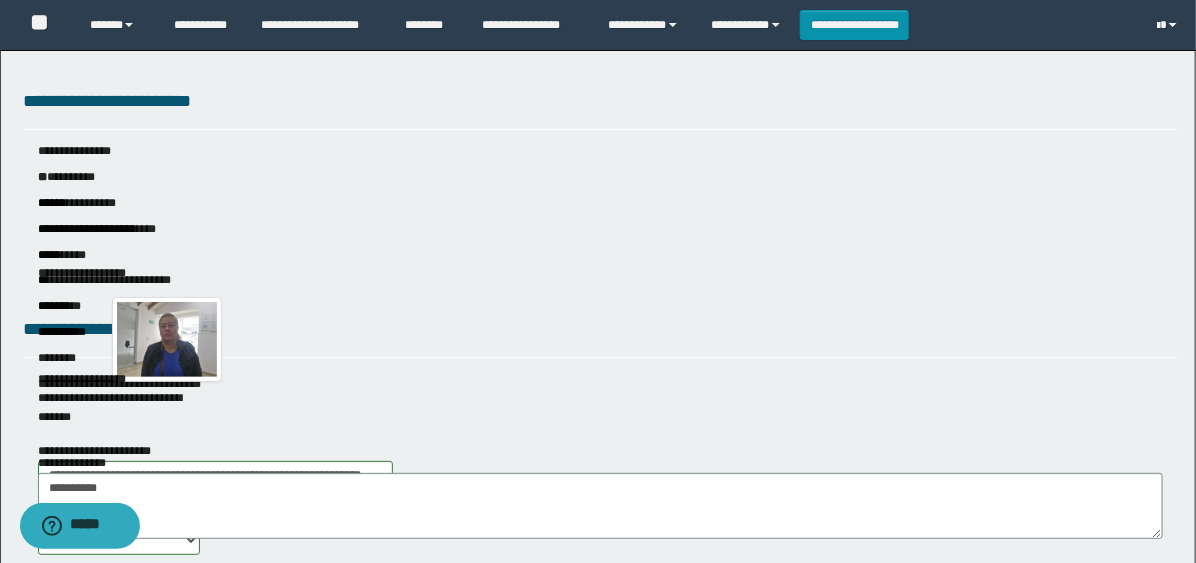 select on "*" 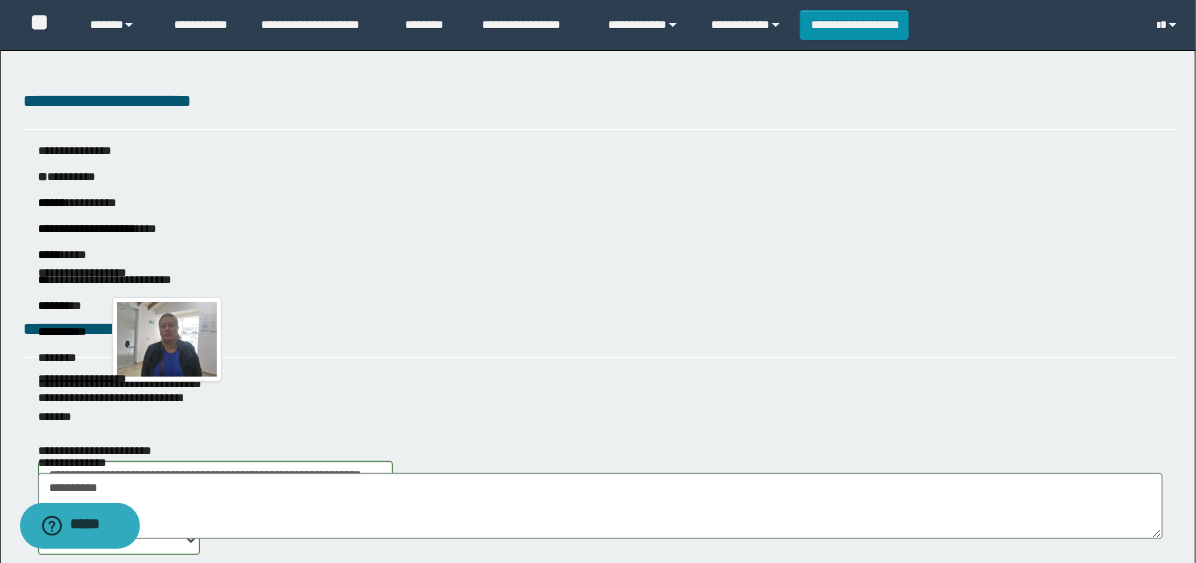 click on "**********" at bounding box center [119, 603] 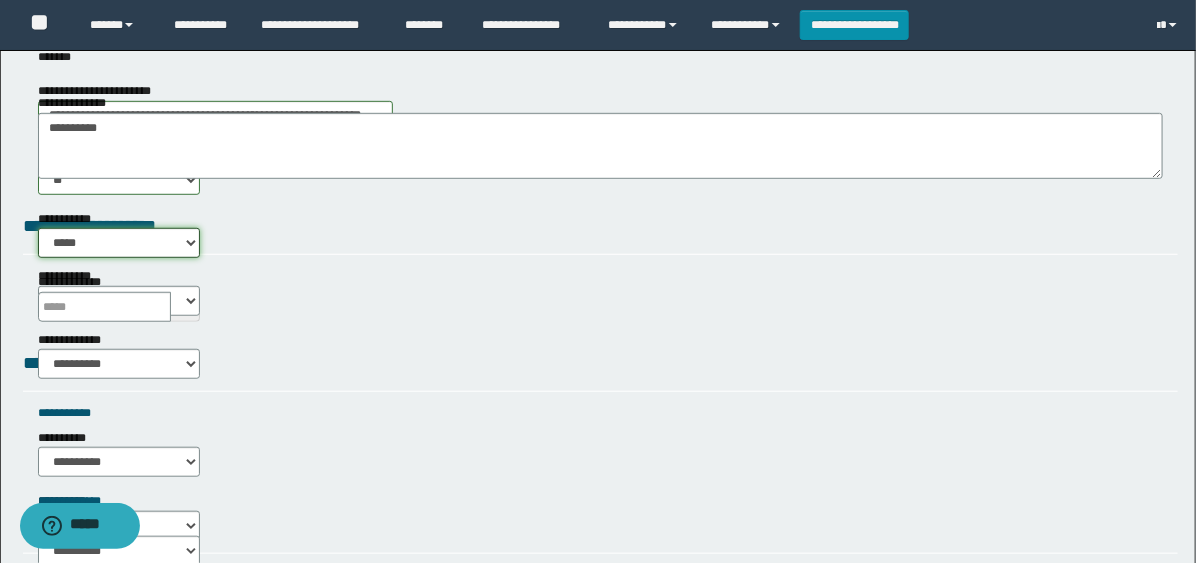 scroll, scrollTop: 555, scrollLeft: 0, axis: vertical 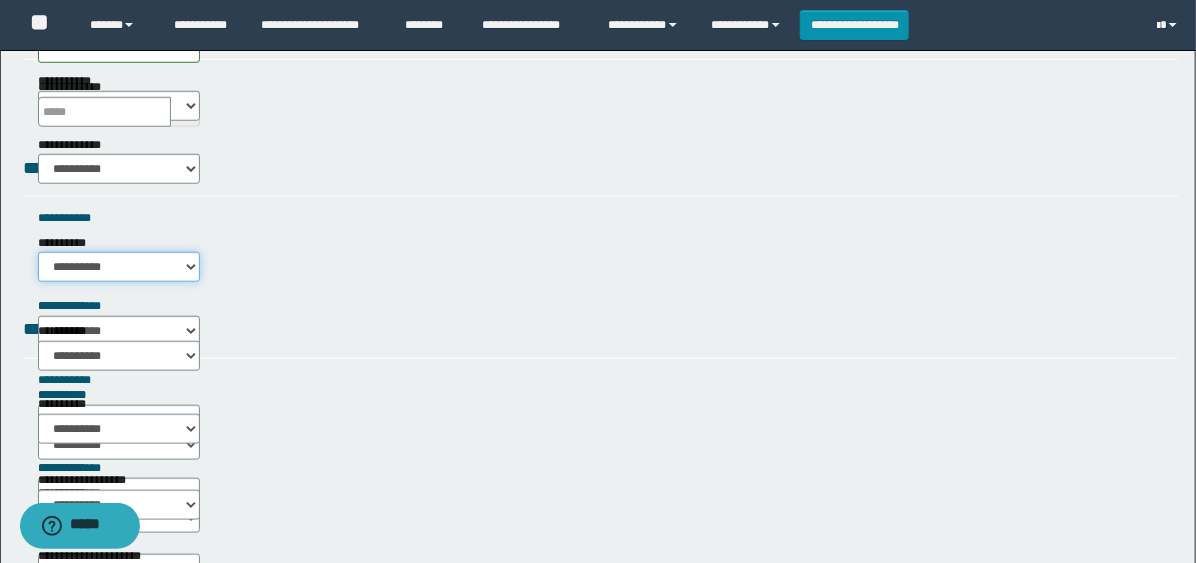 click on "**********" at bounding box center [119, 267] 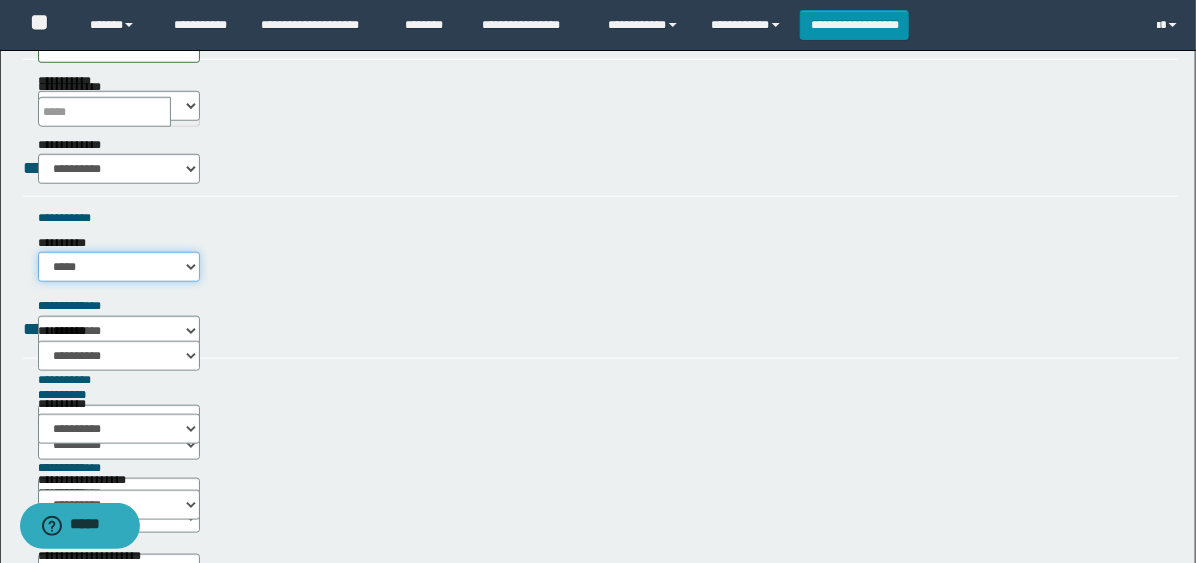 click on "**********" at bounding box center (119, 267) 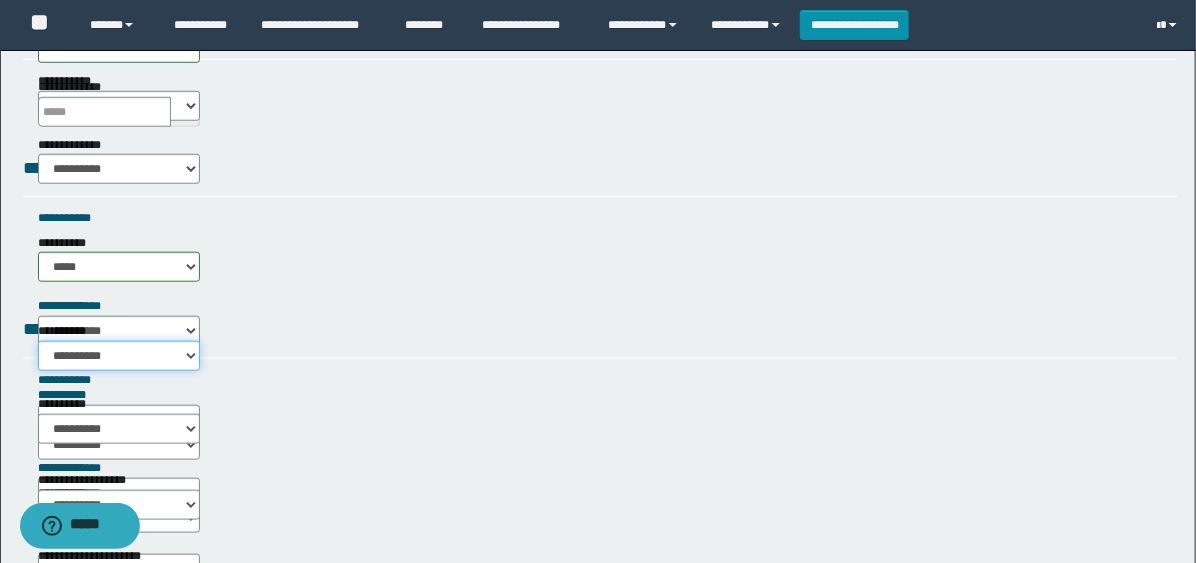 drag, startPoint x: 511, startPoint y: 263, endPoint x: 549, endPoint y: 277, distance: 40.496914 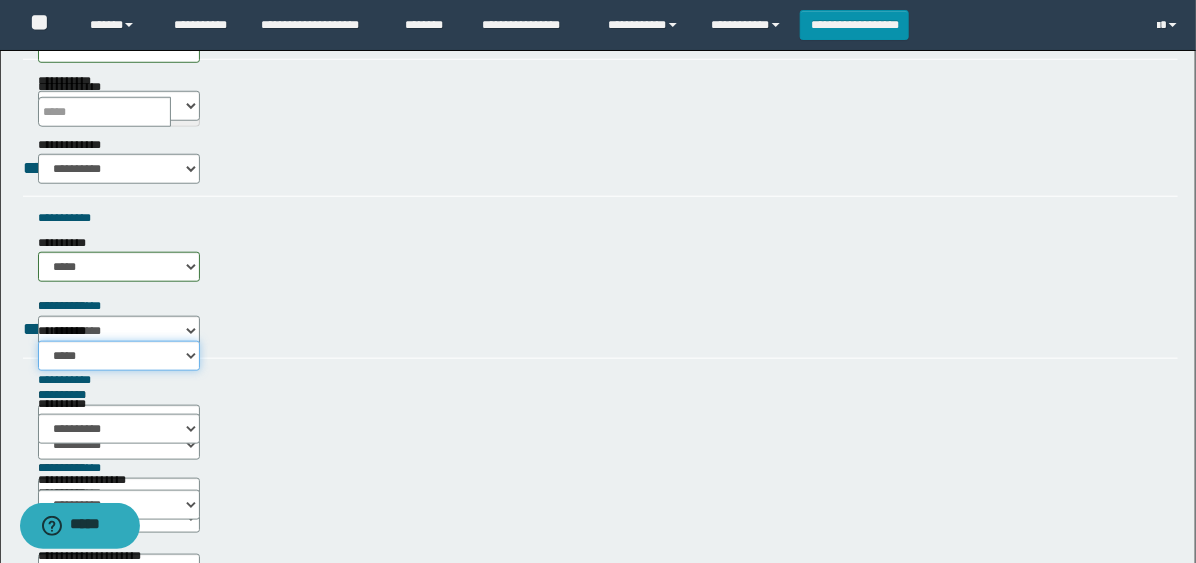 click on "**********" at bounding box center [119, 356] 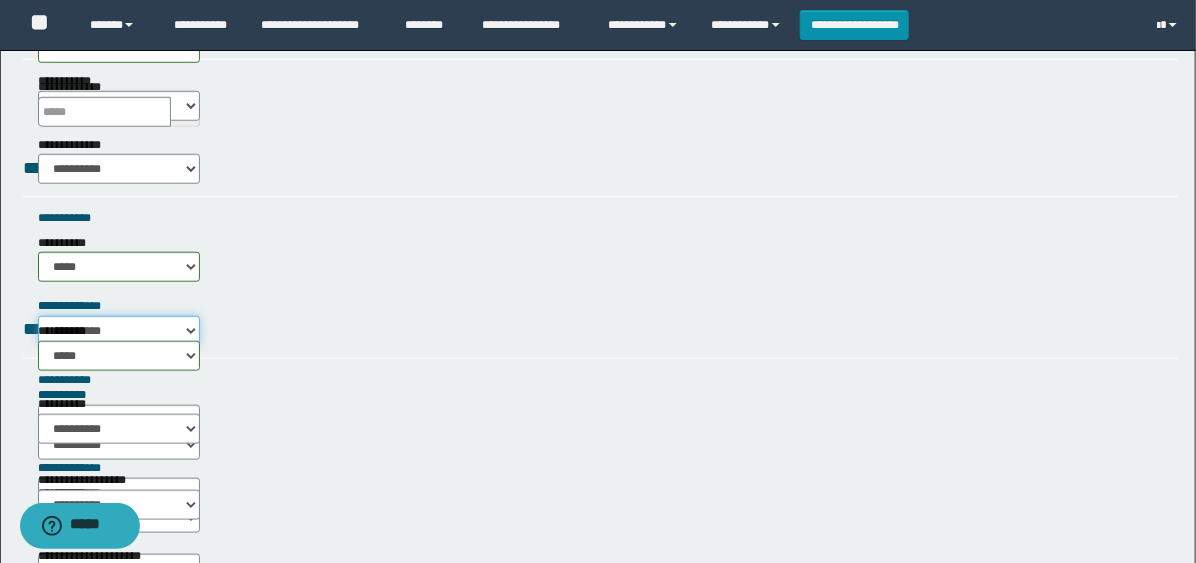 click on "**********" at bounding box center [119, 331] 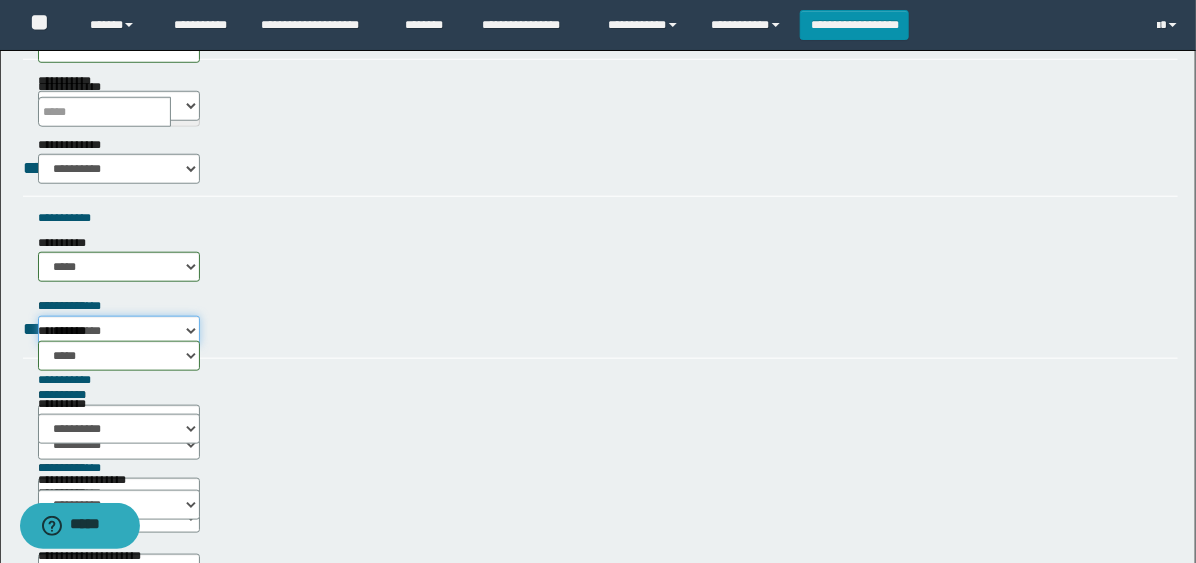 select on "*****" 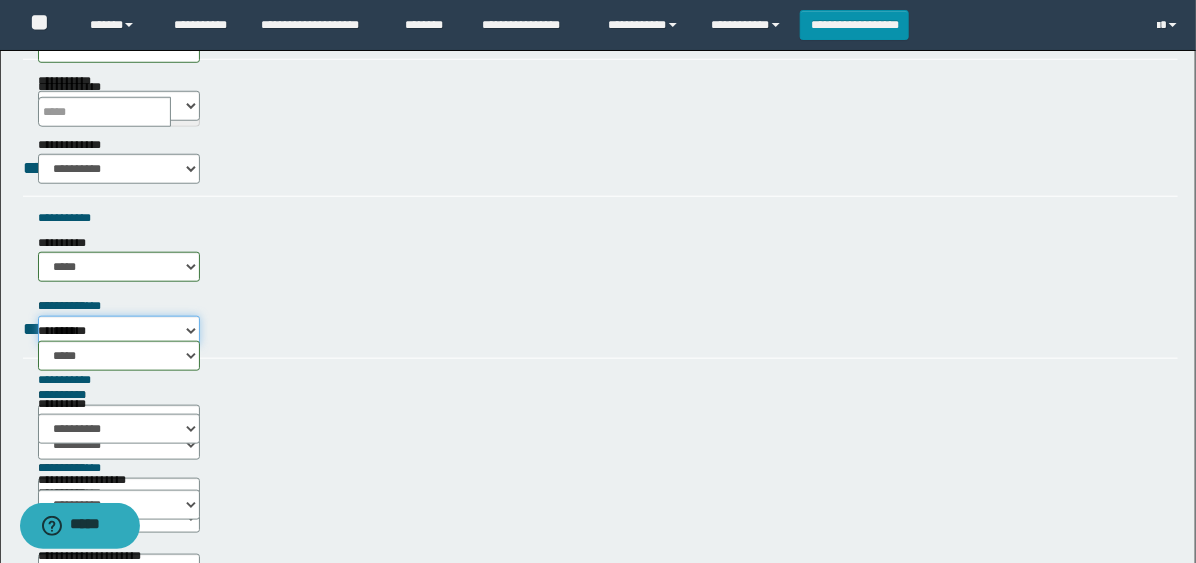 click on "**********" at bounding box center [119, 331] 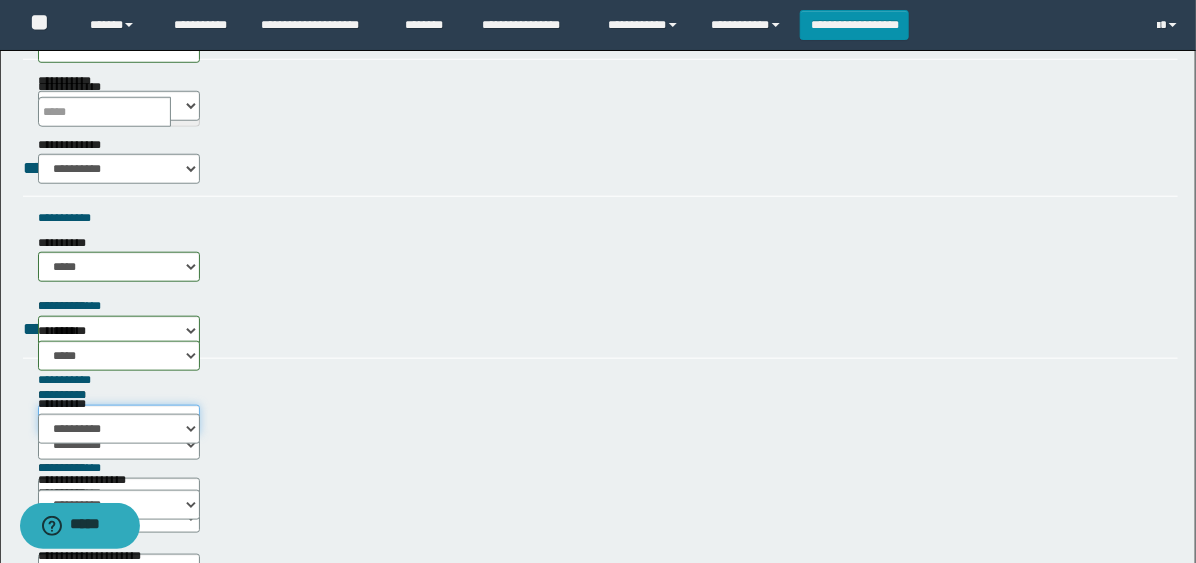 click on "**********" at bounding box center [119, 420] 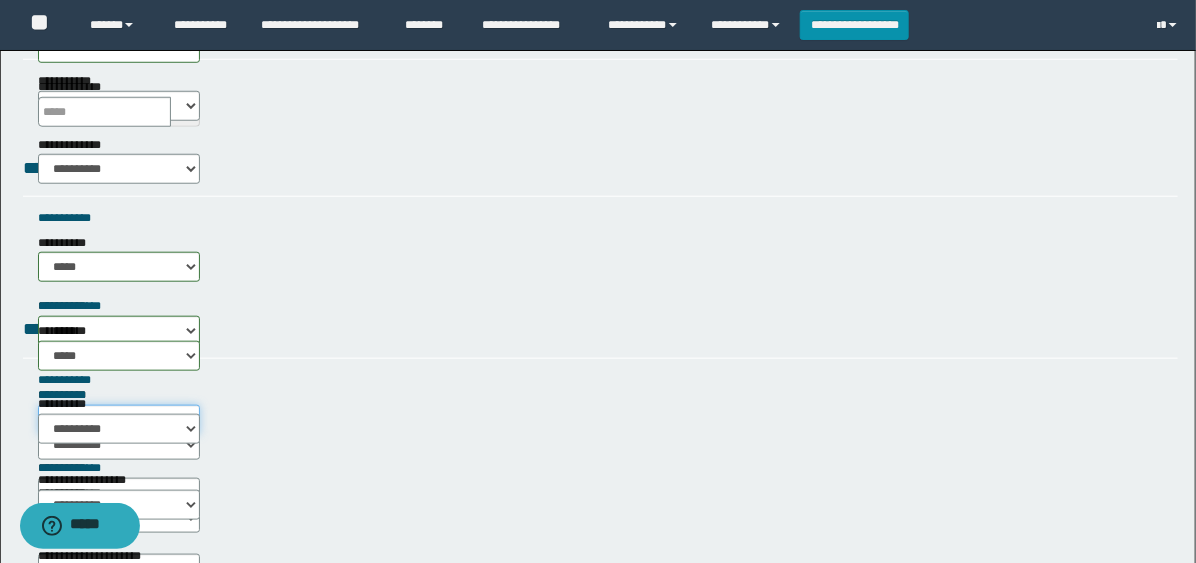 select on "*****" 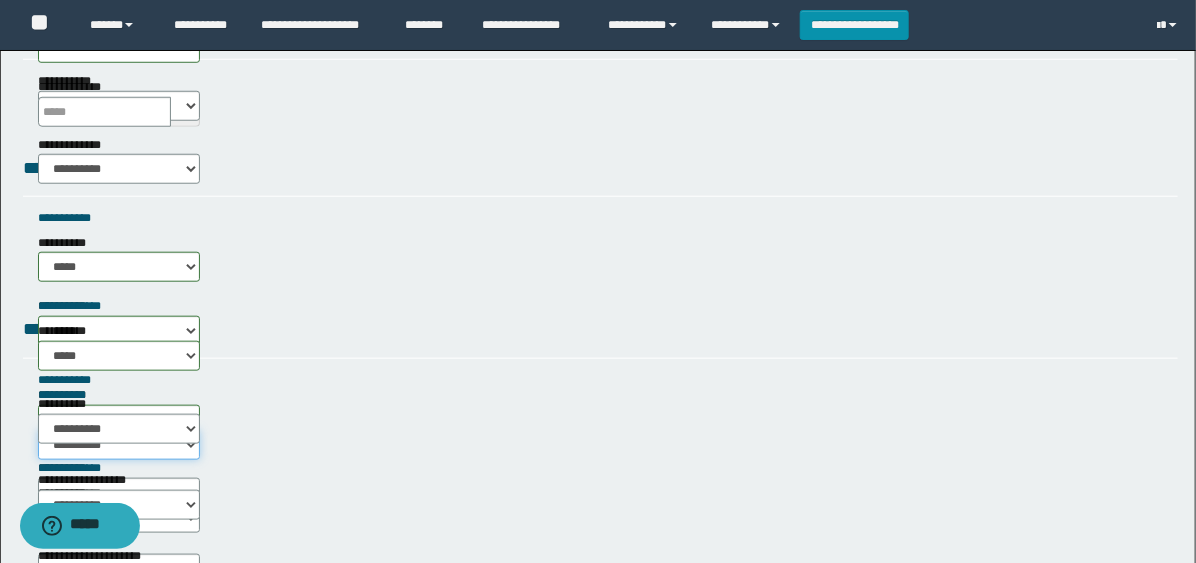 click on "**********" at bounding box center [119, 445] 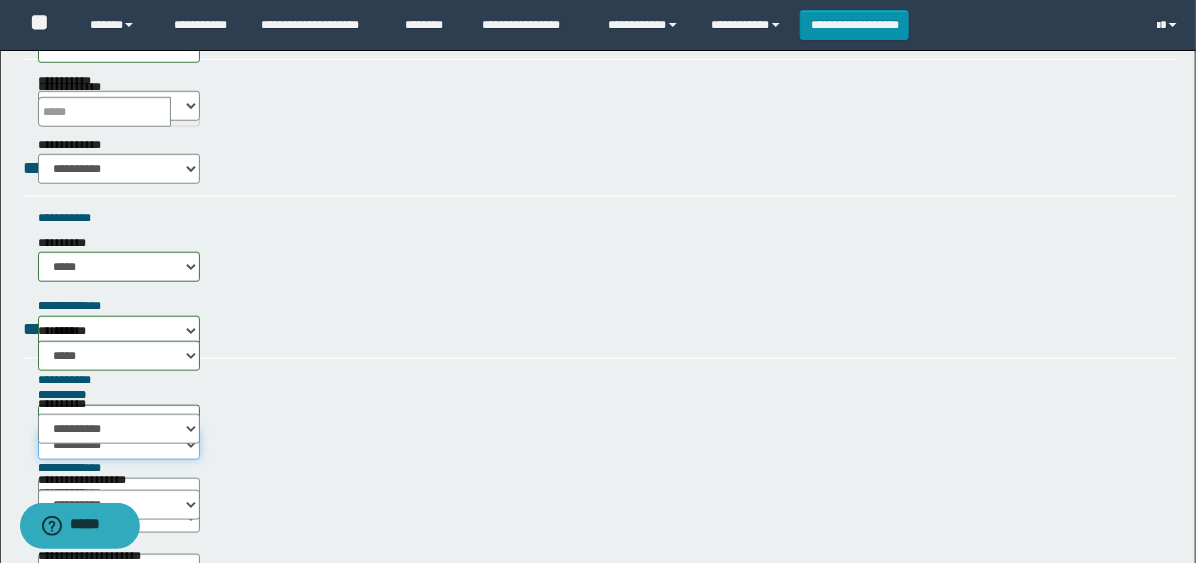 select on "*****" 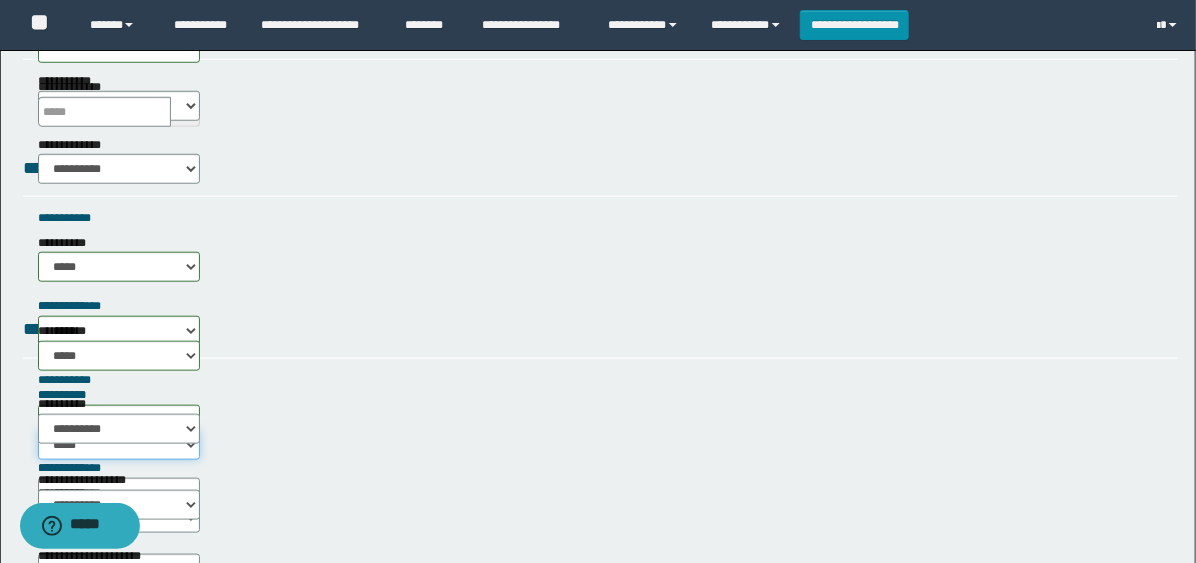 click on "**********" at bounding box center [119, 445] 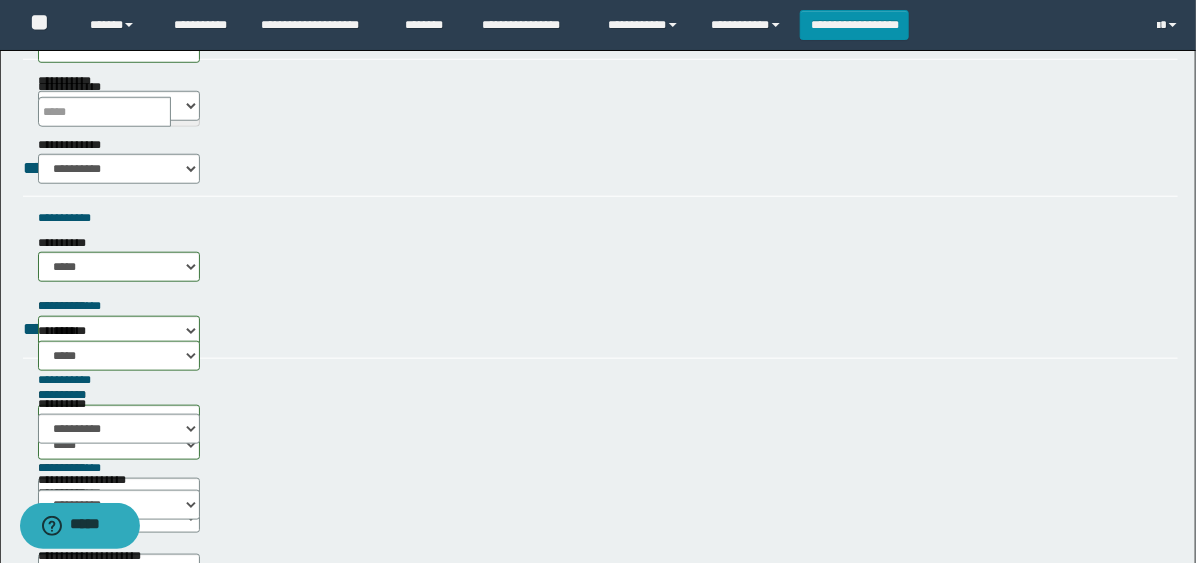 click on "**********" at bounding box center [119, 507] 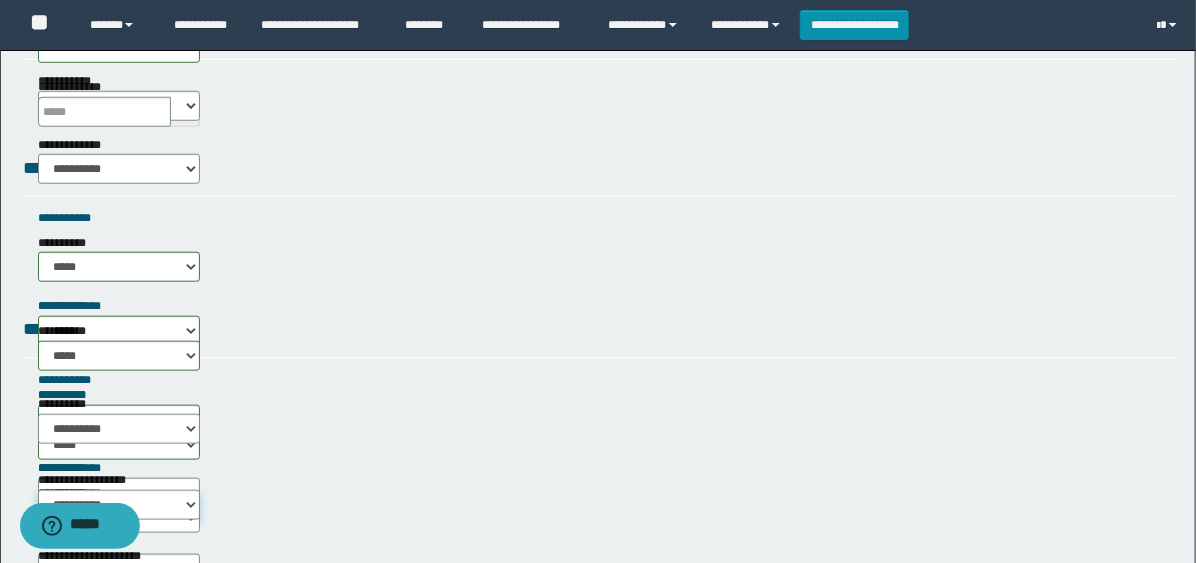 click on "**********" at bounding box center (119, 509) 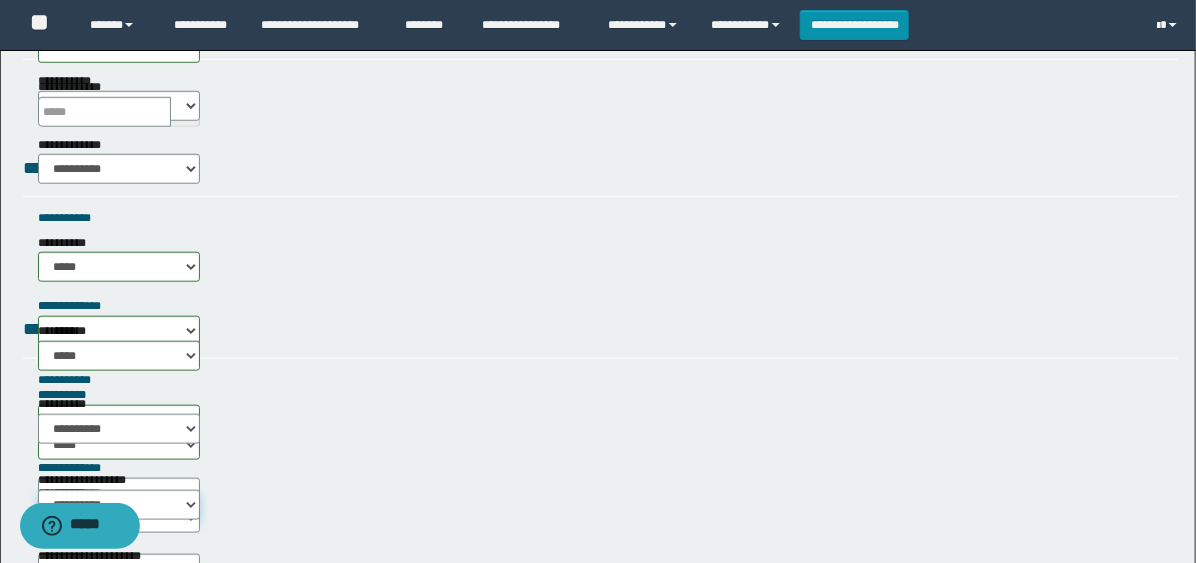 select on "*****" 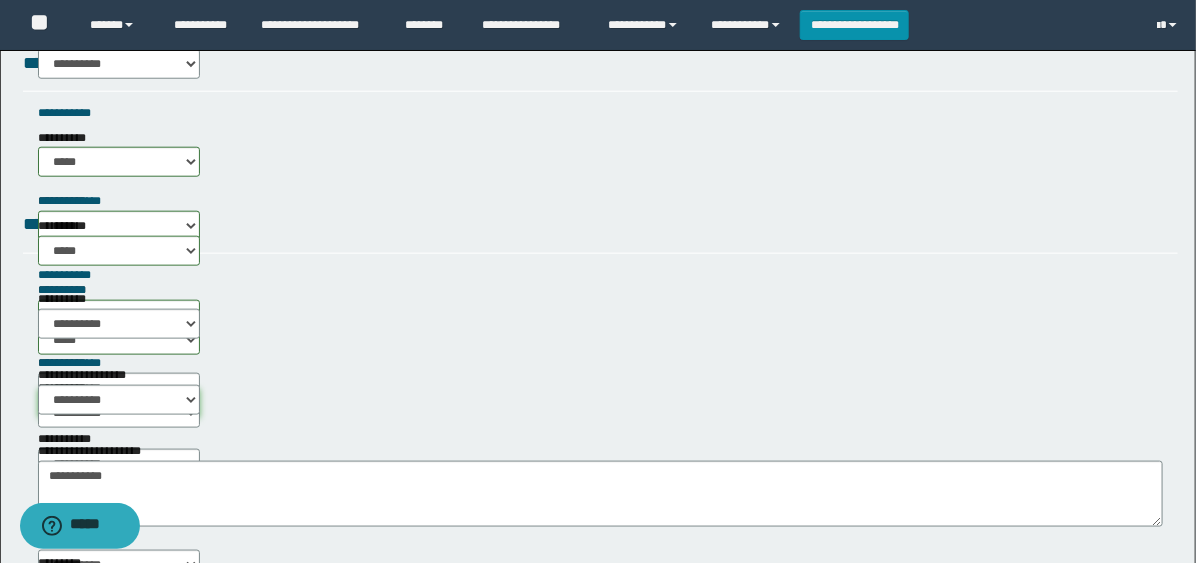 scroll, scrollTop: 777, scrollLeft: 0, axis: vertical 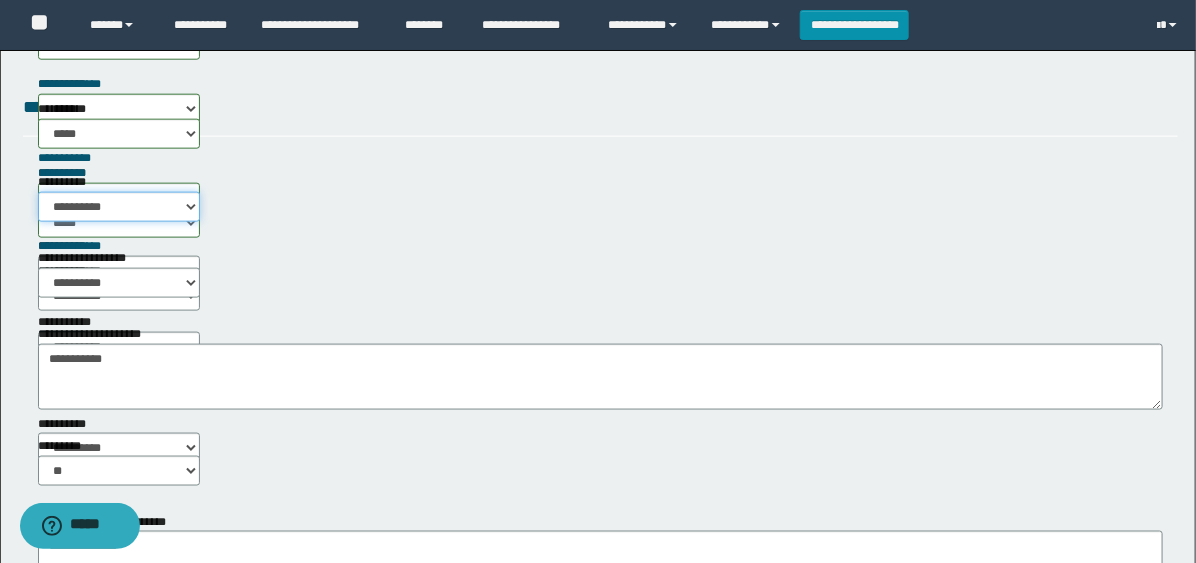 click on "**********" at bounding box center (119, 207) 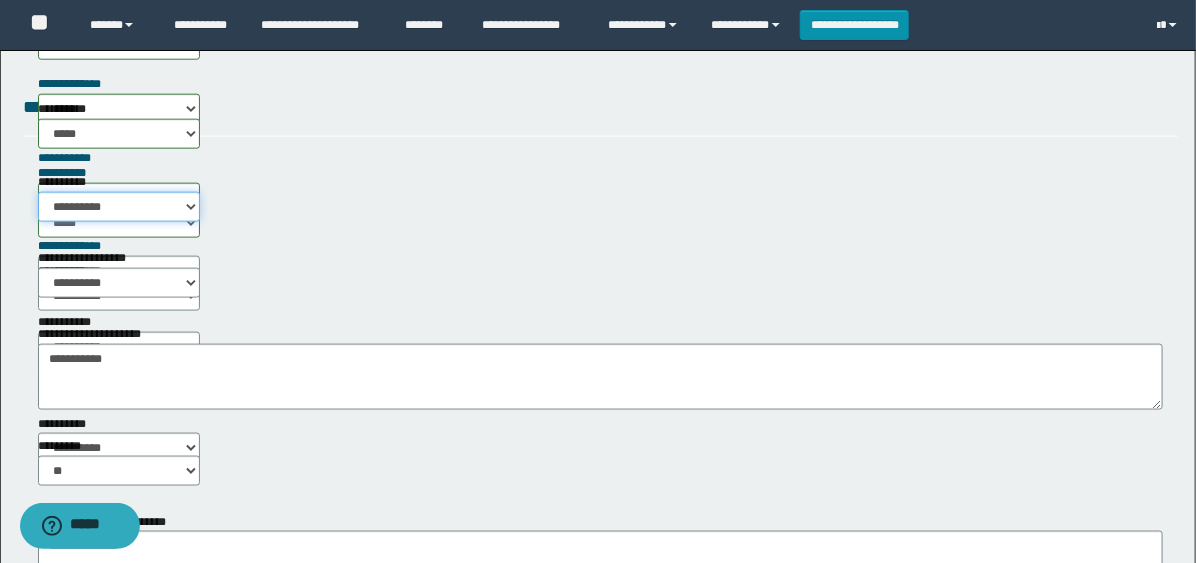 select on "*****" 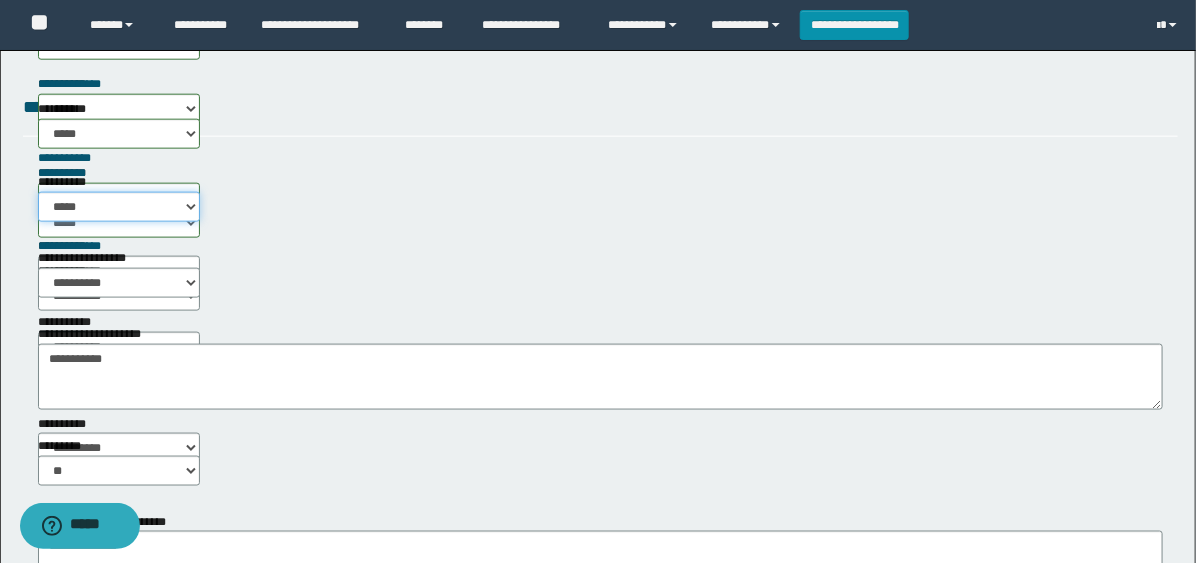click on "**********" at bounding box center (119, 207) 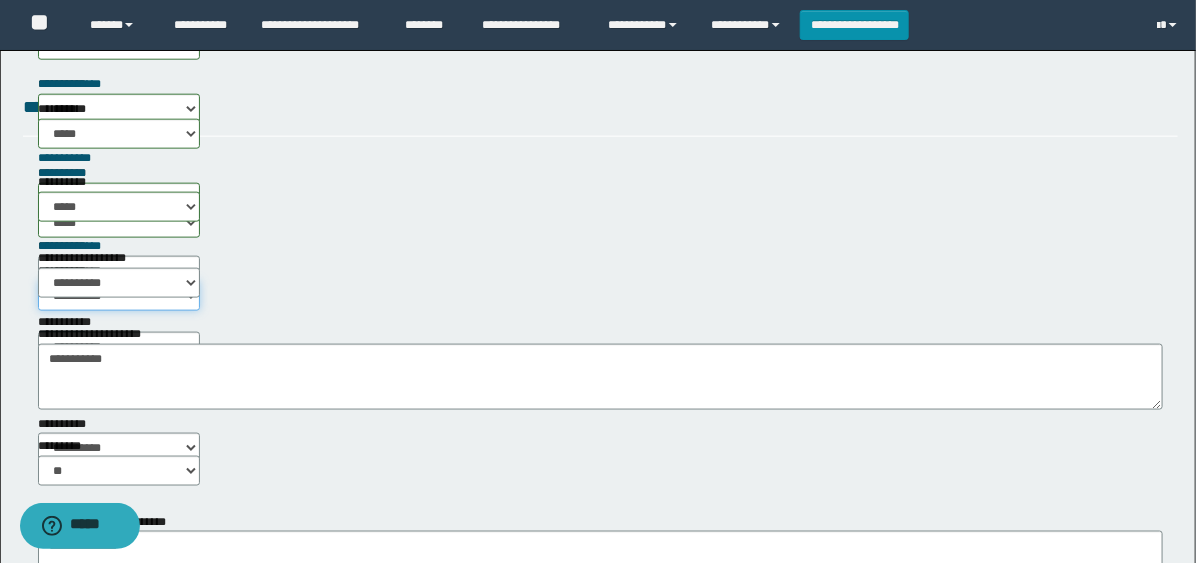 click on "**********" at bounding box center (119, 296) 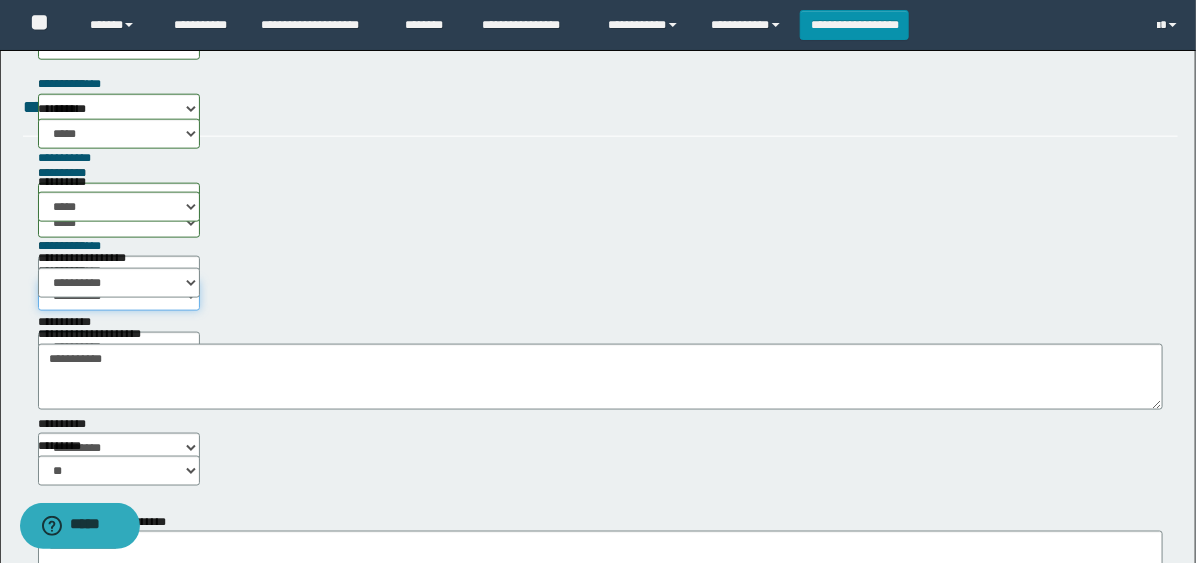 select on "*****" 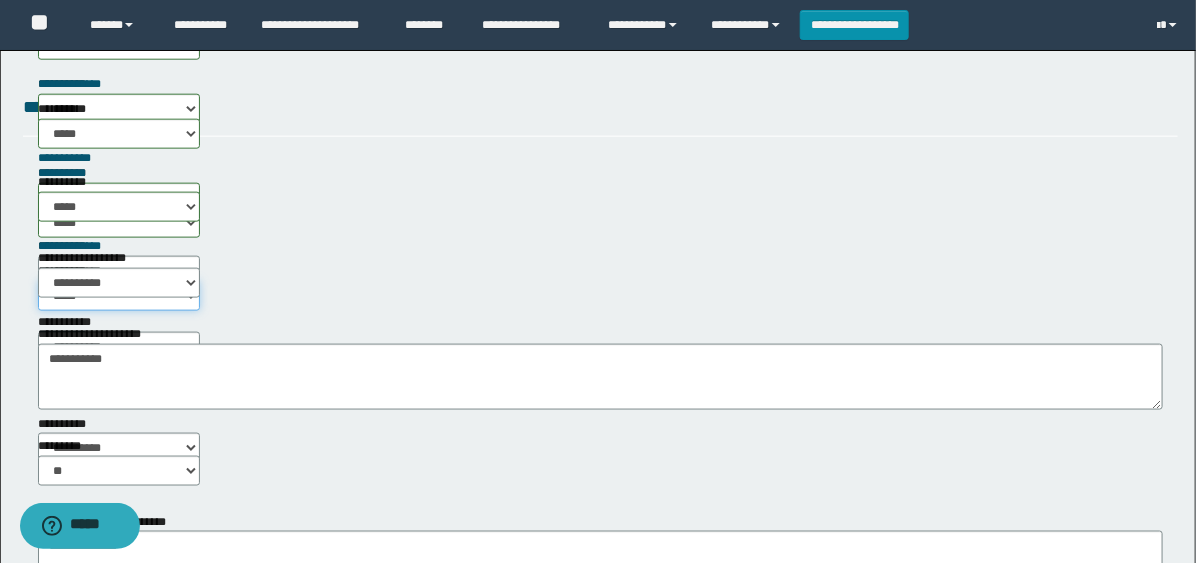 click on "**********" at bounding box center [119, 296] 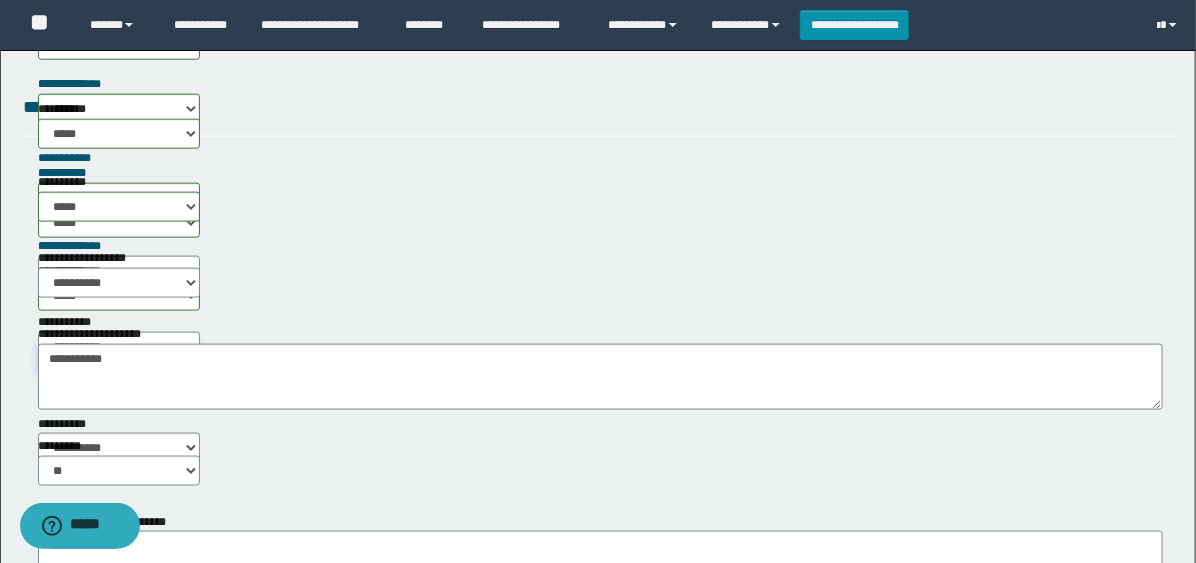 click on "**********" at bounding box center [119, 360] 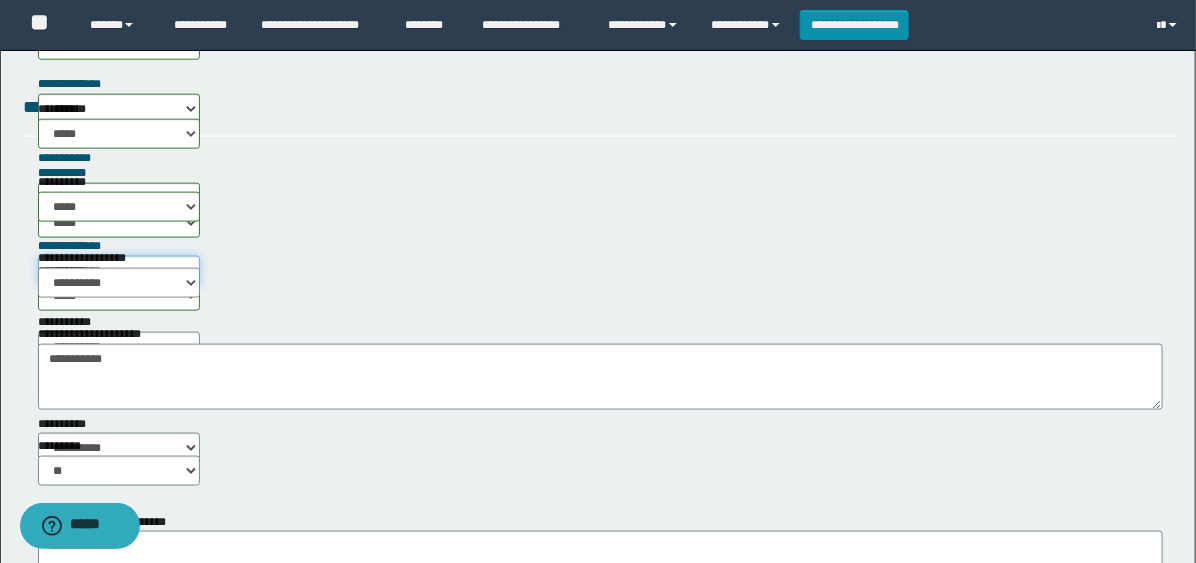 click on "**********" at bounding box center [119, 271] 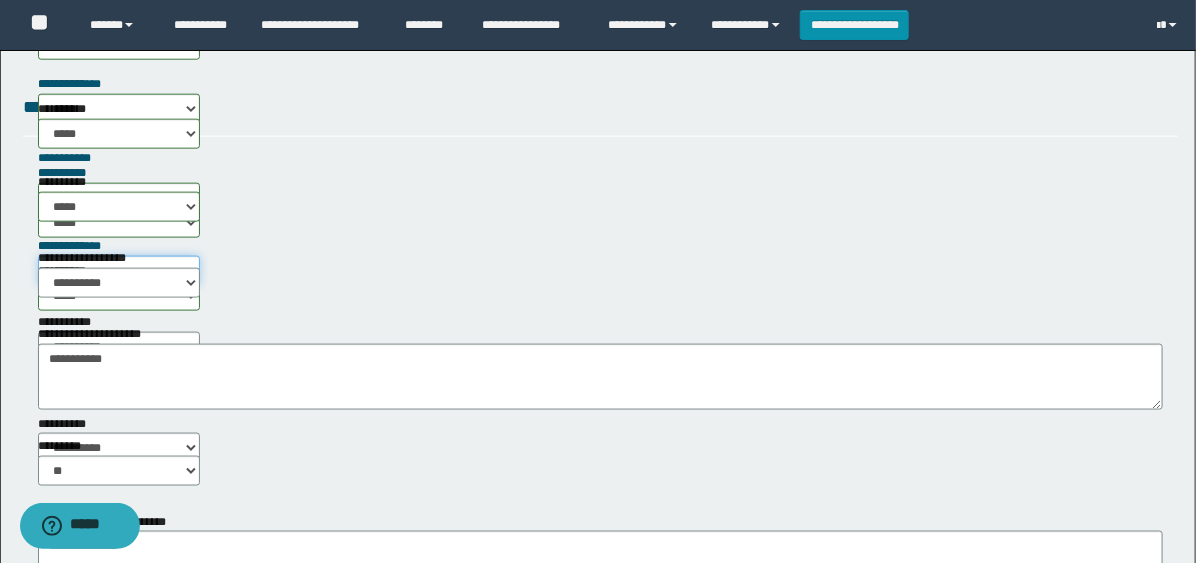 click on "**********" at bounding box center [119, 271] 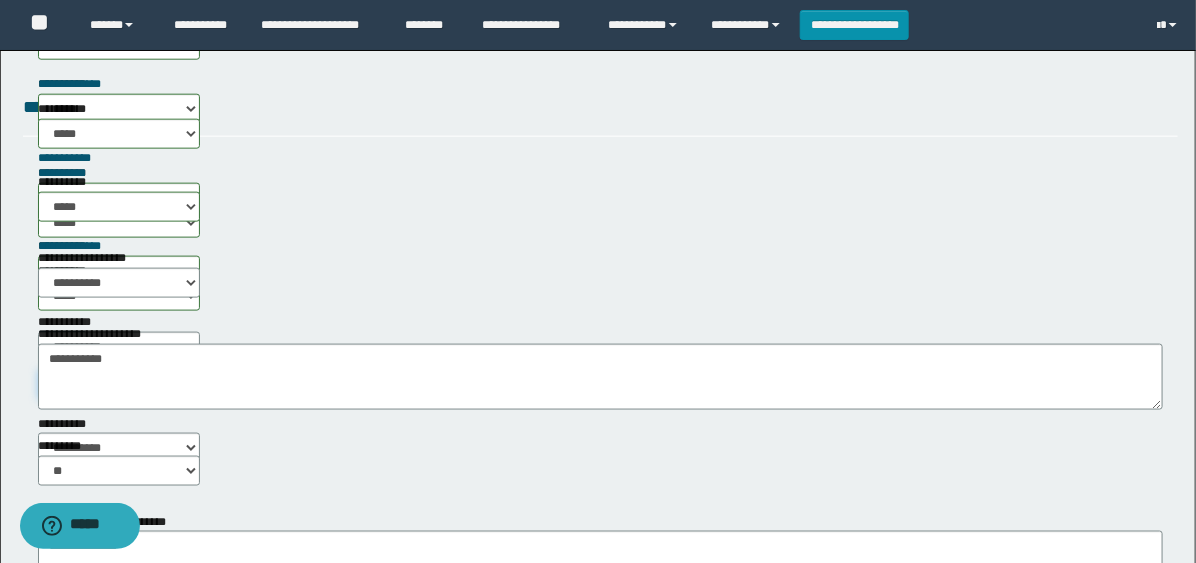 click on "**********" at bounding box center (119, 385) 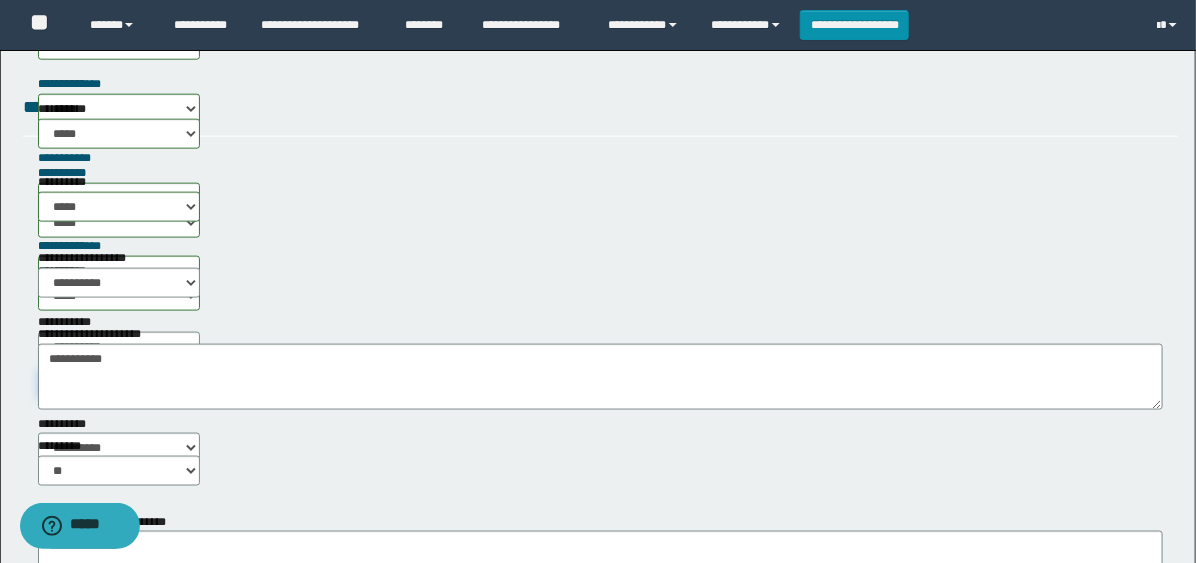 select on "*****" 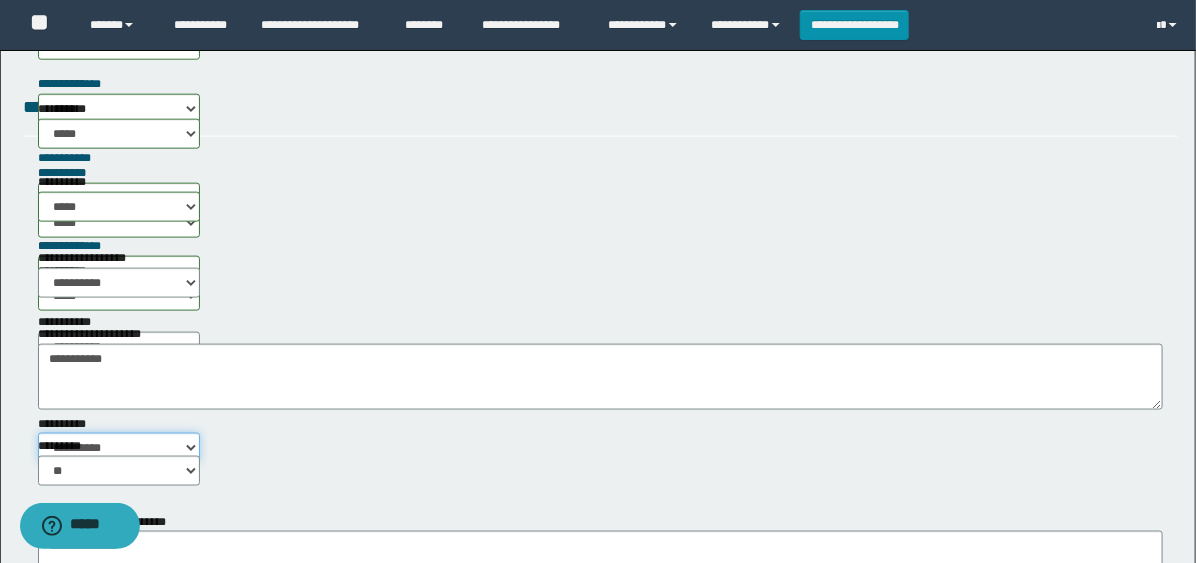 click on "**********" at bounding box center (119, 448) 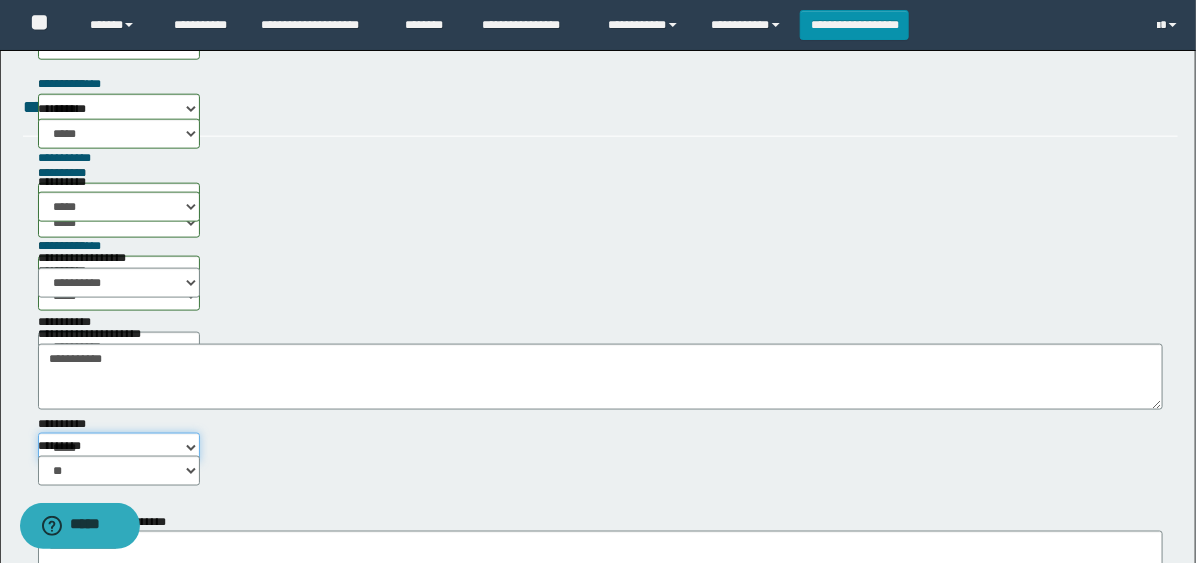 click on "**********" at bounding box center [119, 448] 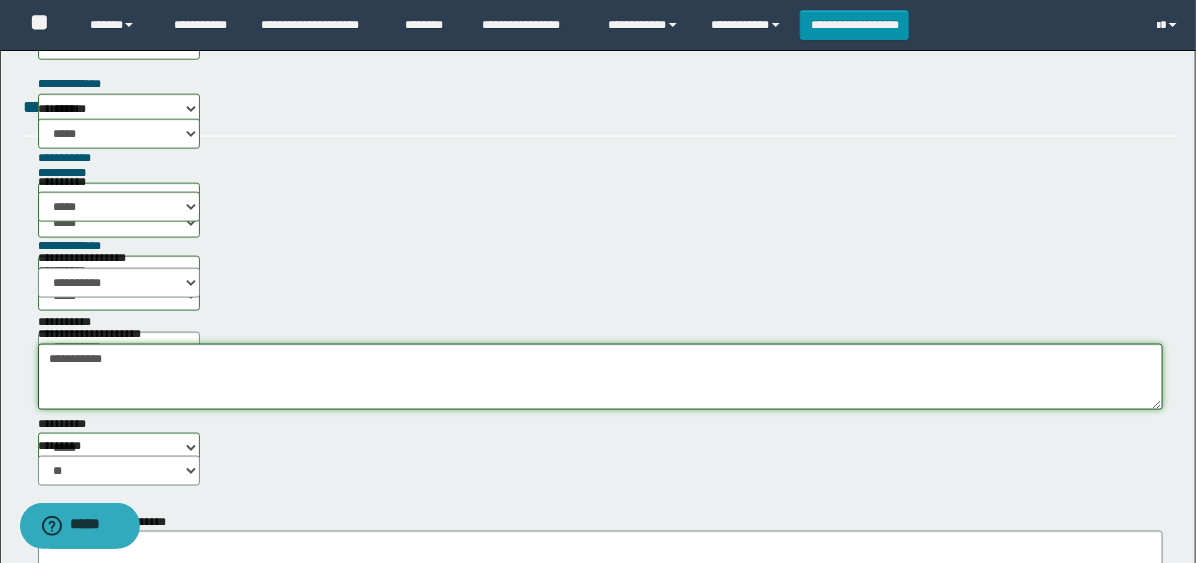 drag, startPoint x: 268, startPoint y: 382, endPoint x: 0, endPoint y: 257, distance: 295.71777 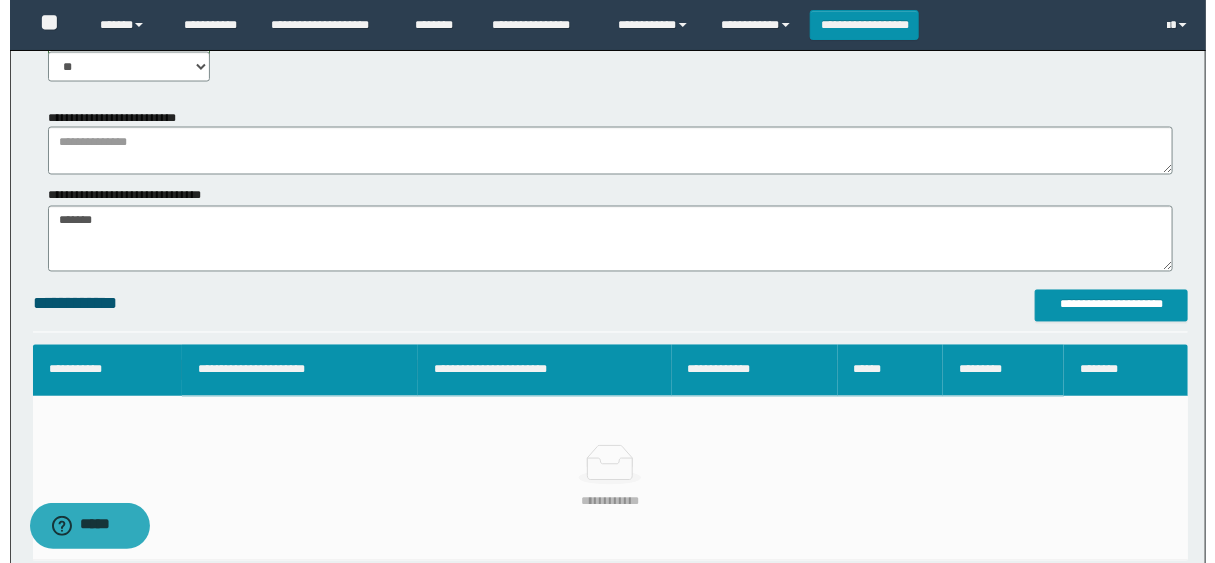 scroll, scrollTop: 1222, scrollLeft: 0, axis: vertical 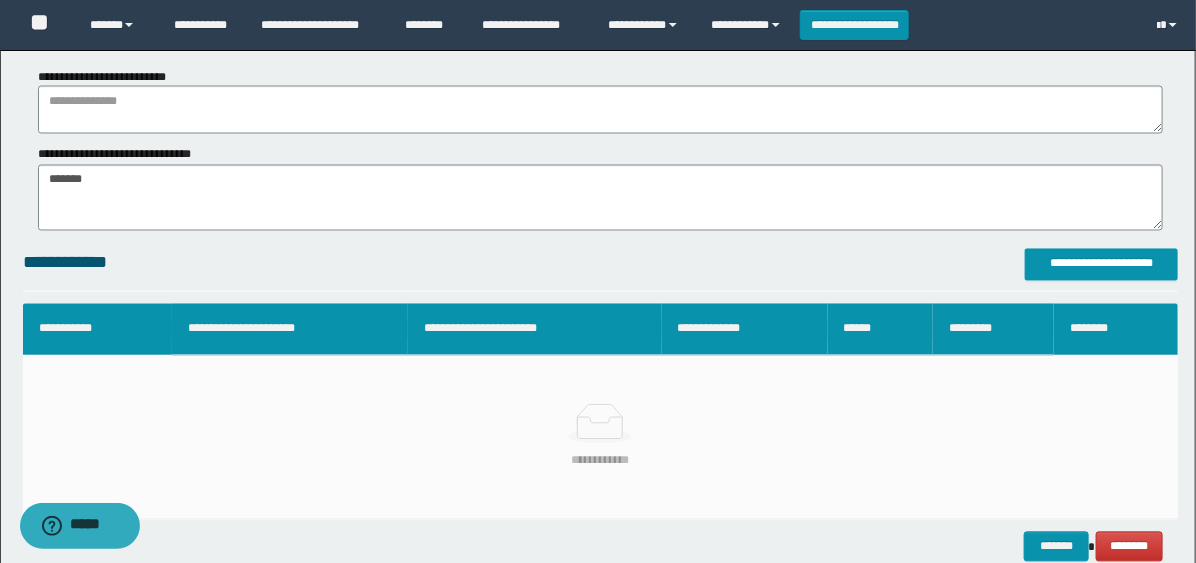 type on "**********" 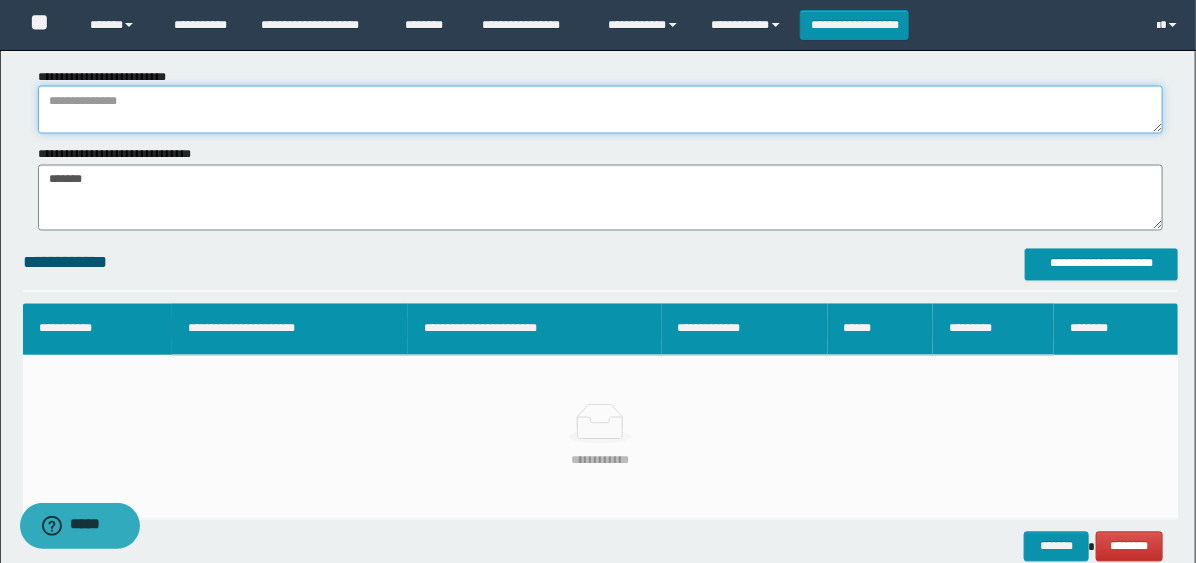 click at bounding box center (600, 110) 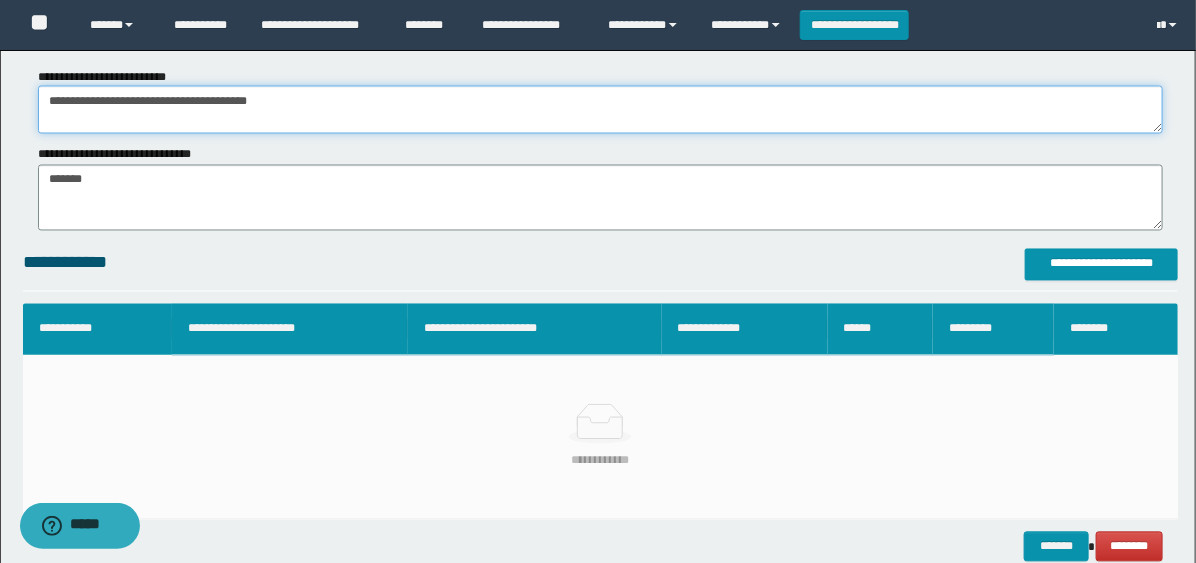type on "**********" 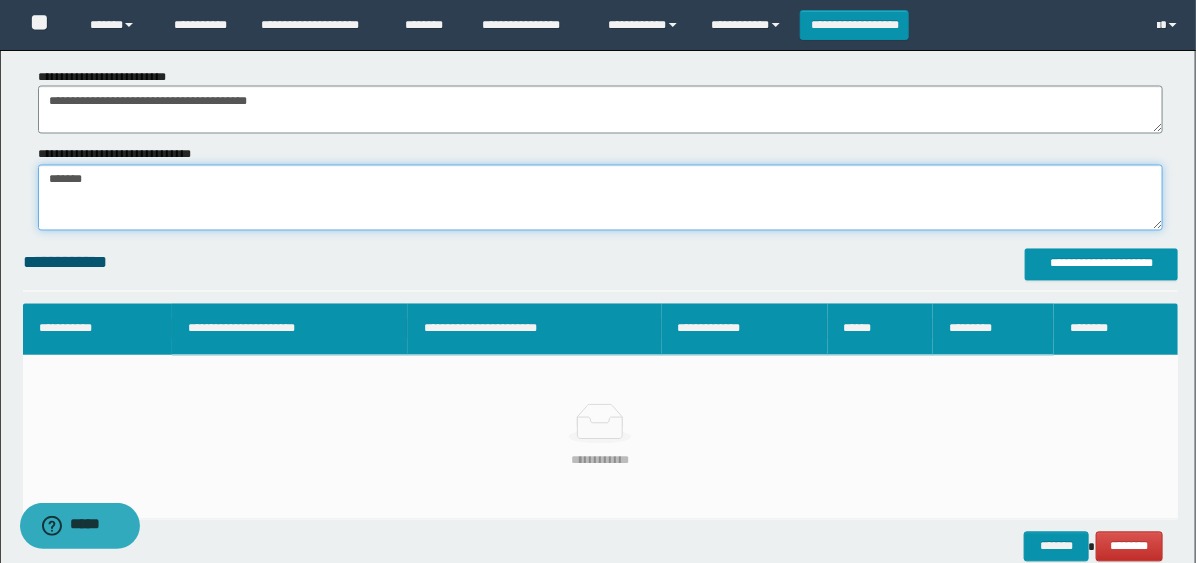 drag, startPoint x: 164, startPoint y: 185, endPoint x: 0, endPoint y: 43, distance: 216.93317 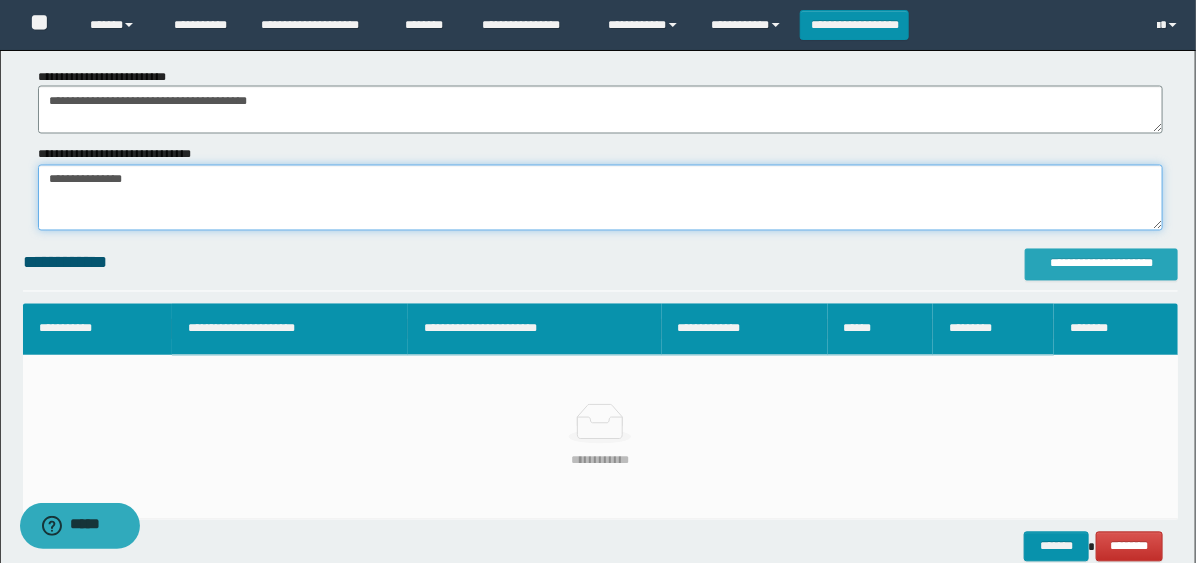 type on "**********" 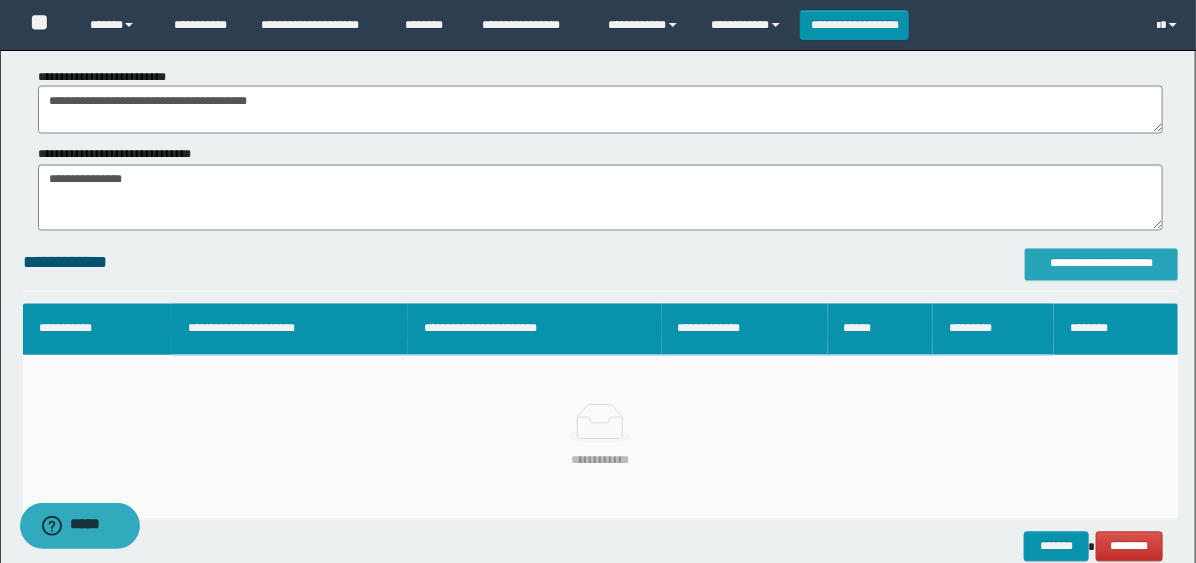 click on "**********" at bounding box center (1101, 265) 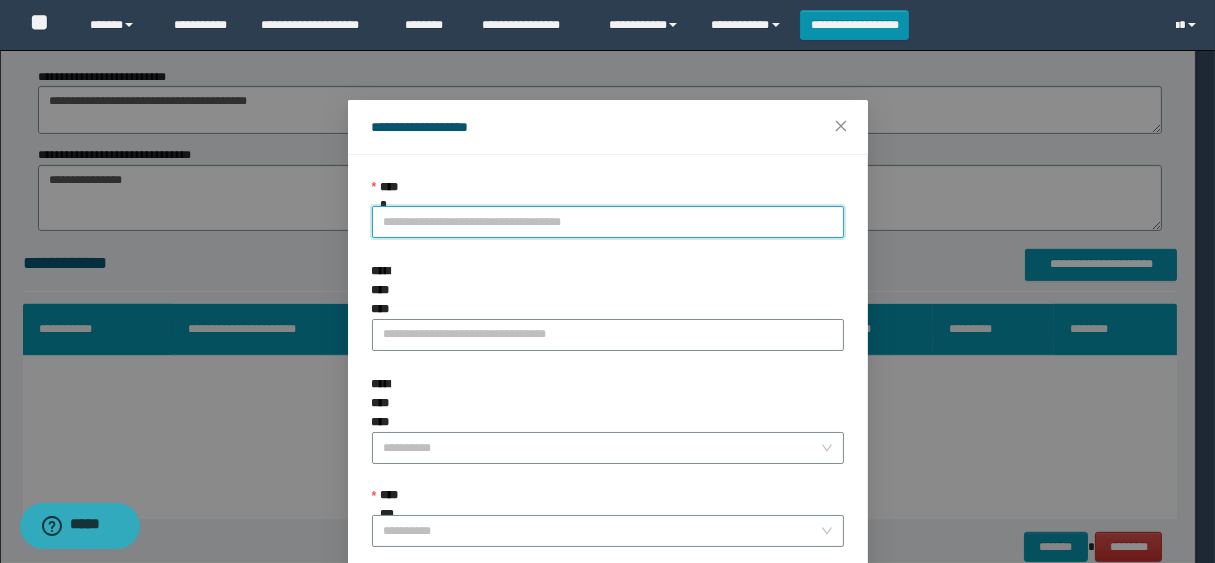 click on "**********" at bounding box center [608, 222] 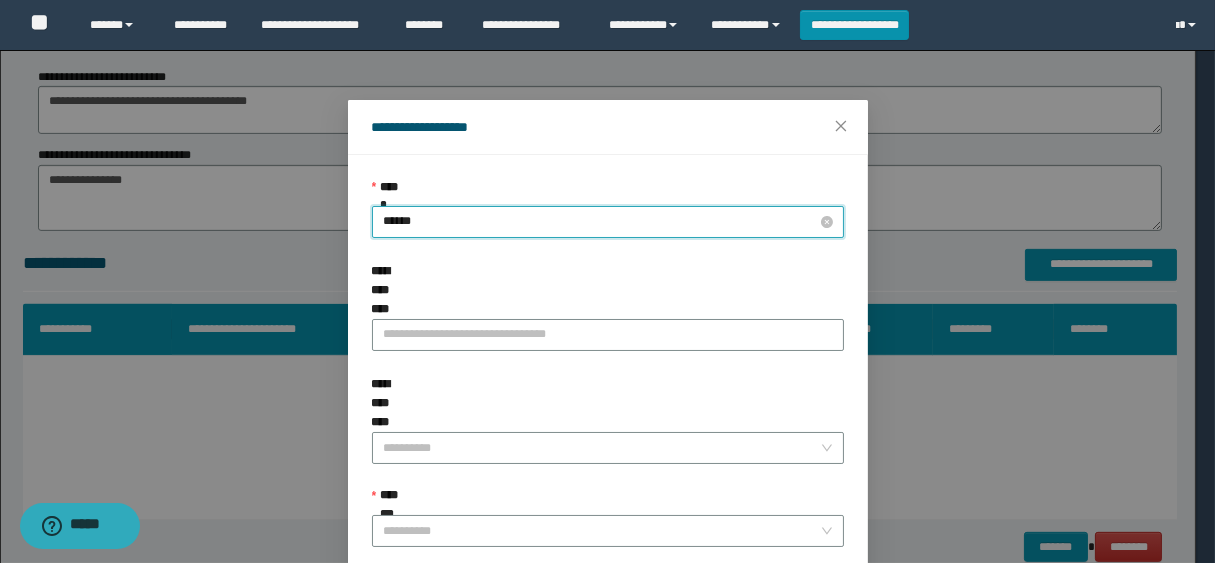 type on "*****" 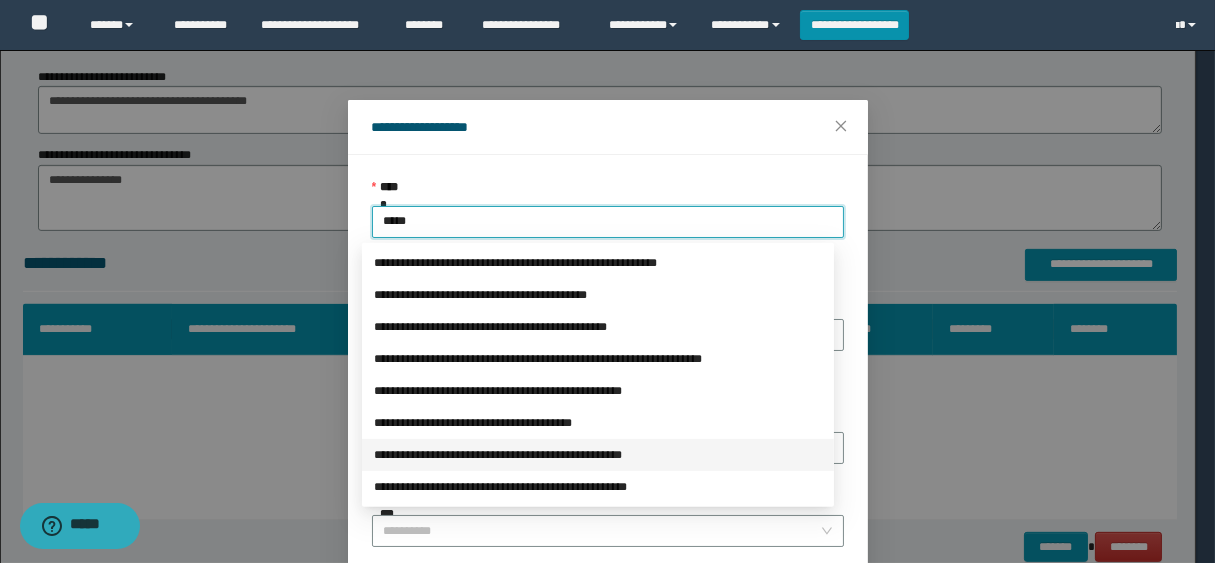 click on "**********" at bounding box center (598, 455) 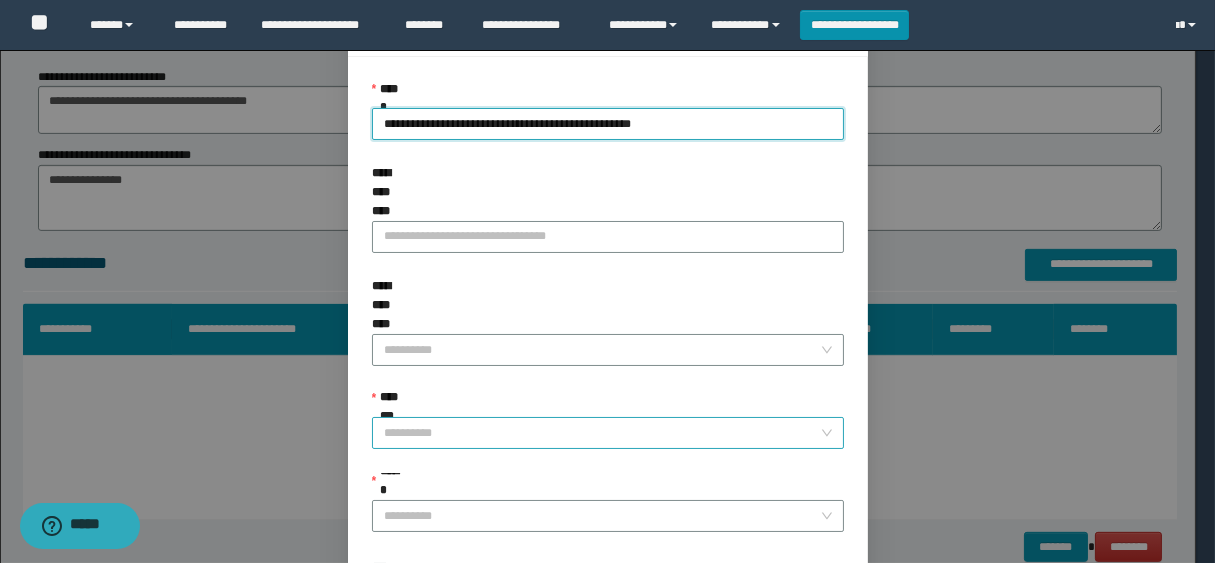 scroll, scrollTop: 190, scrollLeft: 0, axis: vertical 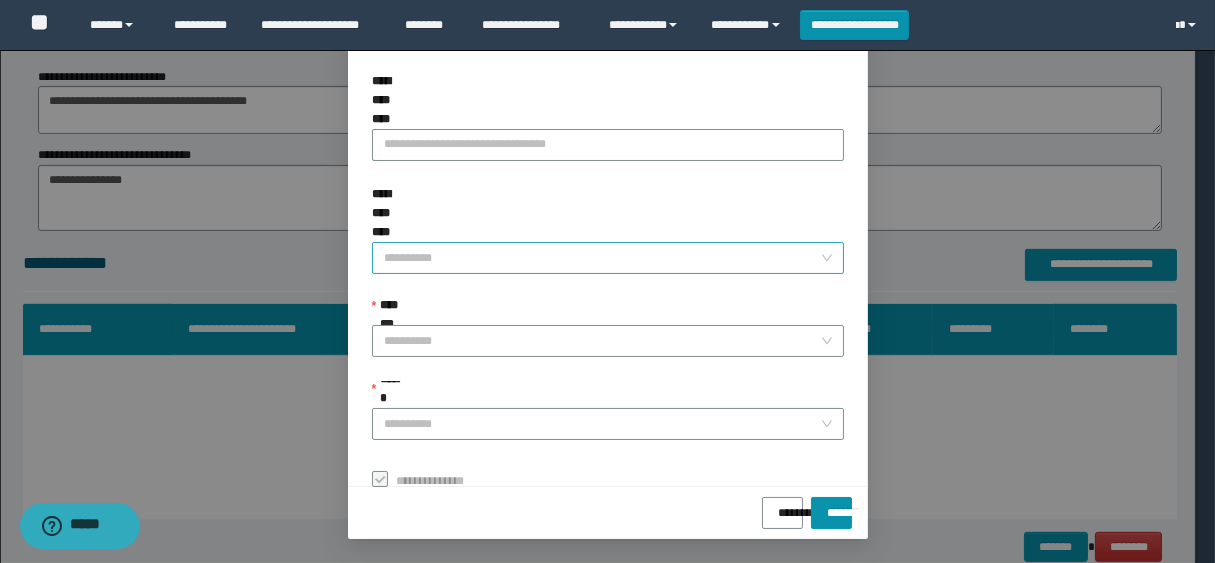 click on "**********" at bounding box center [602, 258] 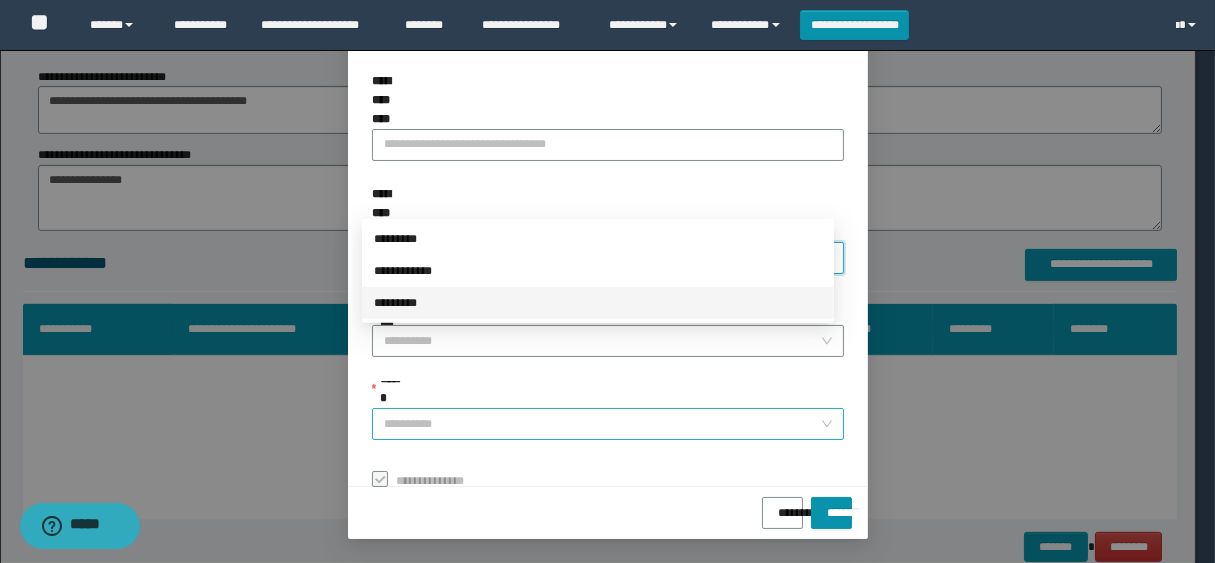 drag, startPoint x: 533, startPoint y: 358, endPoint x: 544, endPoint y: 362, distance: 11.7046995 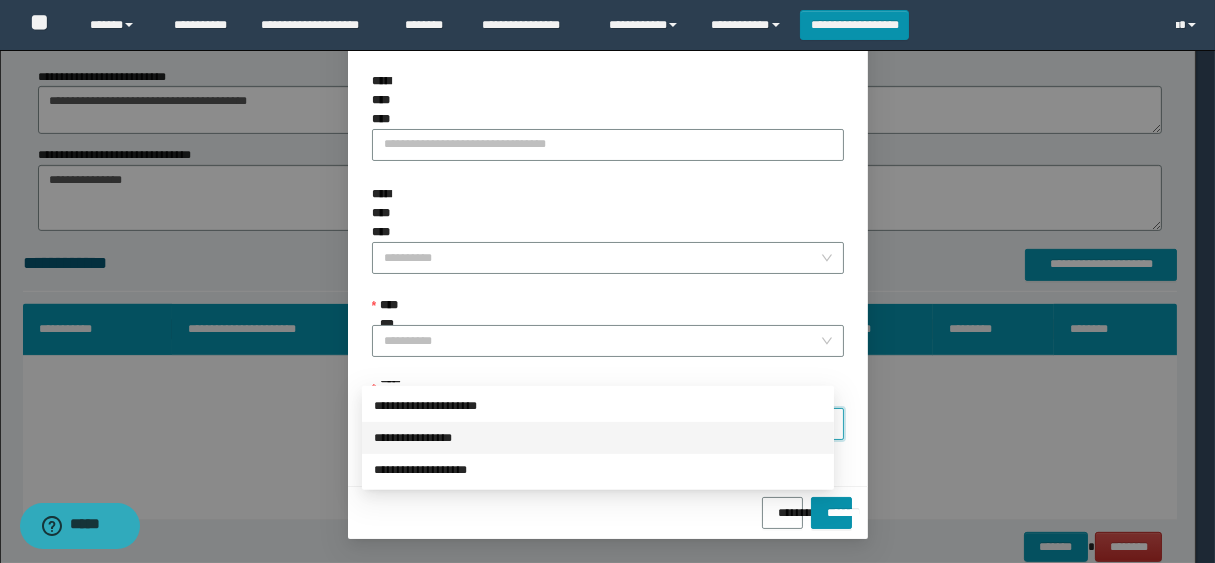 click on "**********" at bounding box center [598, 438] 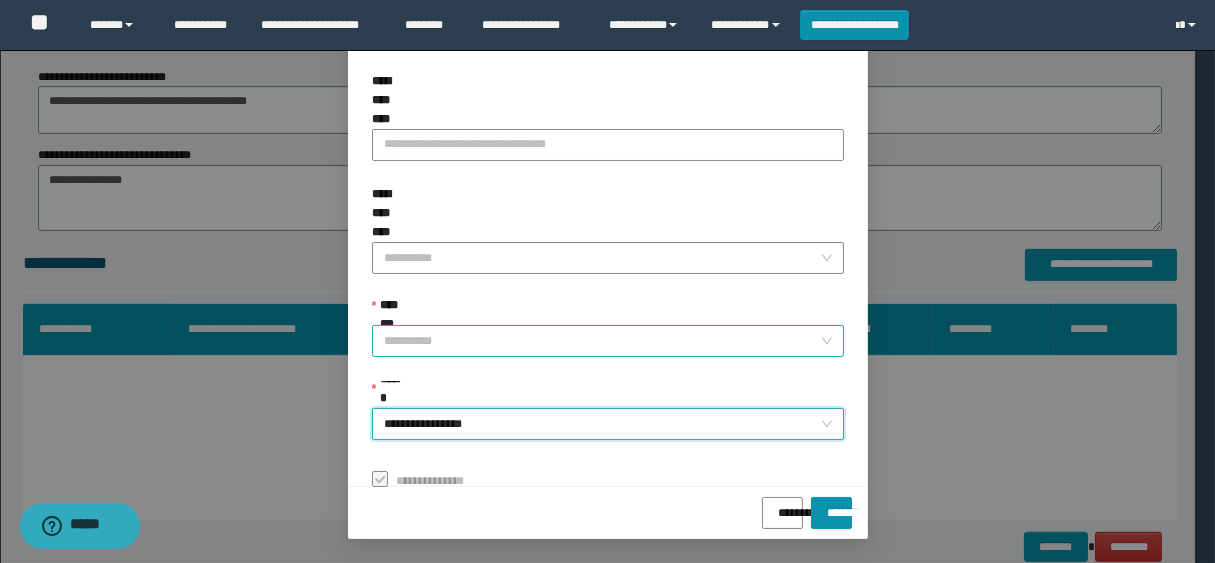 click on "**********" at bounding box center (602, 341) 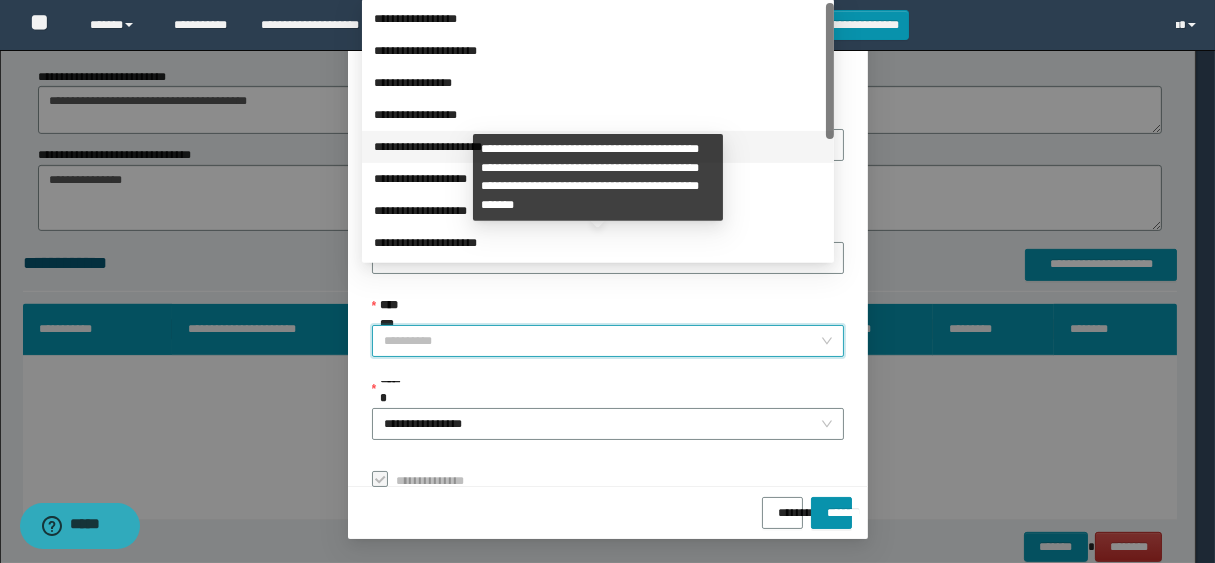 scroll, scrollTop: 224, scrollLeft: 0, axis: vertical 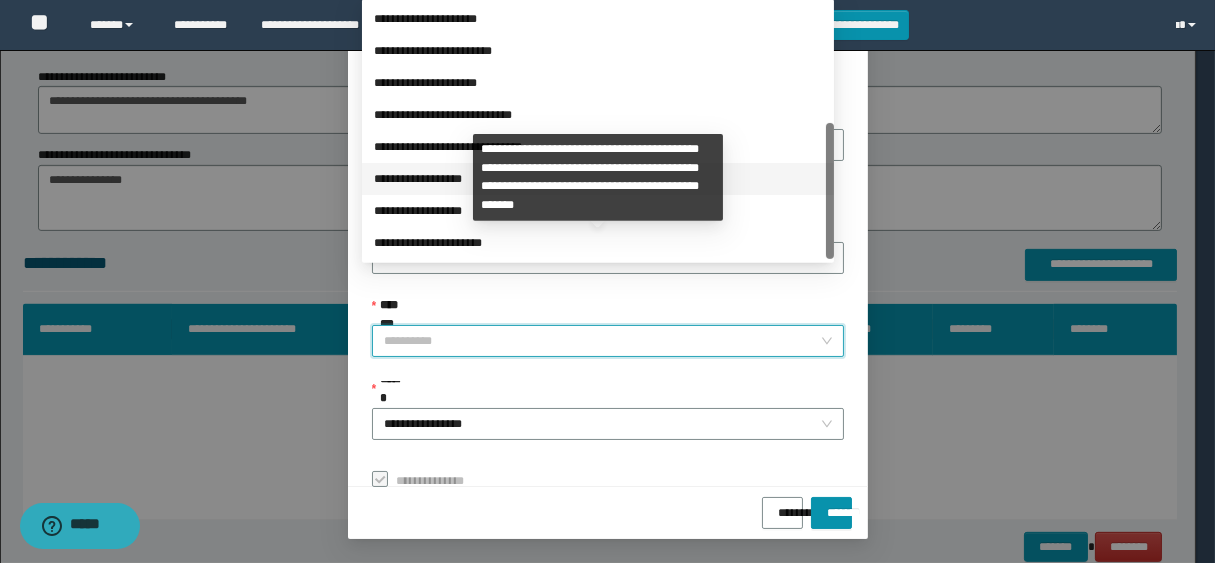 click on "**********" at bounding box center (598, 179) 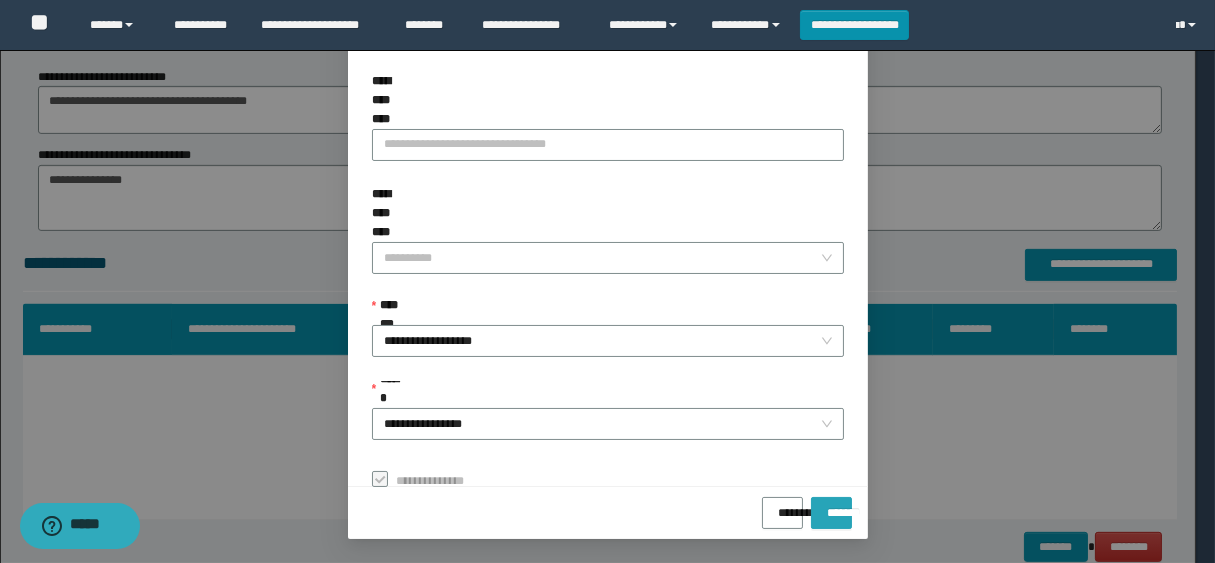 click on "*******" at bounding box center [831, 506] 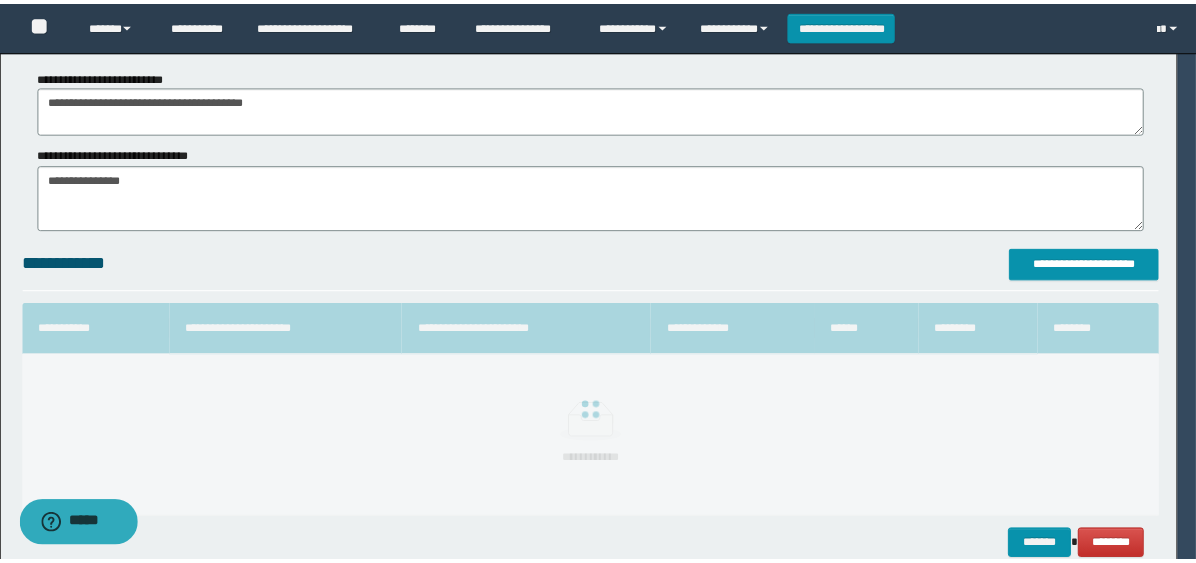 scroll, scrollTop: 143, scrollLeft: 0, axis: vertical 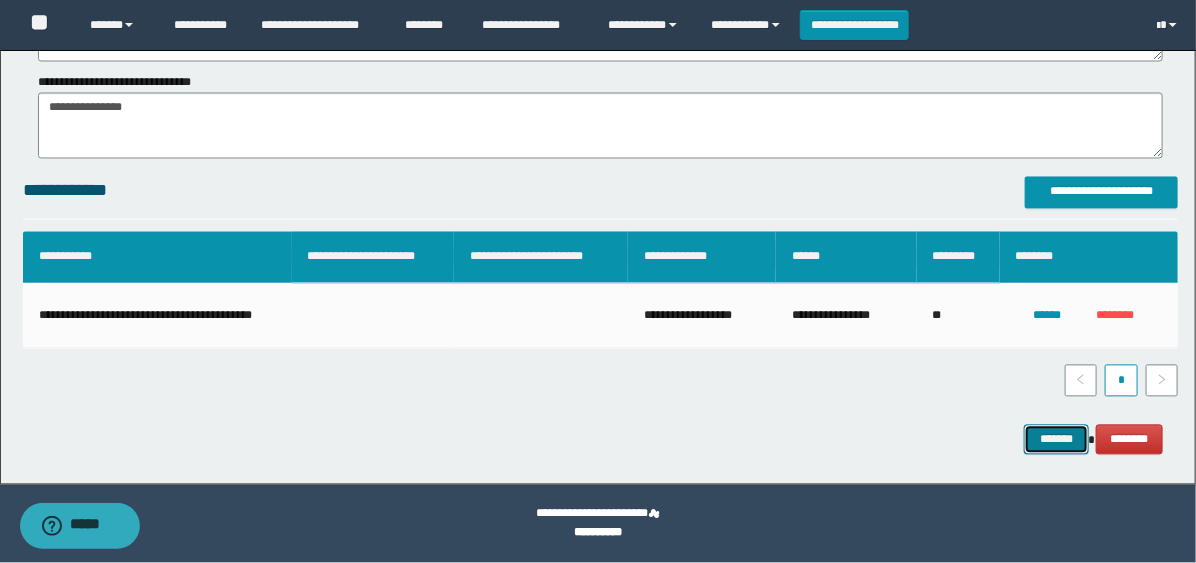 click on "*******" at bounding box center [1056, 440] 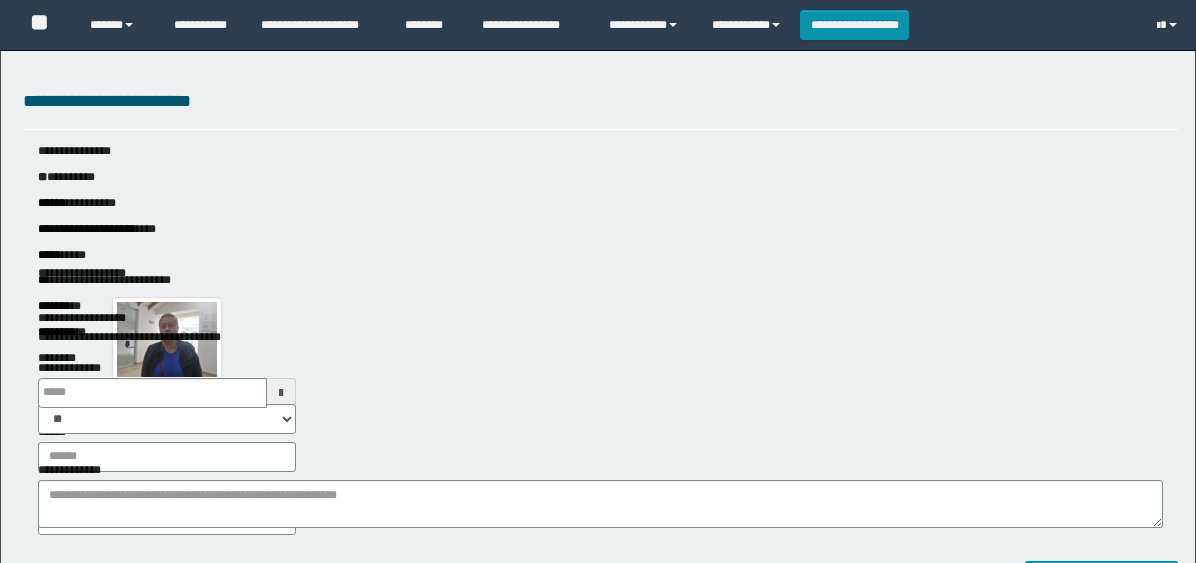 scroll, scrollTop: 0, scrollLeft: 0, axis: both 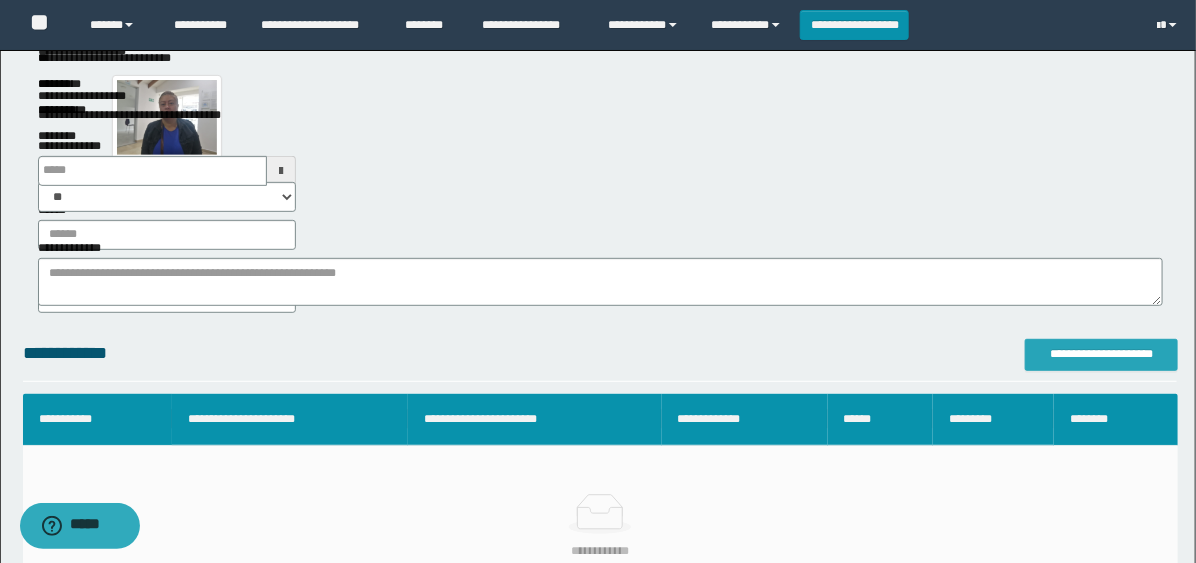 click on "**********" at bounding box center (1101, 354) 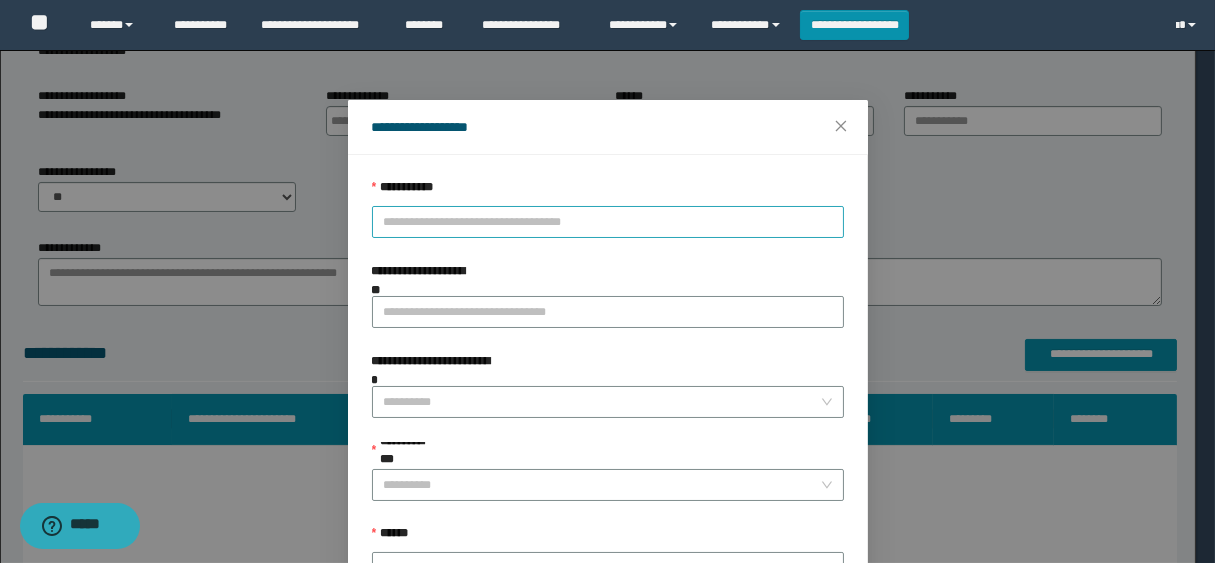 click on "**********" at bounding box center (608, 222) 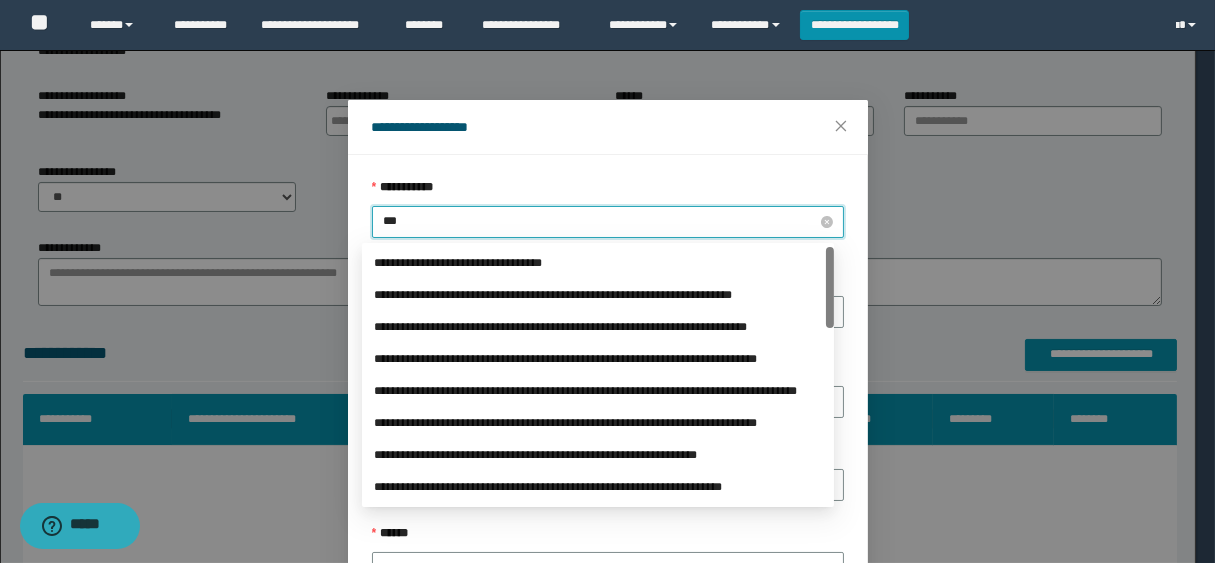 type on "****" 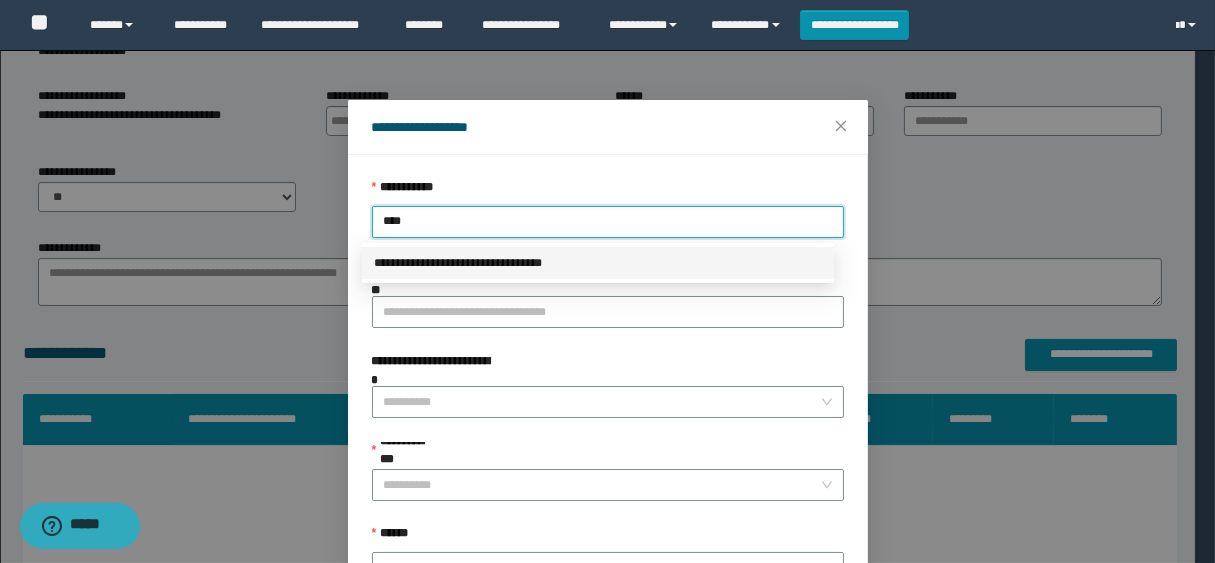 click on "**********" at bounding box center [598, 263] 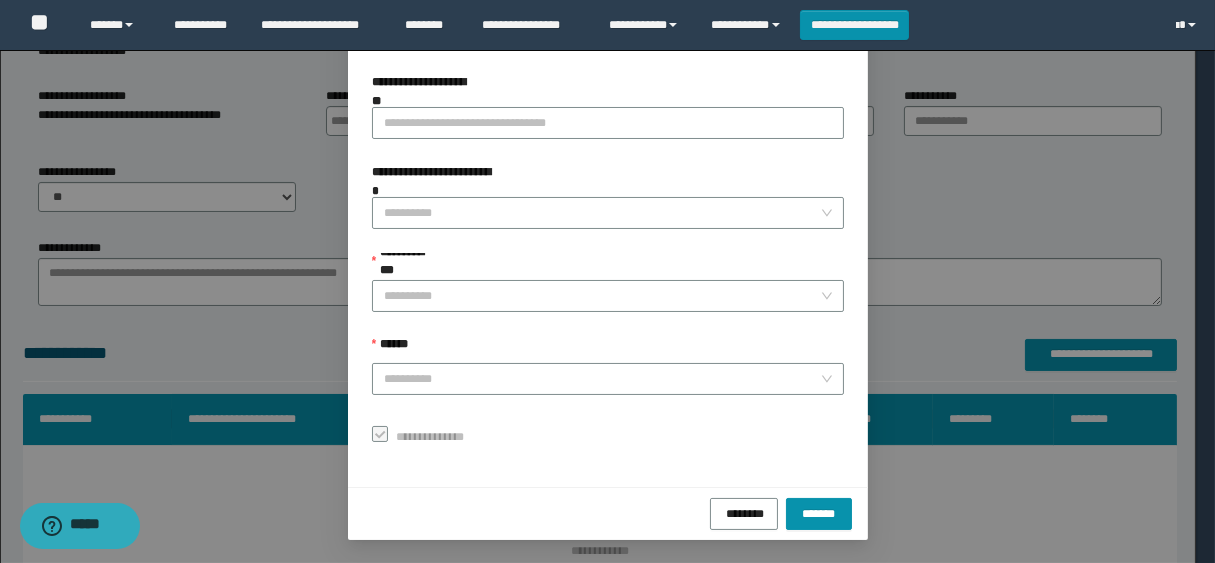scroll, scrollTop: 190, scrollLeft: 0, axis: vertical 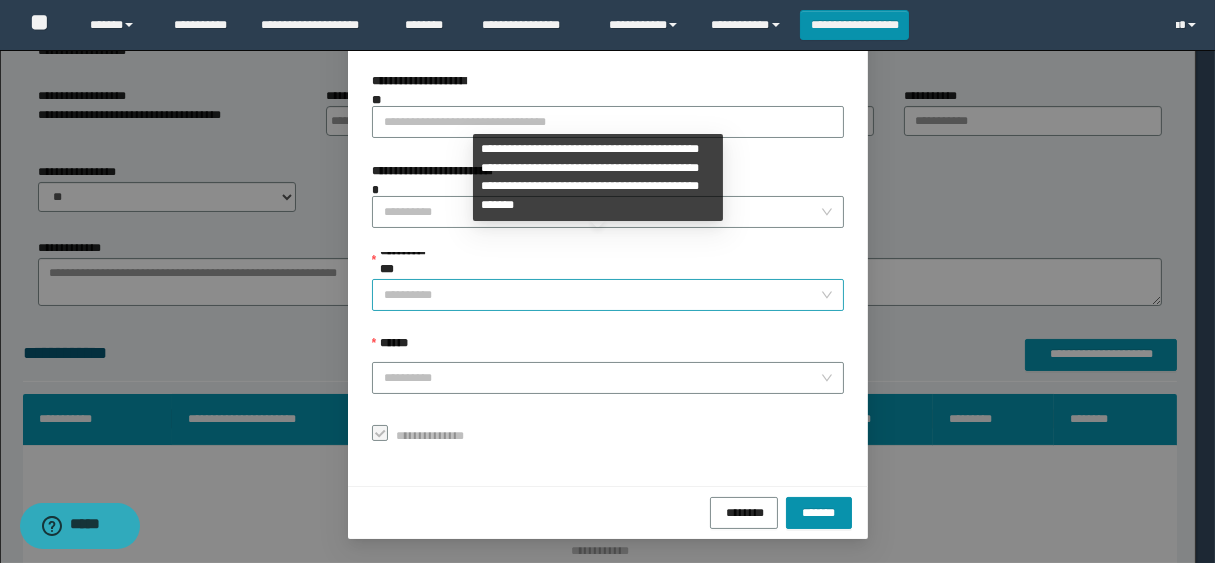 click on "**********" at bounding box center [602, 295] 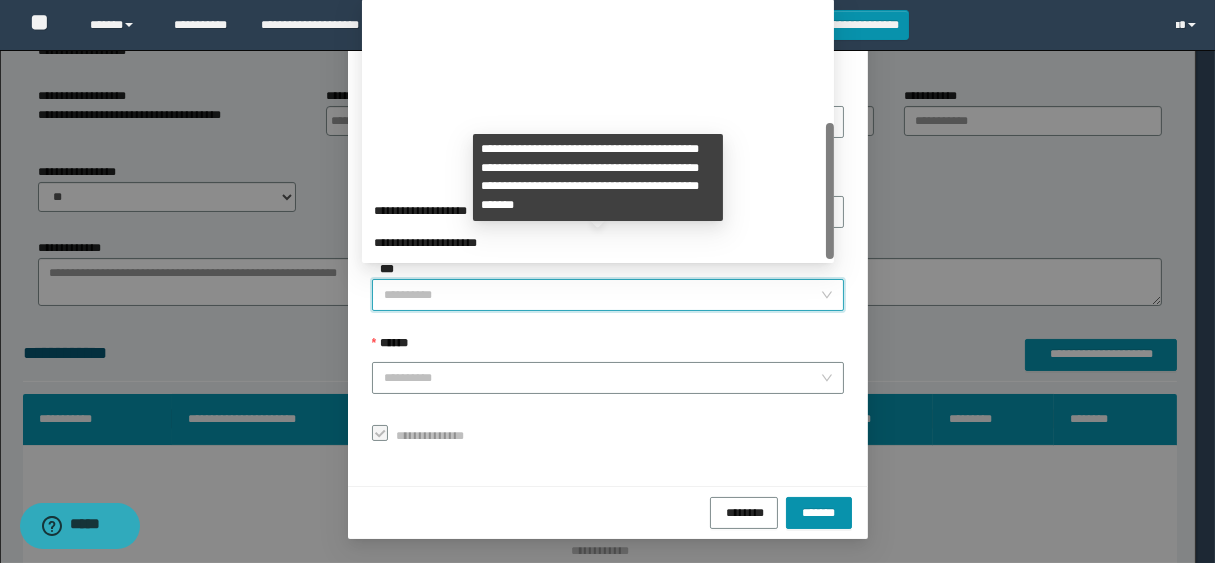 scroll, scrollTop: 224, scrollLeft: 0, axis: vertical 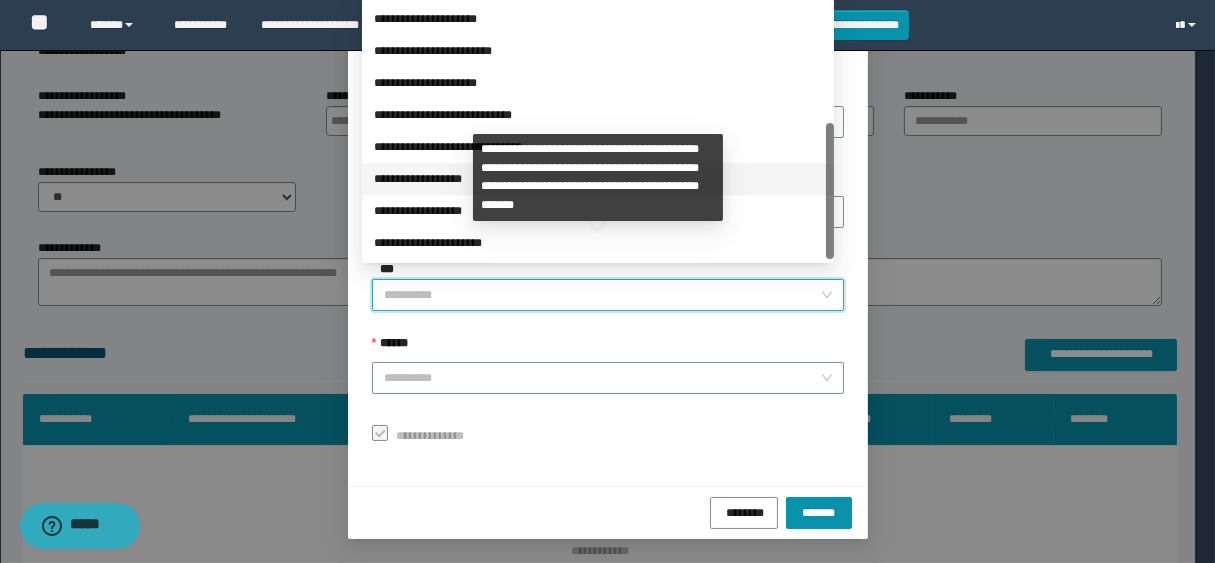 click on "**********" at bounding box center (598, 179) 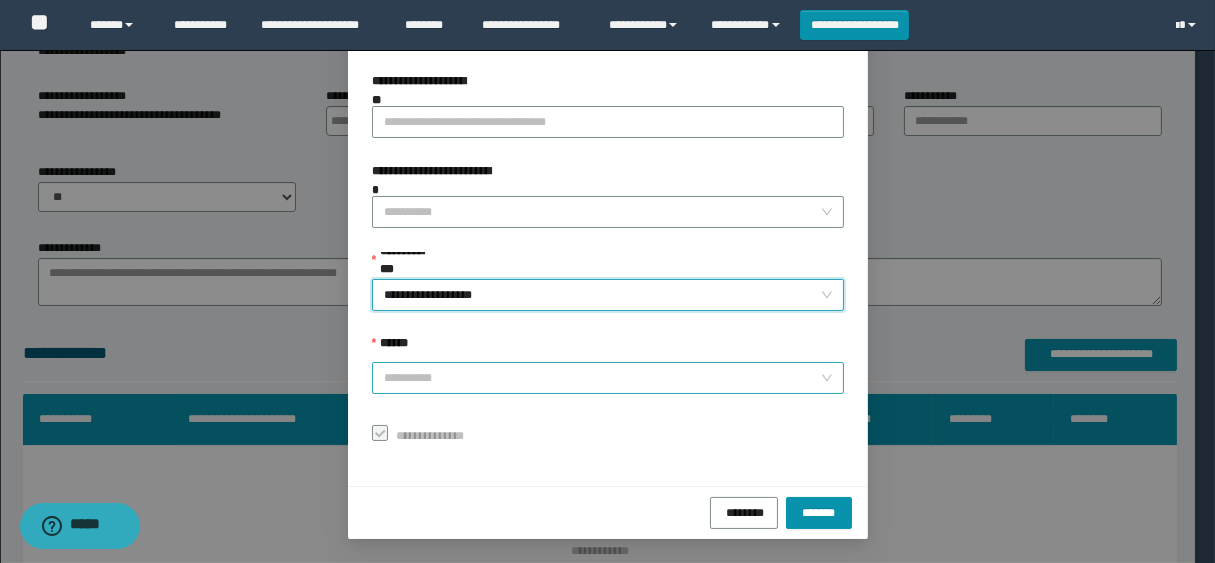 click on "******" at bounding box center [602, 378] 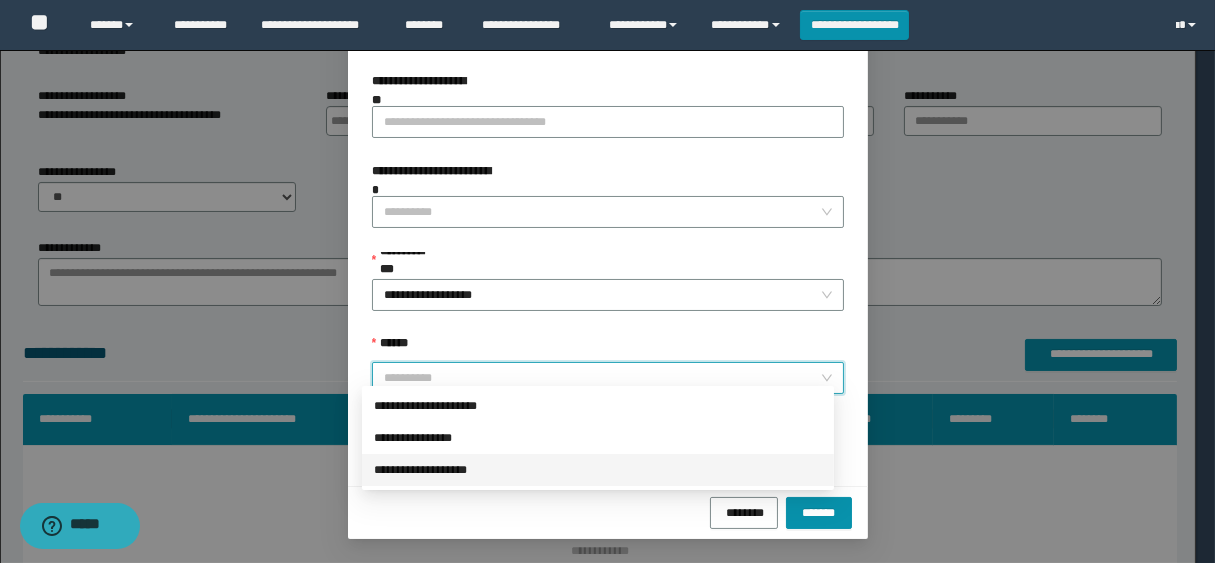 click on "**********" at bounding box center (598, 470) 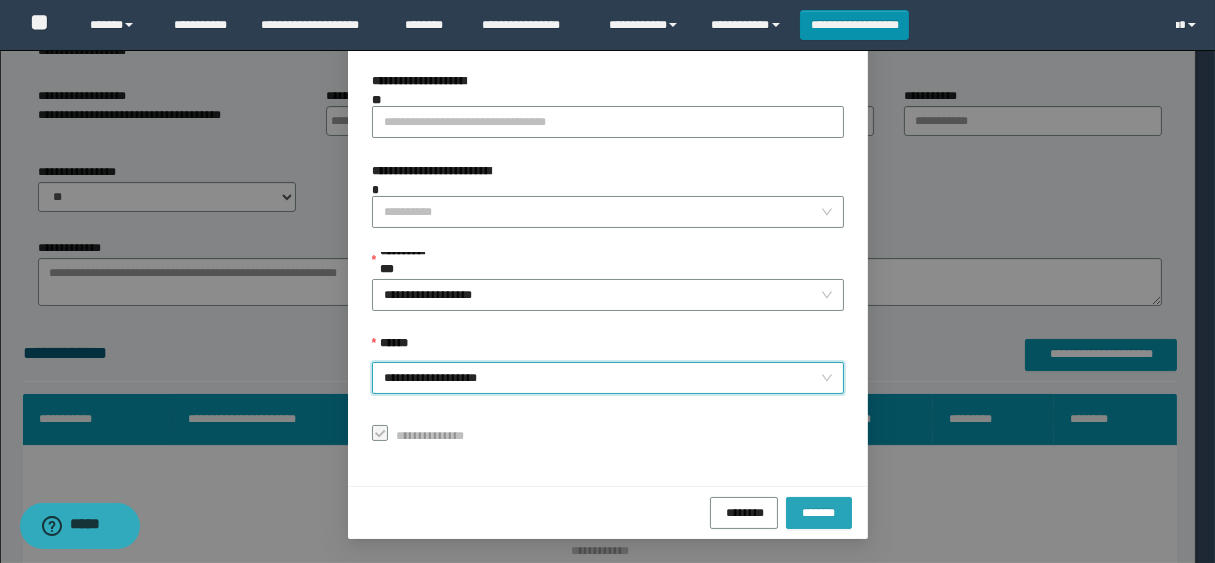 click on "*******" at bounding box center (819, 511) 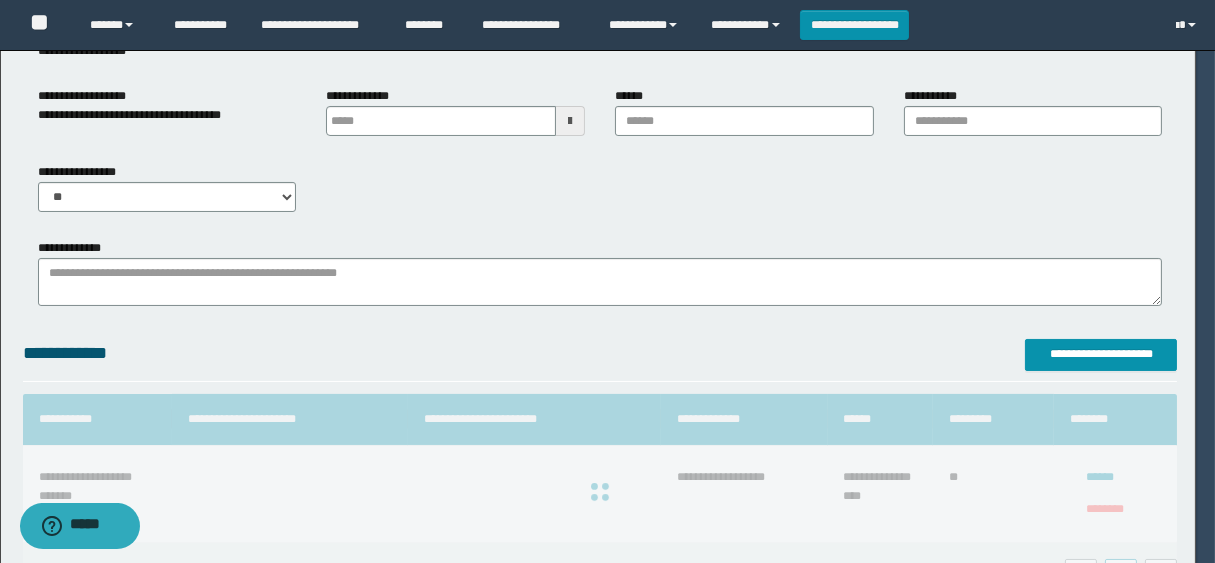scroll, scrollTop: 143, scrollLeft: 0, axis: vertical 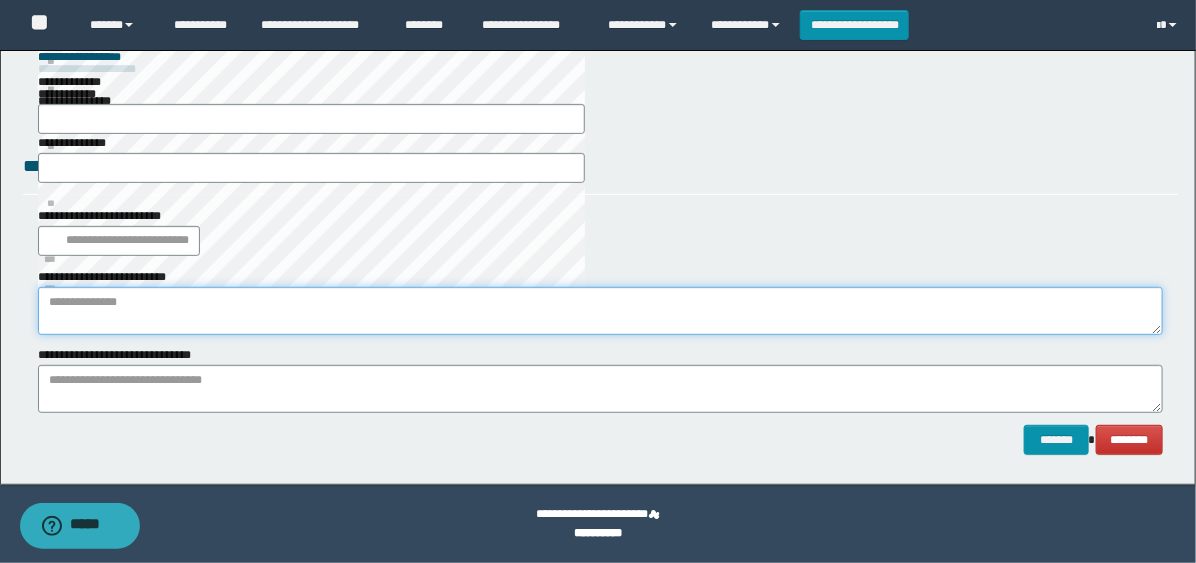 click at bounding box center [600, 311] 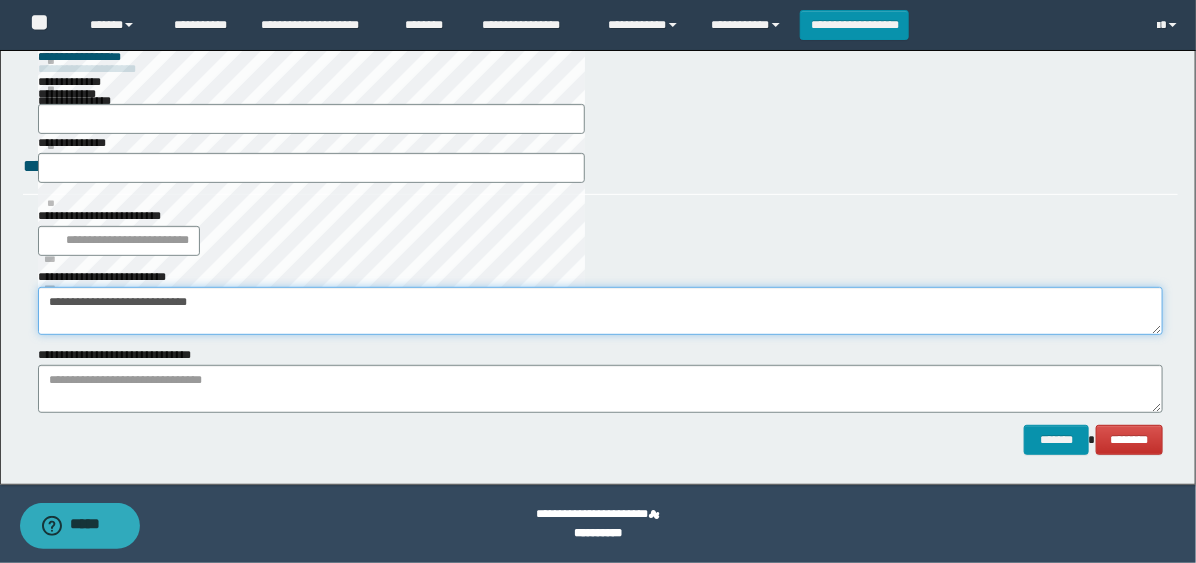 type on "**********" 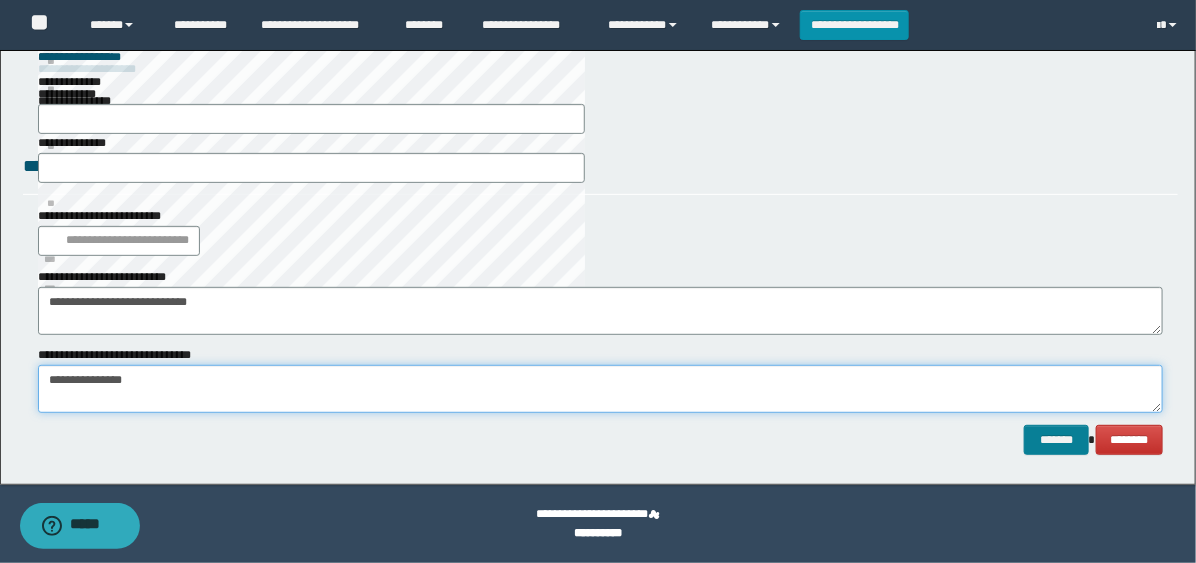 type on "**********" 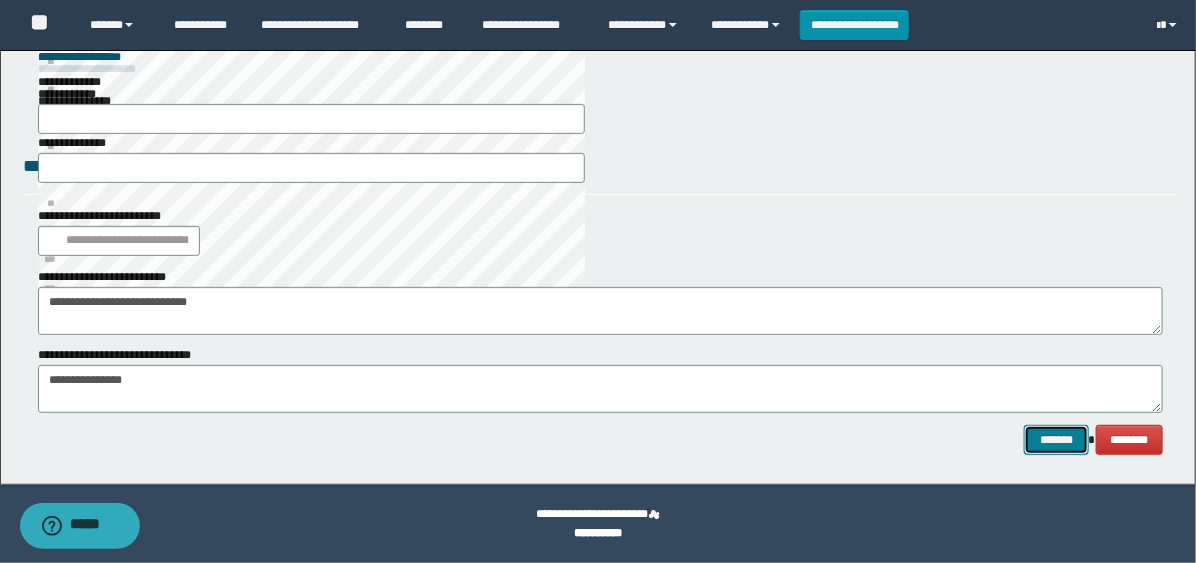 click on "*******" at bounding box center [1056, 440] 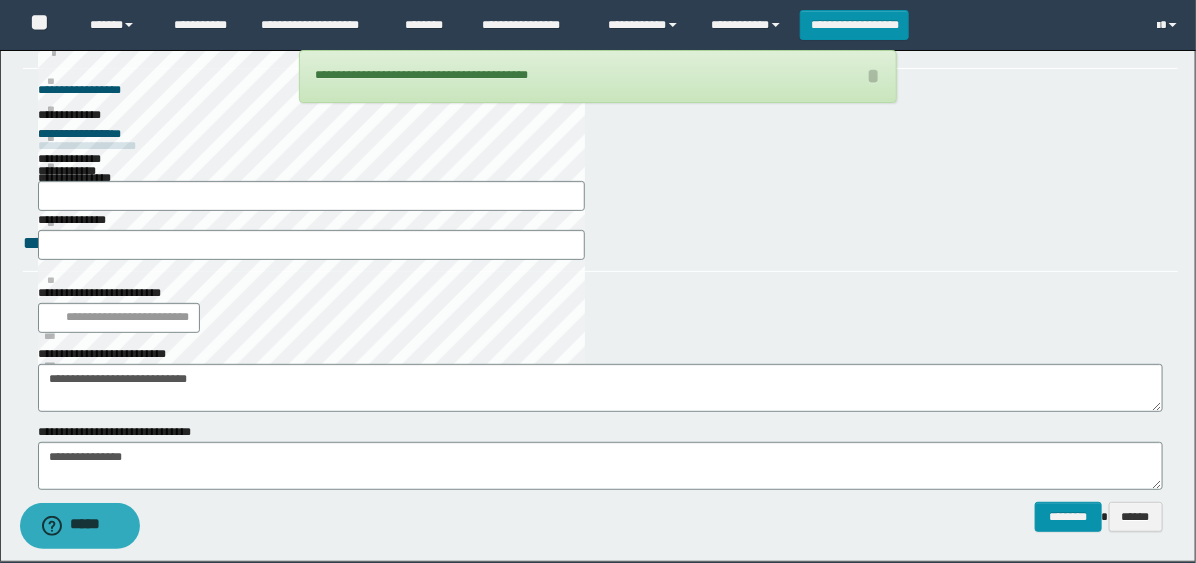 scroll, scrollTop: 2883, scrollLeft: 0, axis: vertical 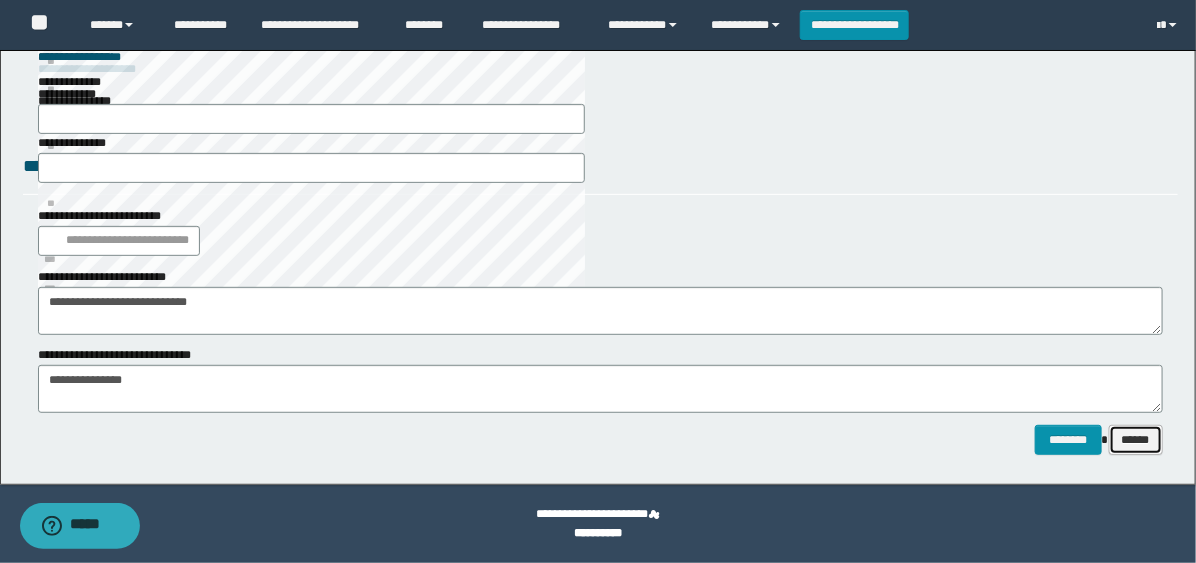 click on "******" at bounding box center [1136, 440] 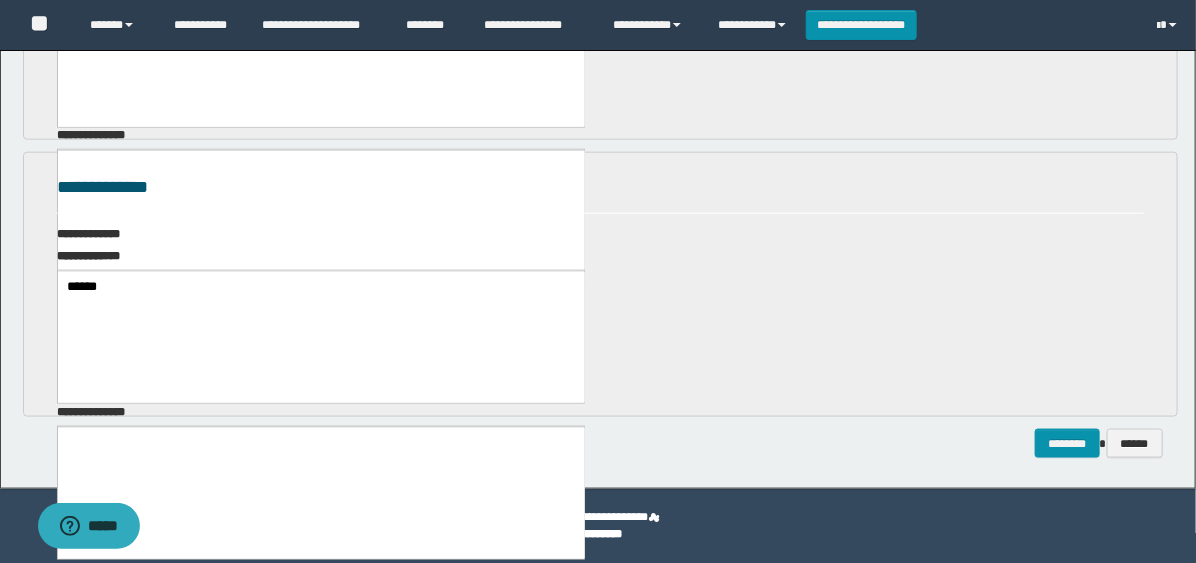 scroll, scrollTop: 0, scrollLeft: 0, axis: both 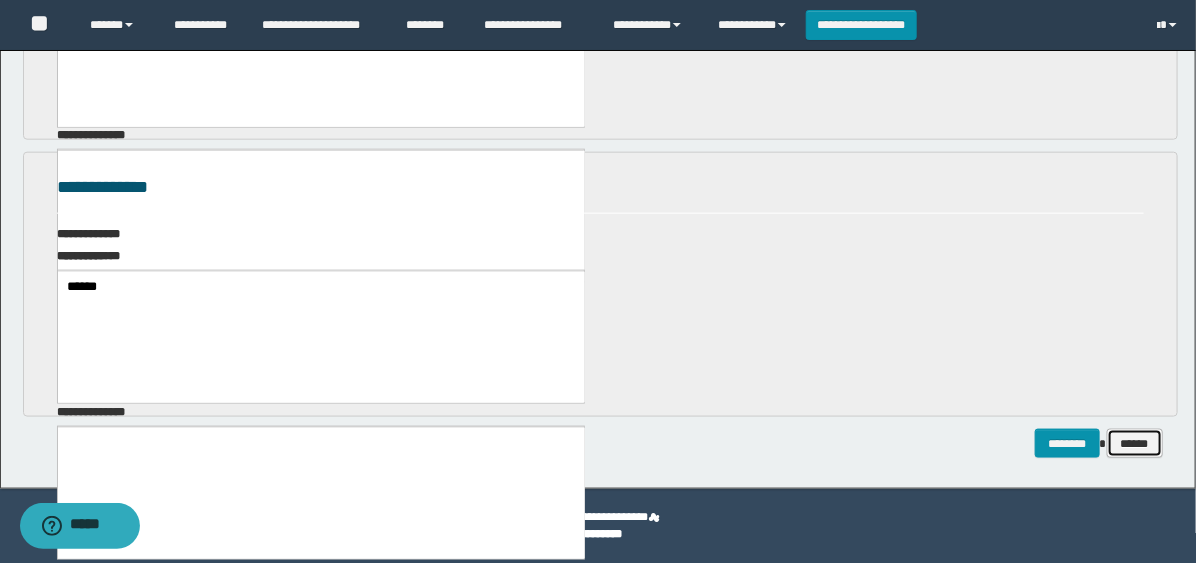 click on "******" at bounding box center (1135, 444) 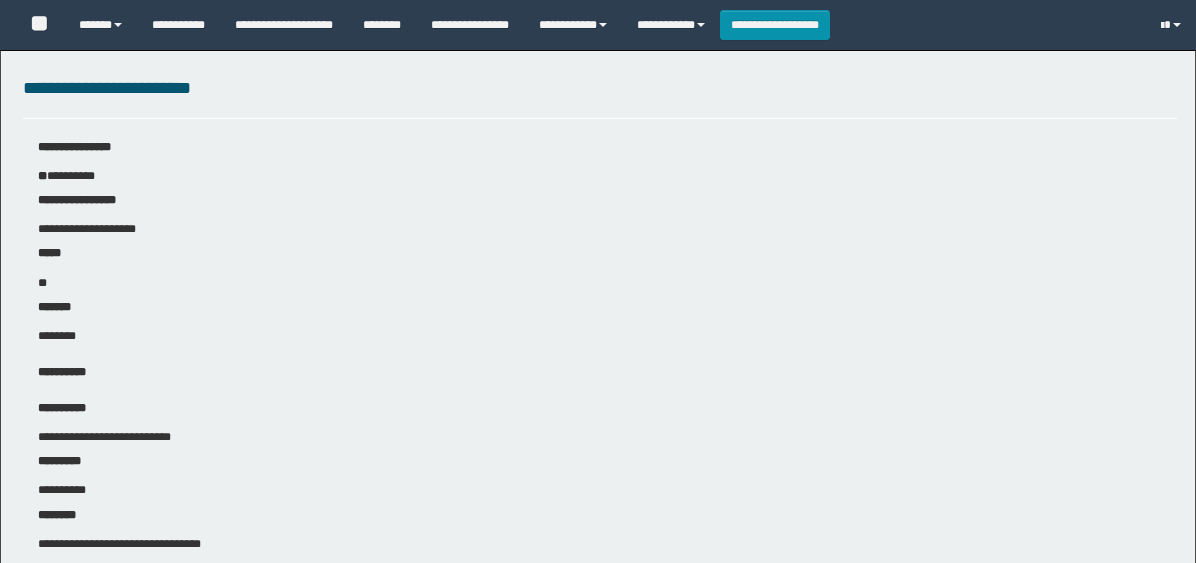 scroll, scrollTop: 0, scrollLeft: 0, axis: both 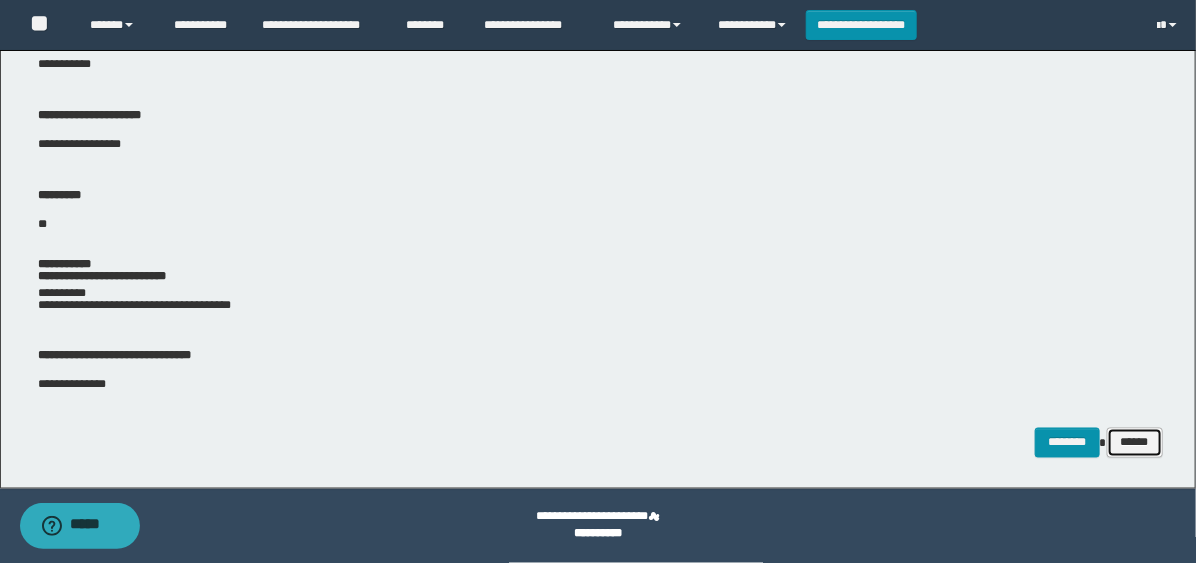 click on "******" at bounding box center [1135, 443] 